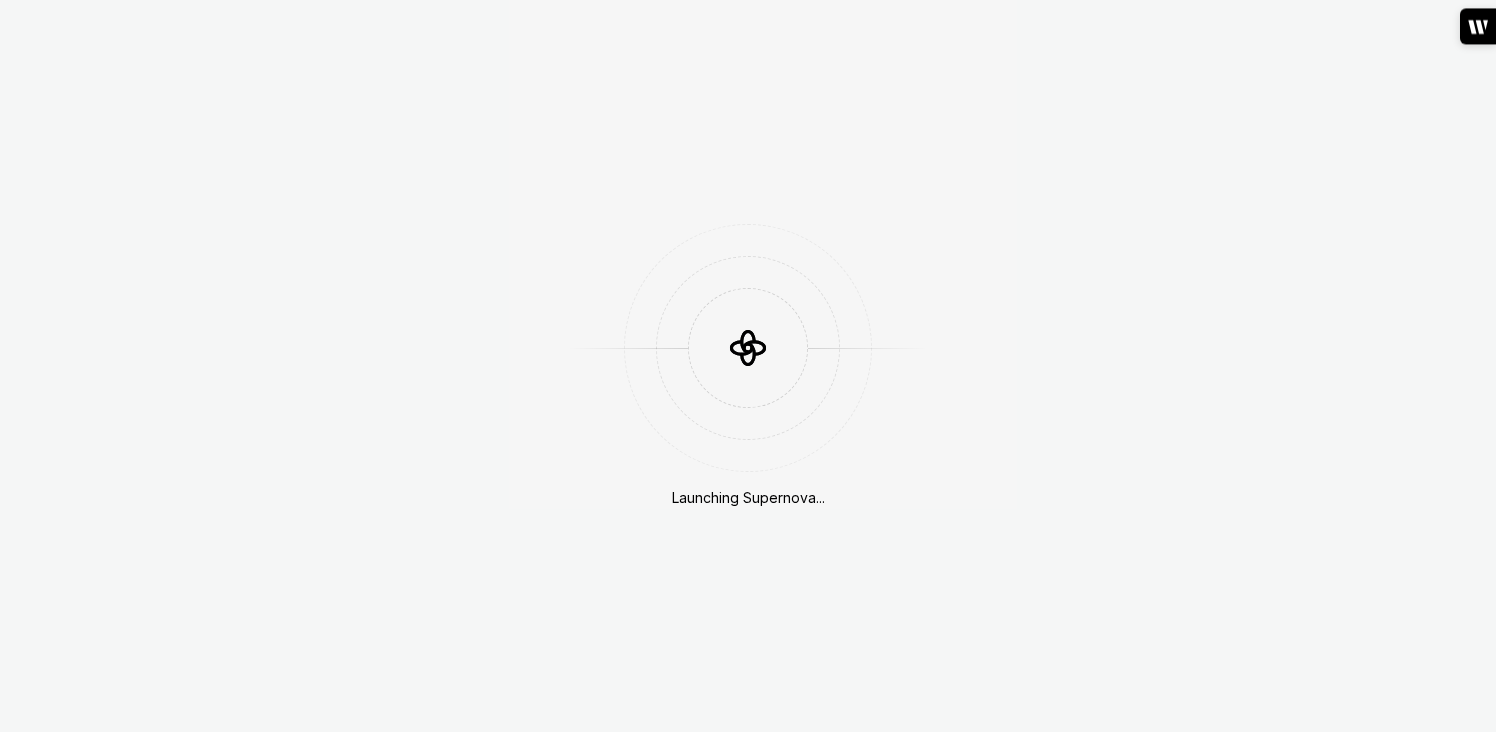 scroll, scrollTop: 0, scrollLeft: 0, axis: both 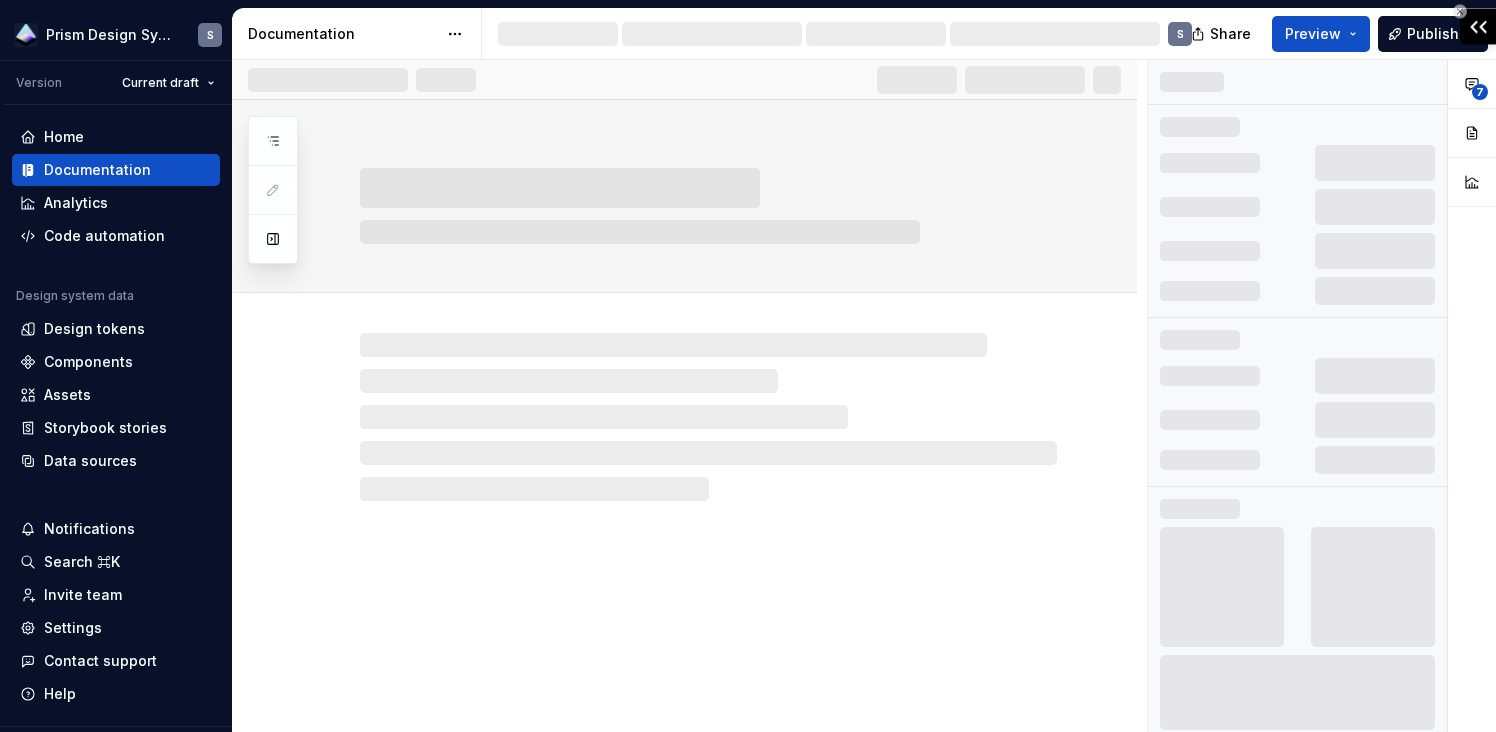 click at bounding box center (1478, 26) 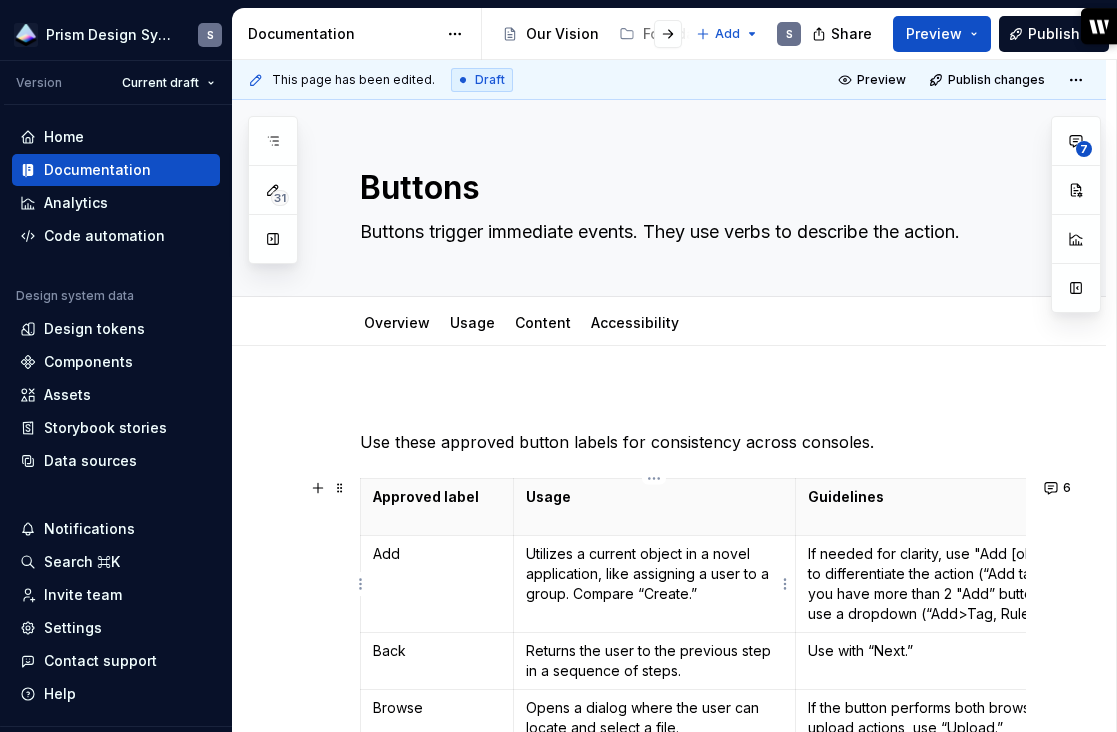 click on "Utilizes a current object in a novel application, like assigning a user to a group. Compare “Create.”" at bounding box center (654, 574) 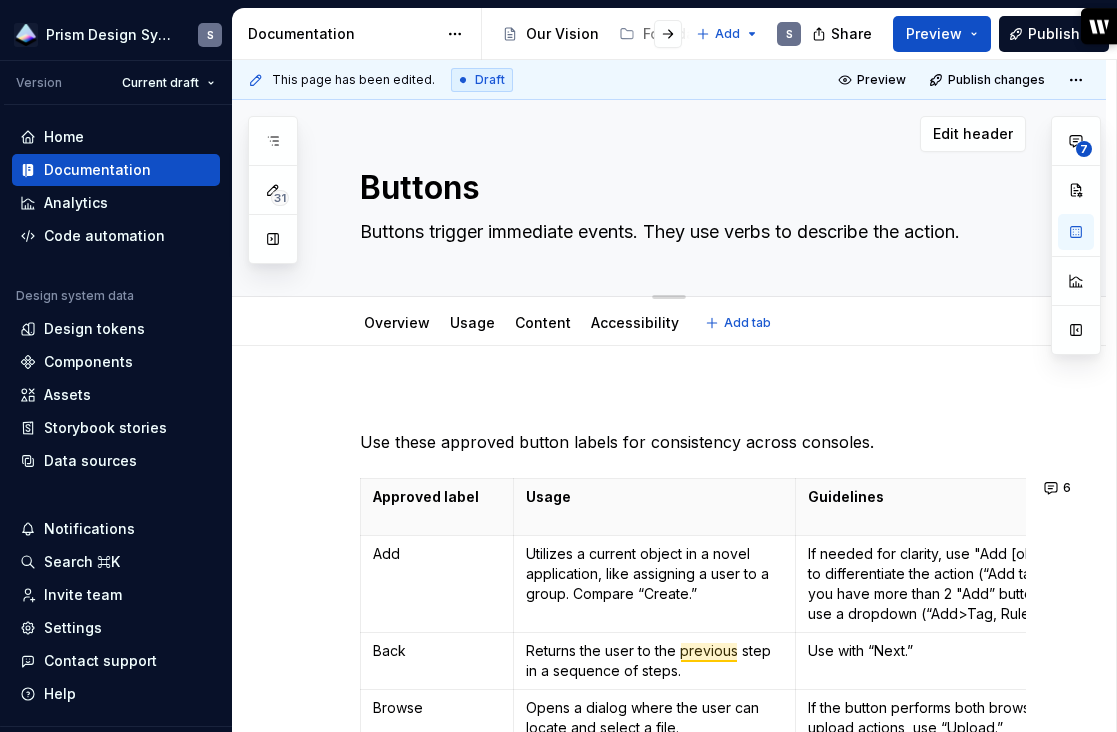 click on "Buttons Buttons trigger immediate events. They use verbs to describe the action." at bounding box center [693, 198] 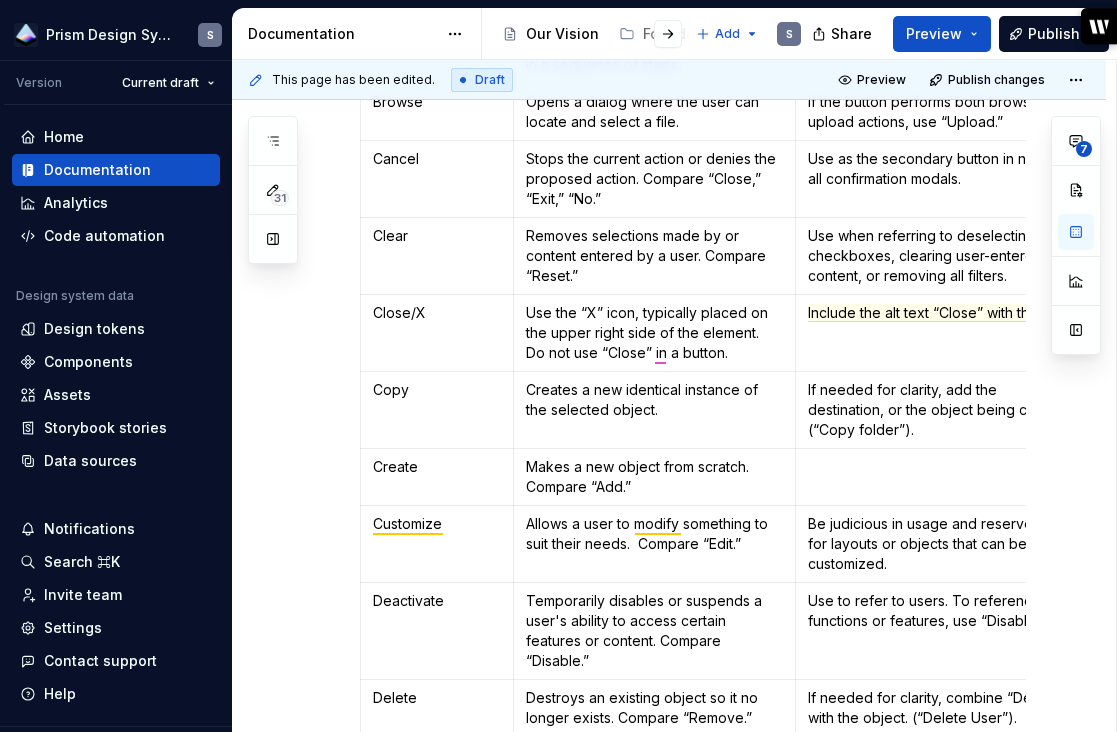 scroll, scrollTop: 604, scrollLeft: 0, axis: vertical 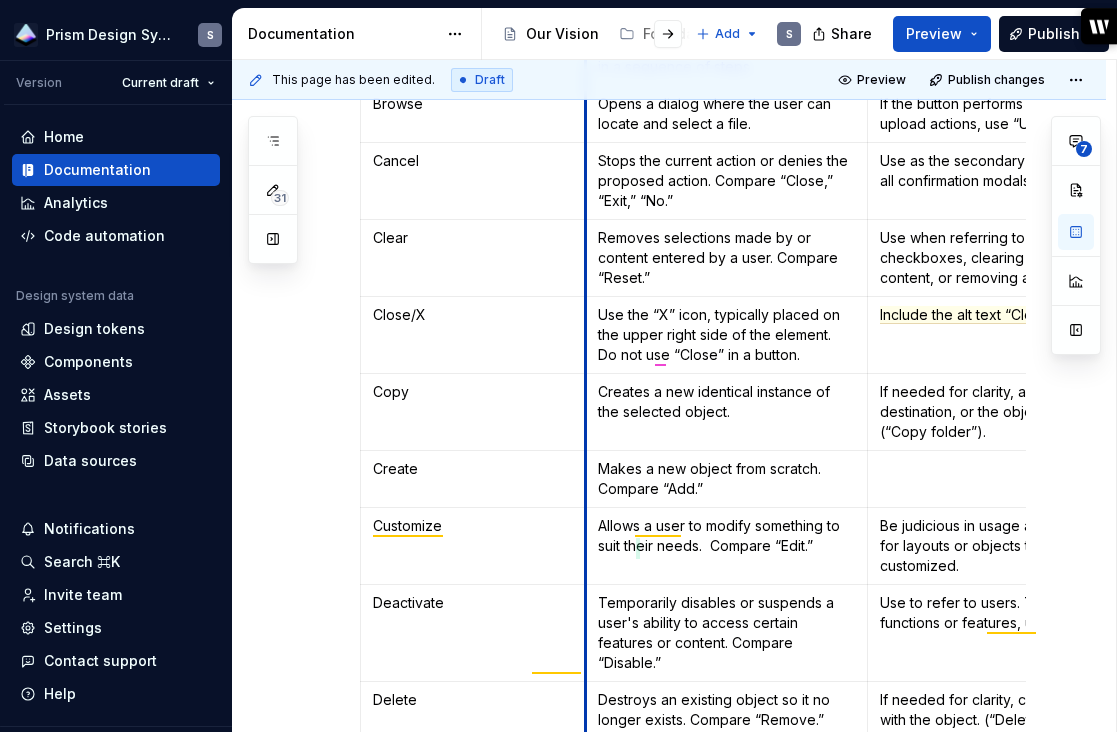 drag, startPoint x: 517, startPoint y: 156, endPoint x: 589, endPoint y: 457, distance: 309.49152 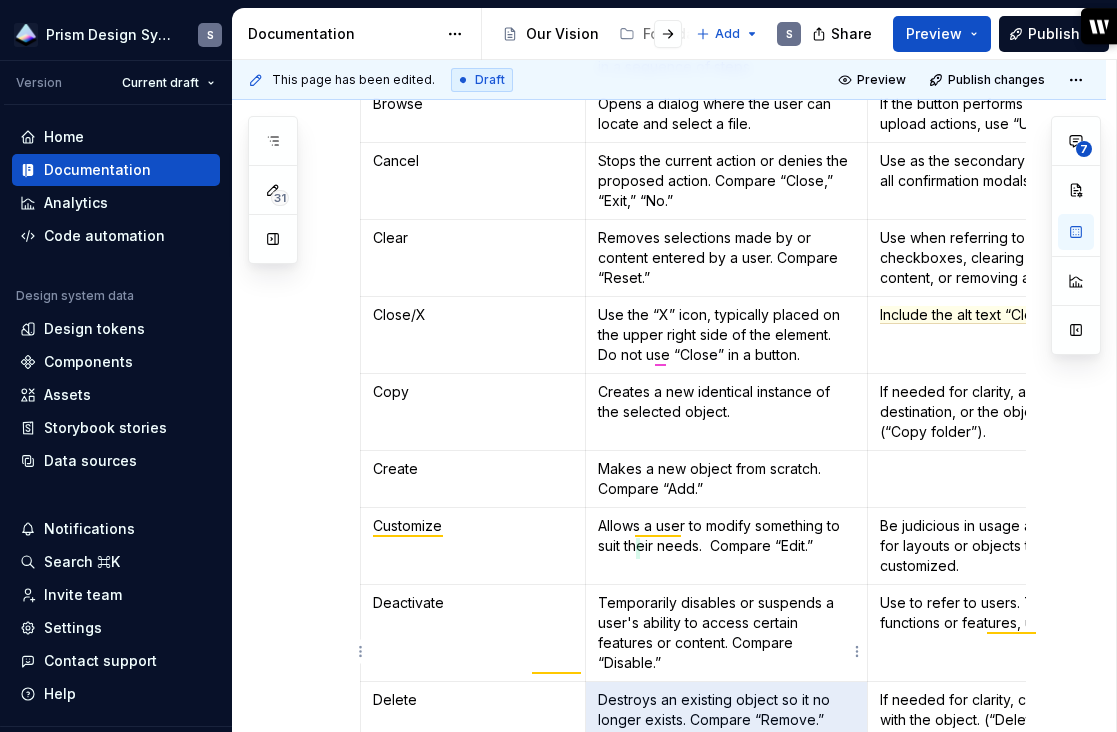 scroll, scrollTop: 670, scrollLeft: 0, axis: vertical 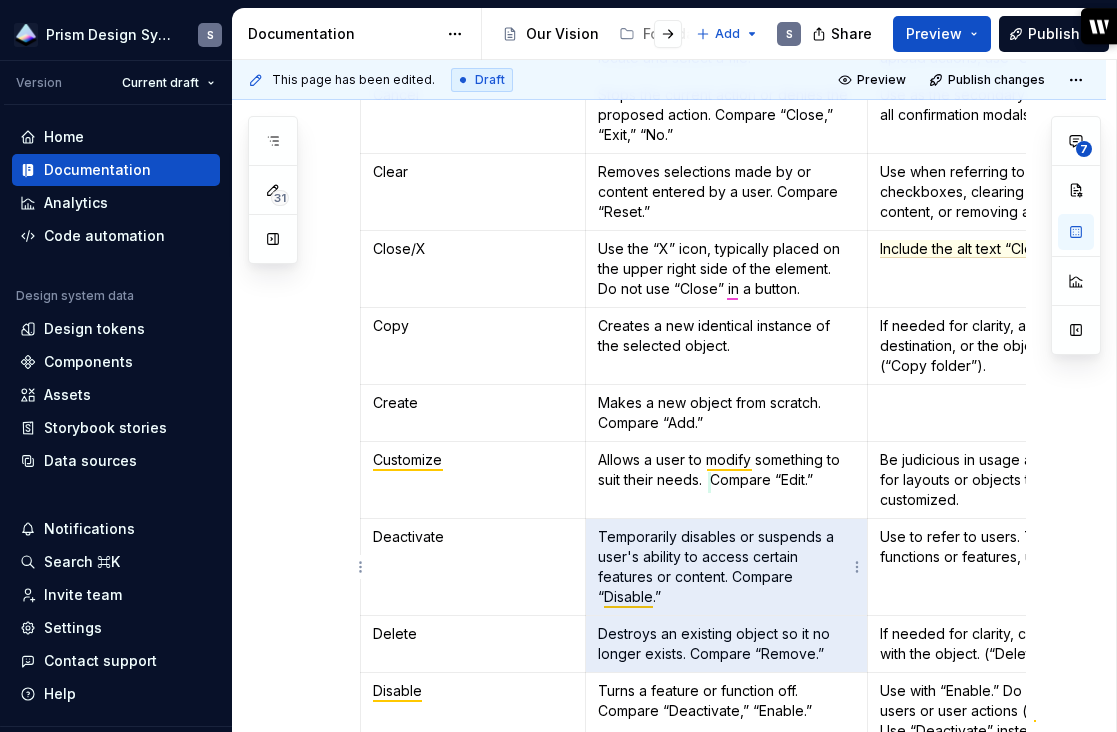 drag, startPoint x: 781, startPoint y: 666, endPoint x: 594, endPoint y: 540, distance: 225.48836 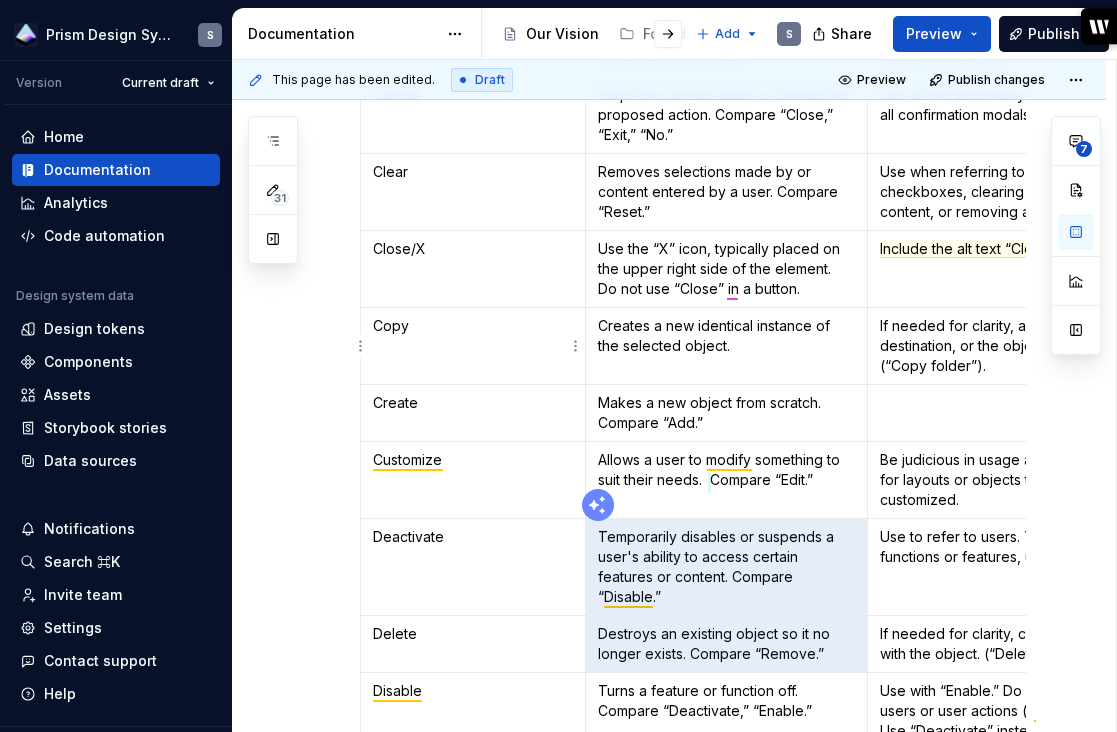 scroll, scrollTop: 0, scrollLeft: 0, axis: both 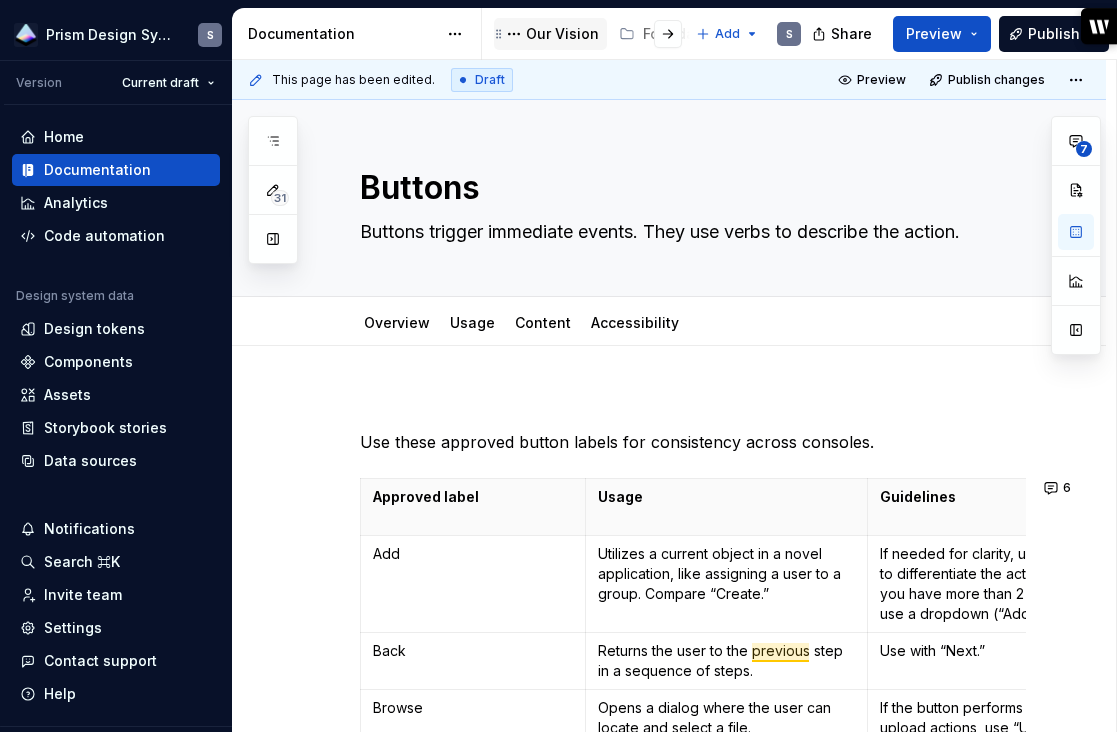 click on "Our Vision" at bounding box center [562, 34] 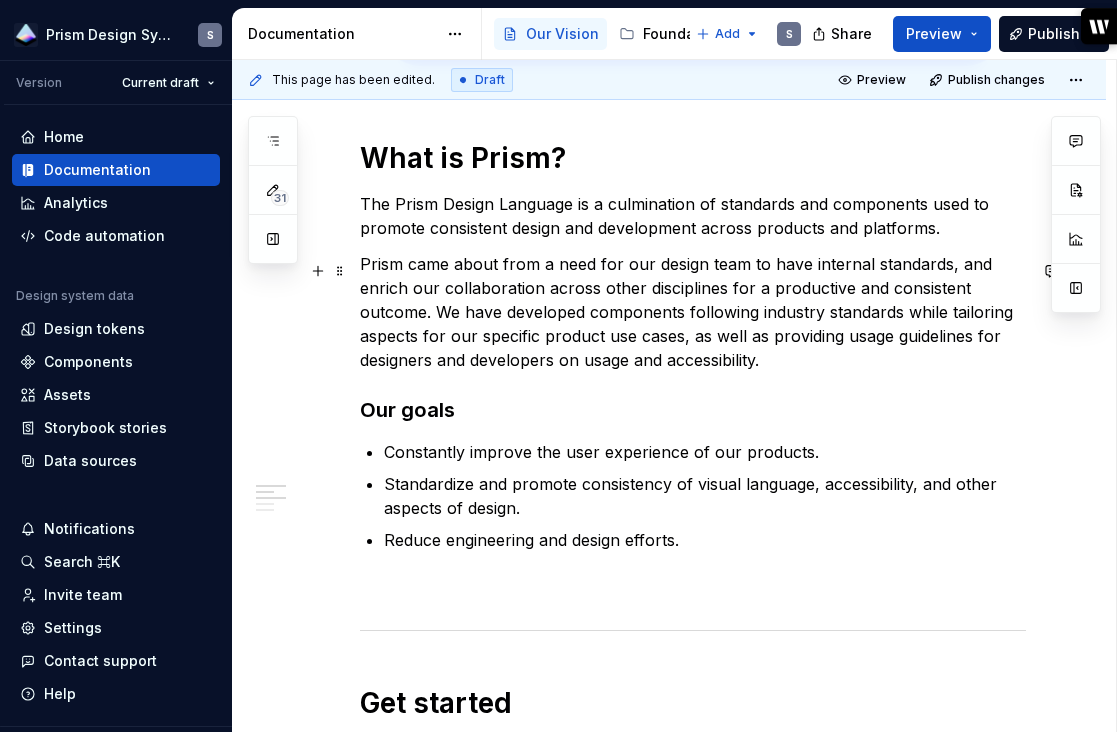 scroll, scrollTop: 836, scrollLeft: 0, axis: vertical 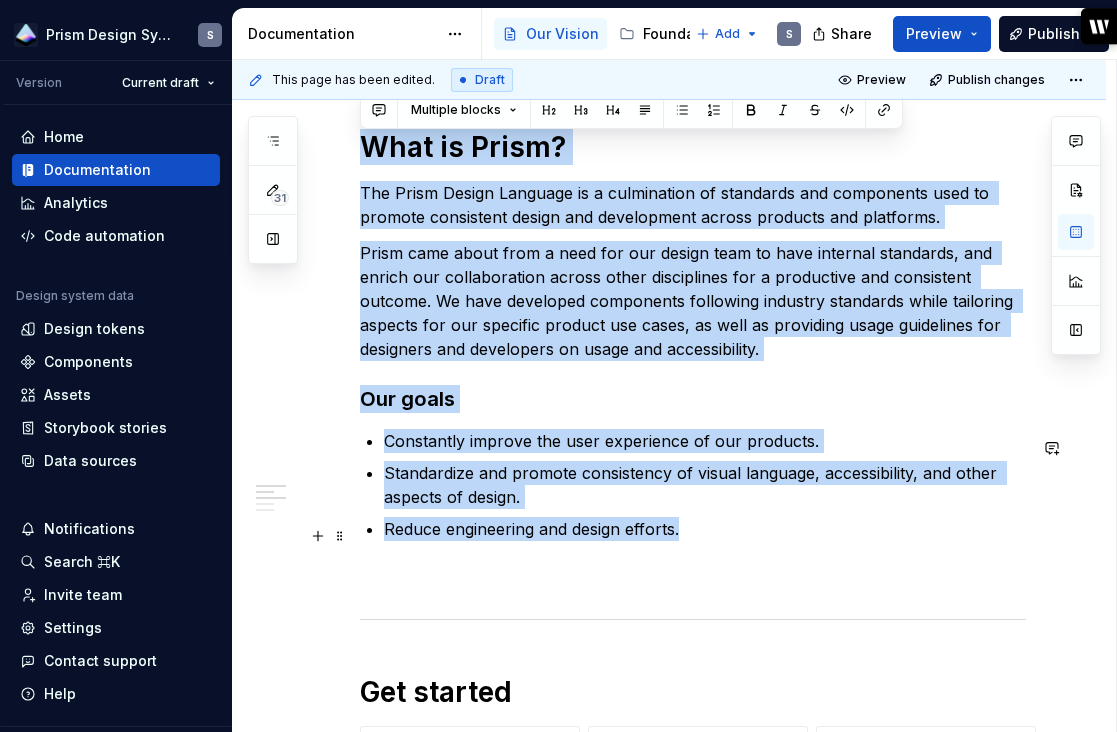 drag, startPoint x: 361, startPoint y: 152, endPoint x: 821, endPoint y: 534, distance: 597.9331 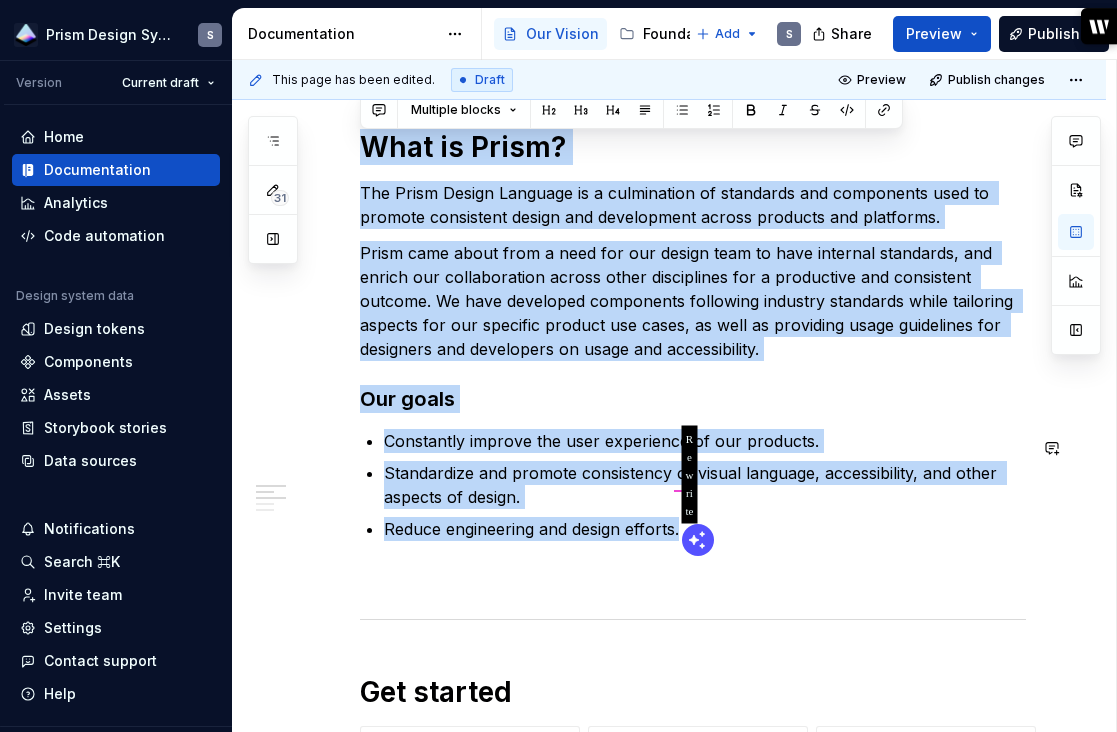 click at bounding box center (698, 540) 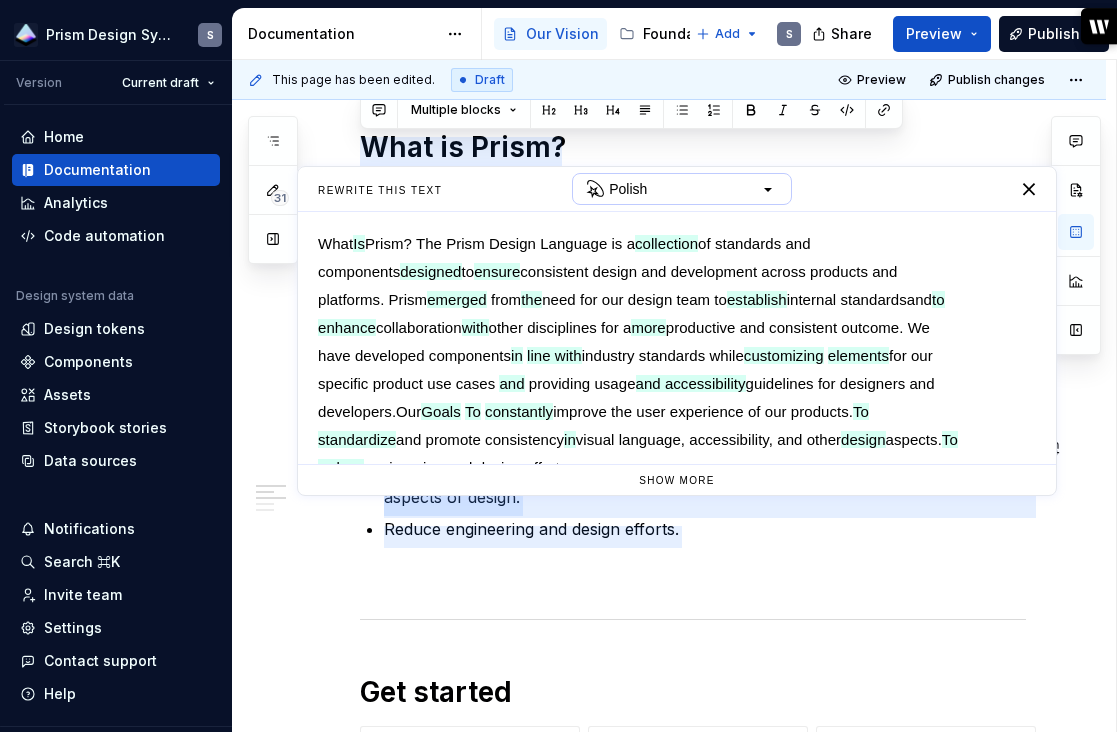 click at bounding box center [769, 189] 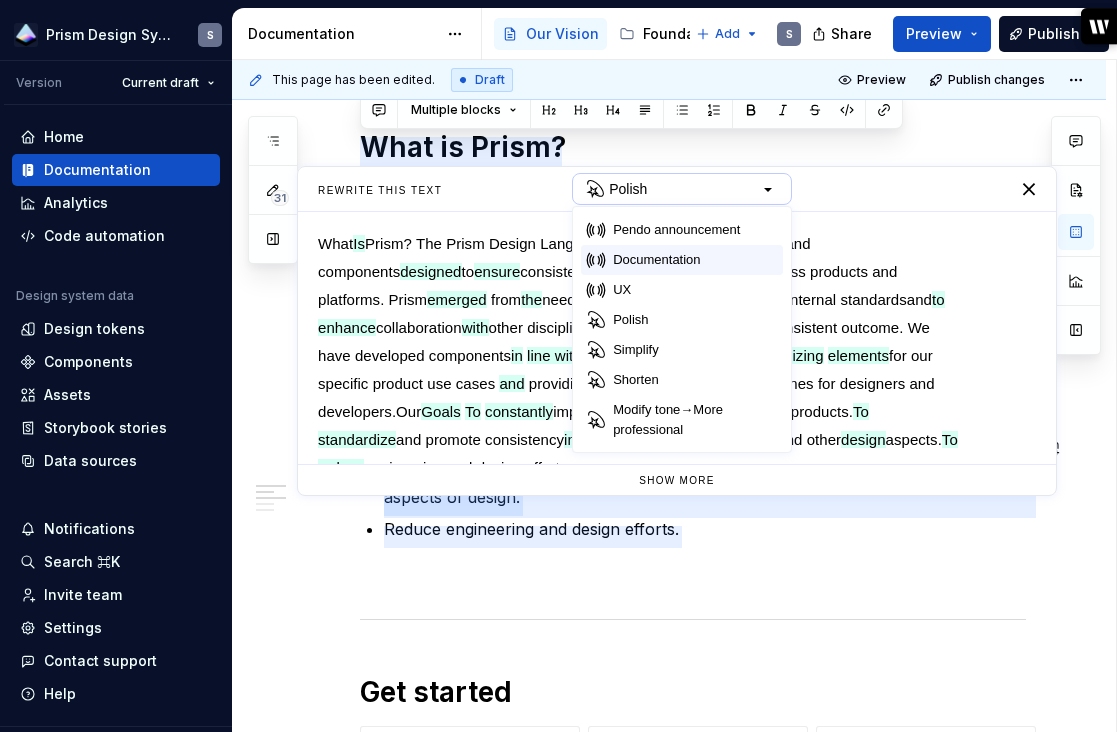 type on "*" 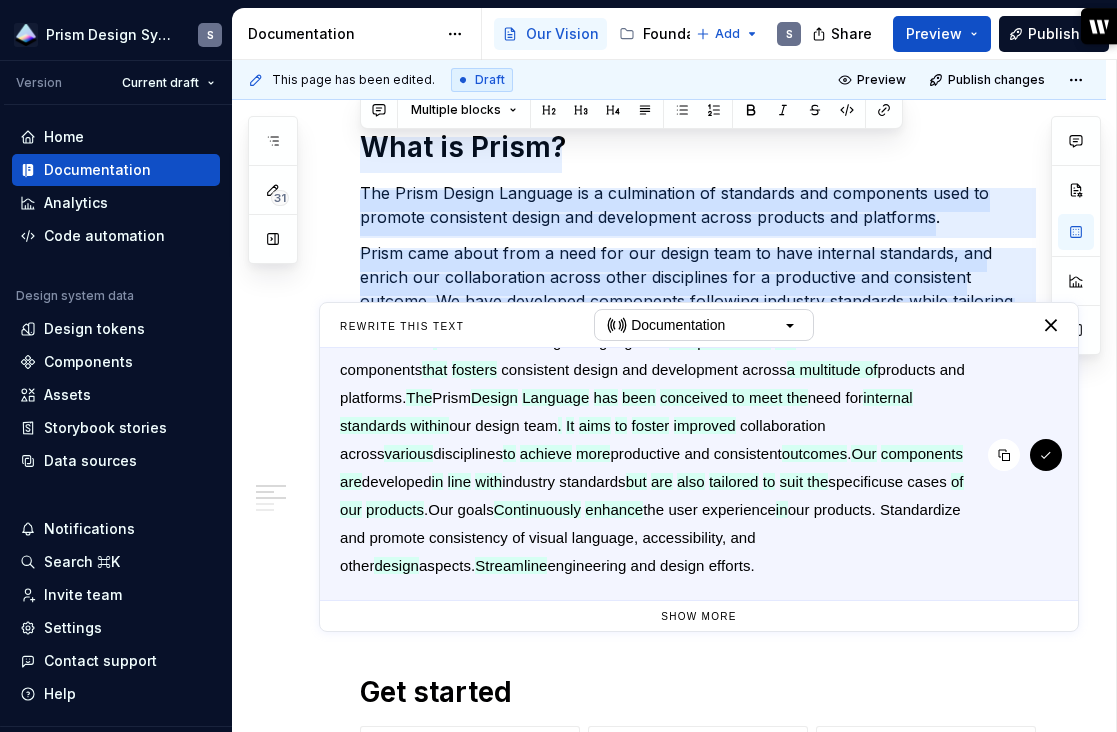 scroll, scrollTop: 0, scrollLeft: 0, axis: both 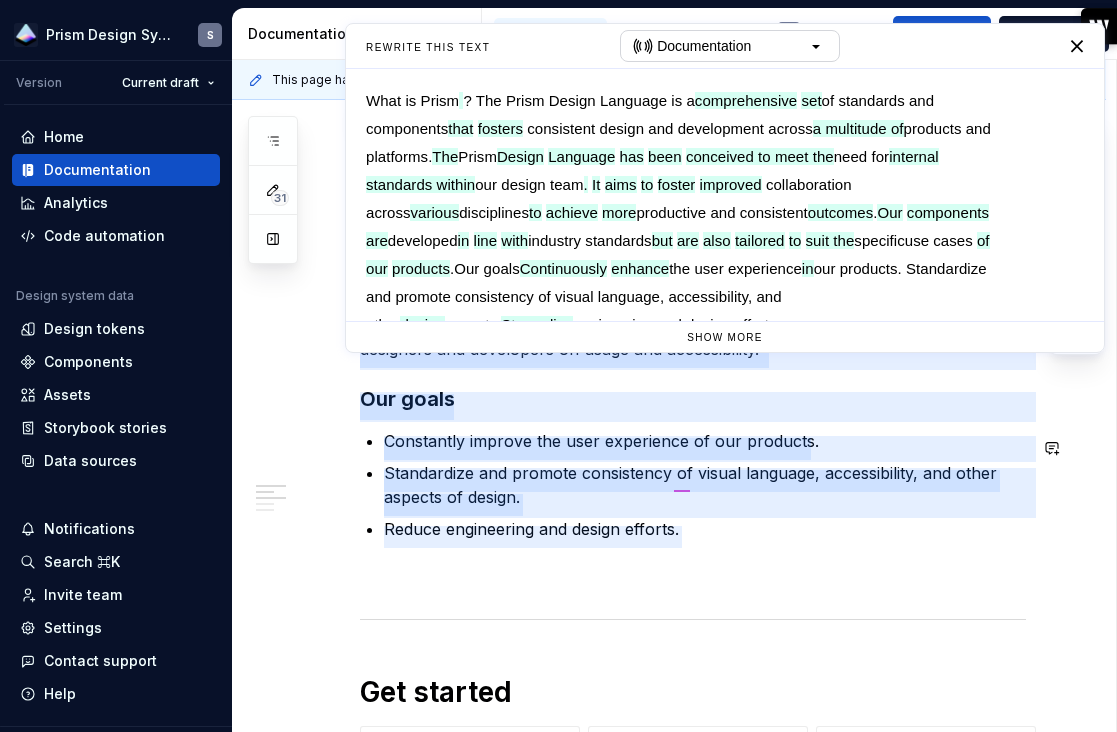 click on "Rewrite this text Documentation" at bounding box center (725, 46) 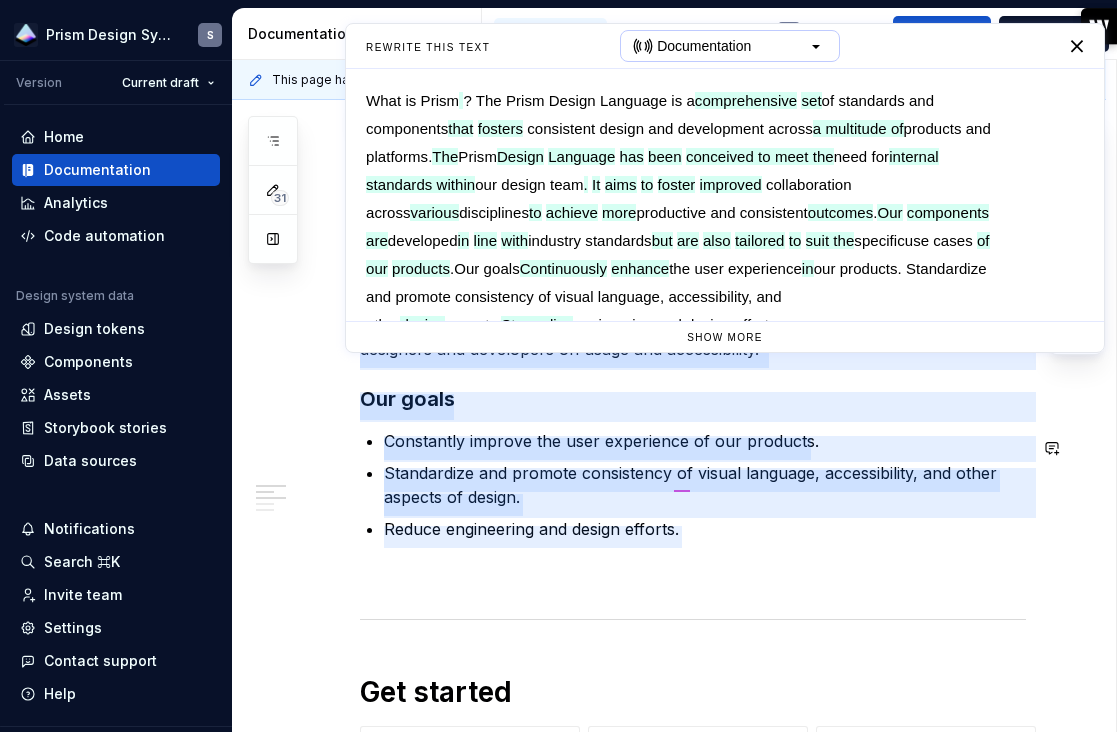 click on "Documentation" at bounding box center (730, 46) 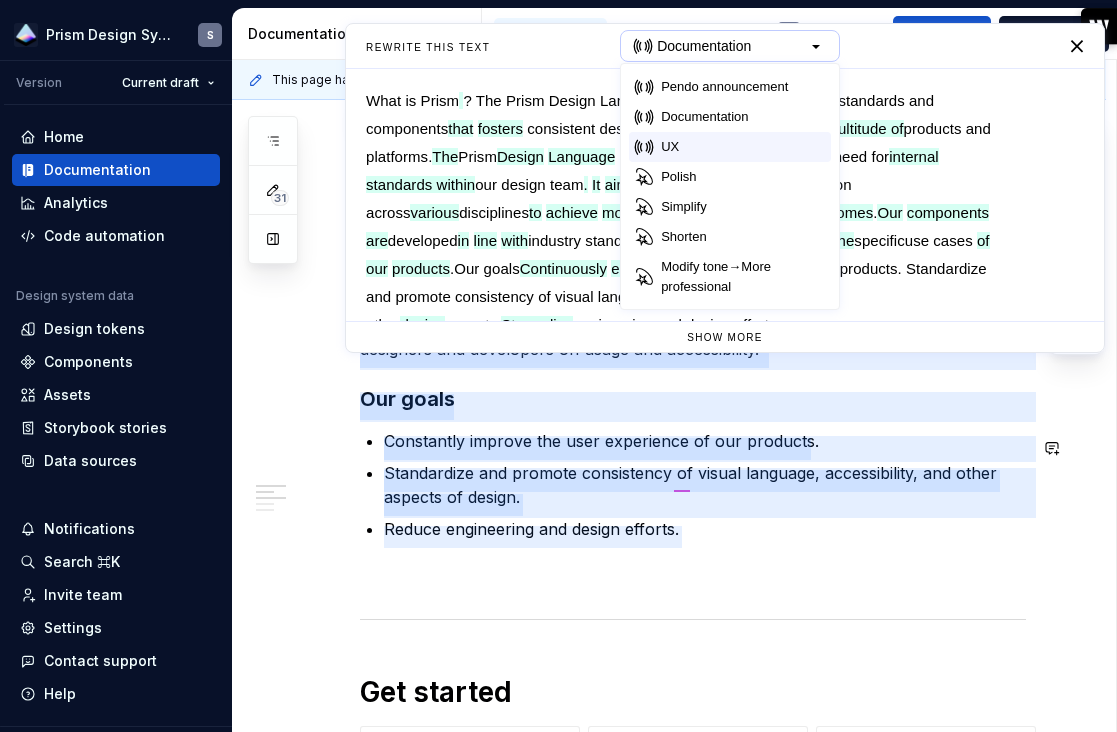 click on "UX" at bounding box center [730, 147] 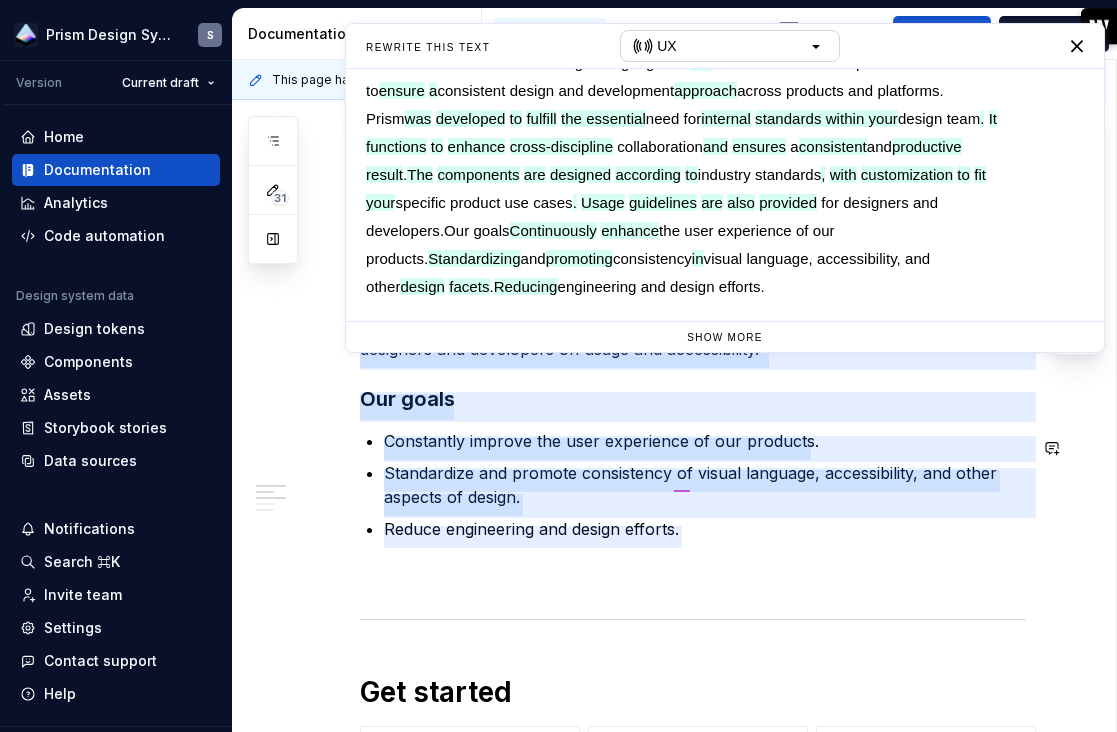 scroll, scrollTop: 0, scrollLeft: 0, axis: both 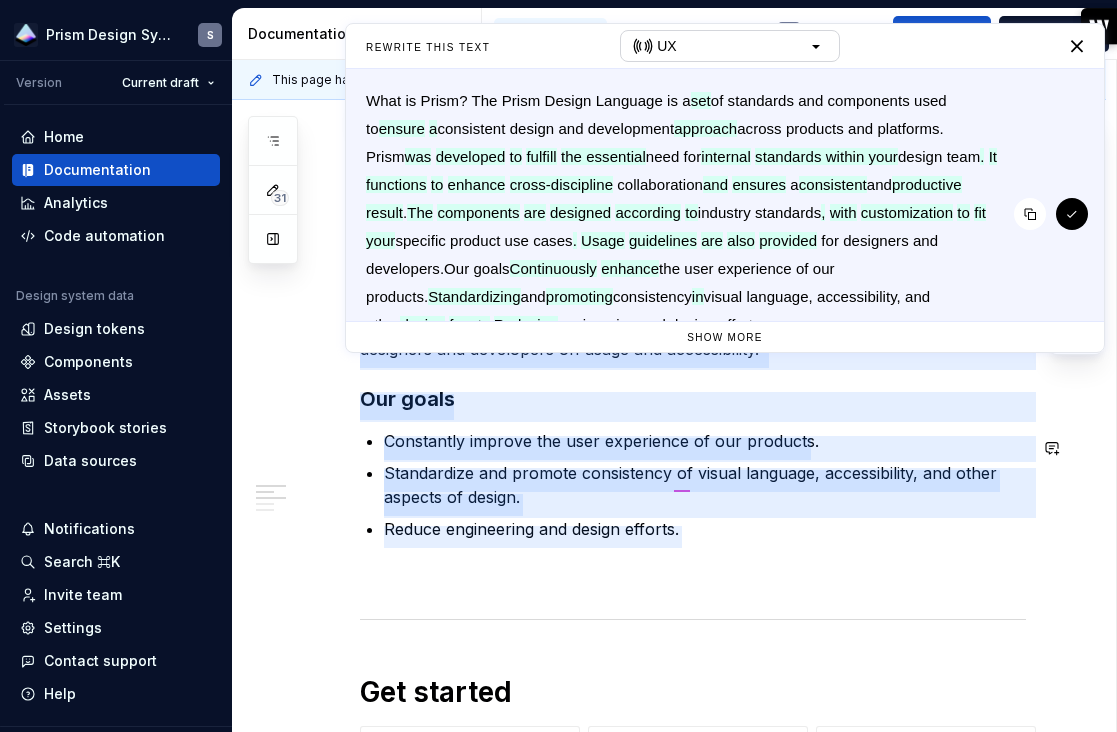 click on "set" at bounding box center [701, 100] 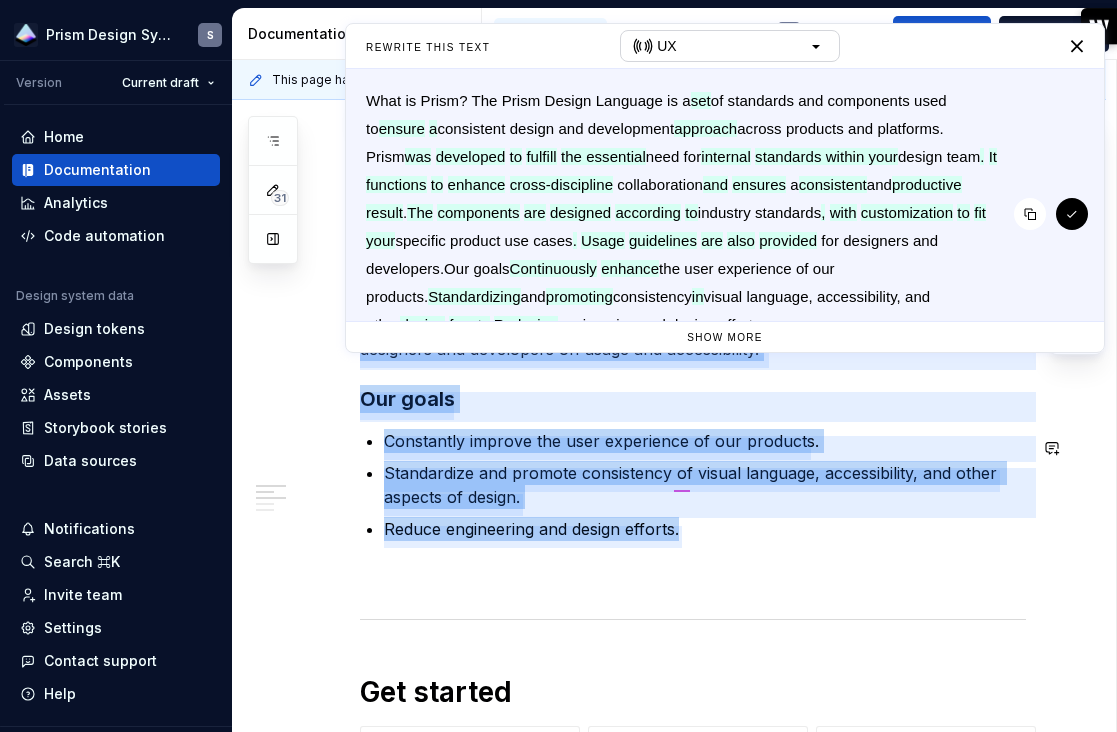 type 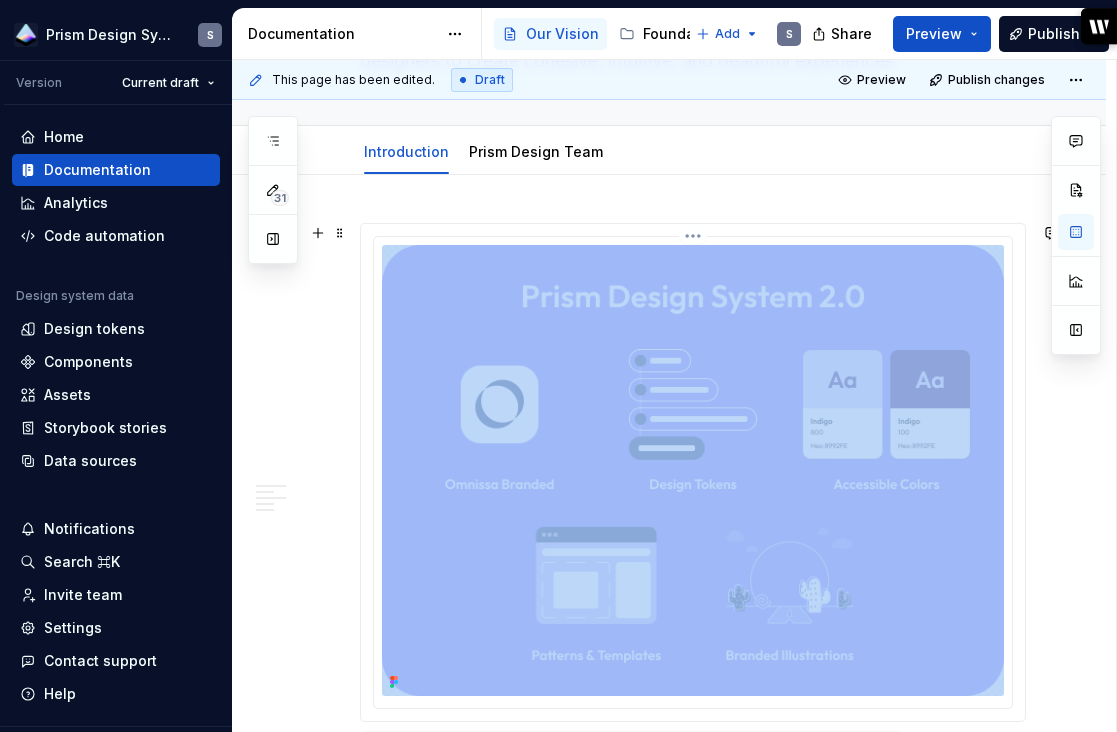 drag, startPoint x: 701, startPoint y: 541, endPoint x: 391, endPoint y: 632, distance: 323.08047 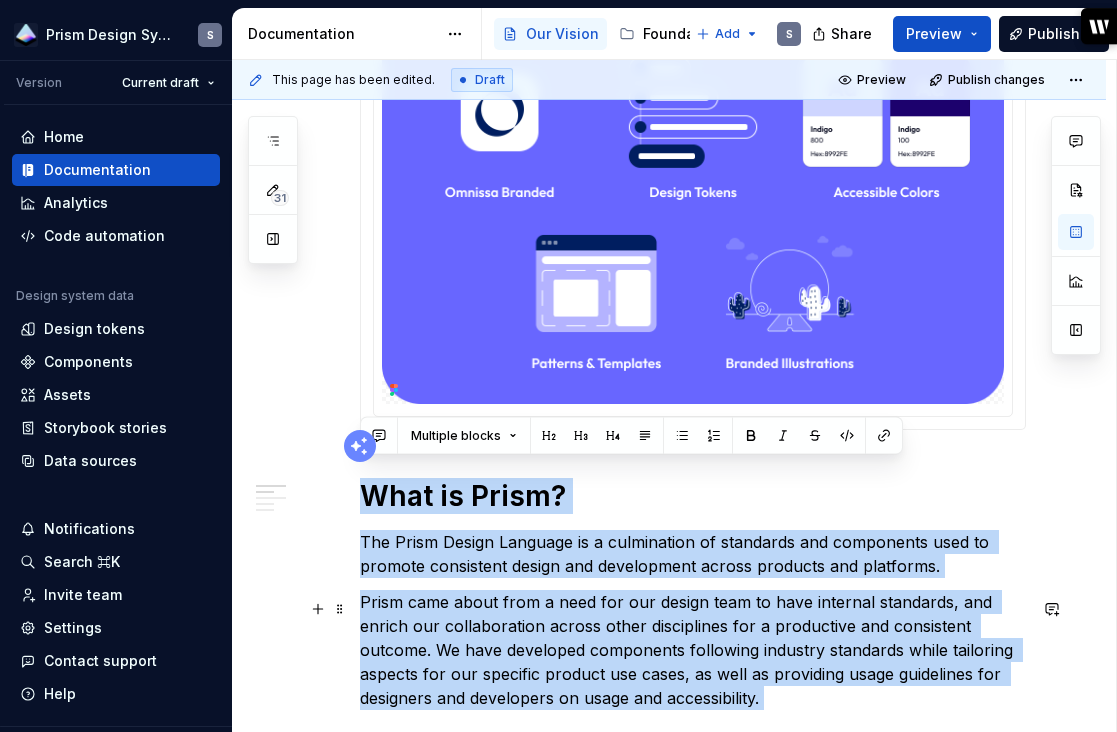 scroll, scrollTop: 510, scrollLeft: 0, axis: vertical 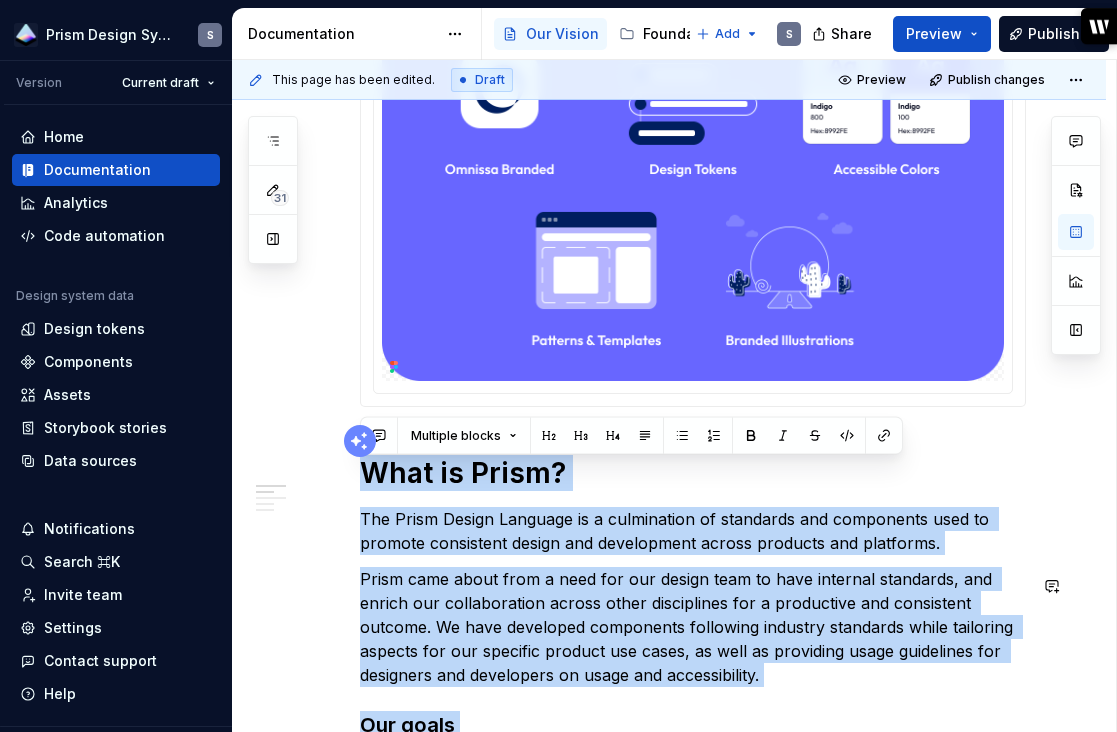 copy on "What is Prism? The Prism Design Language is a culmination of standards and components used to promote consistent design and development across products and platforms. Prism came about from a need for our design team to have internal standards, and enrich our collaboration across other disciplines for a productive and consistent outcome. We have developed components following industry standards while tailoring aspects for our specific product use cases, as well as providing usage guidelines for designers and developers on usage and accessibility.  Our goals Constantly improve the user experience of our products. Standardize and promote consistency of visual language, accessibility, and other aspects of design. Reduce engineering and design efforts." 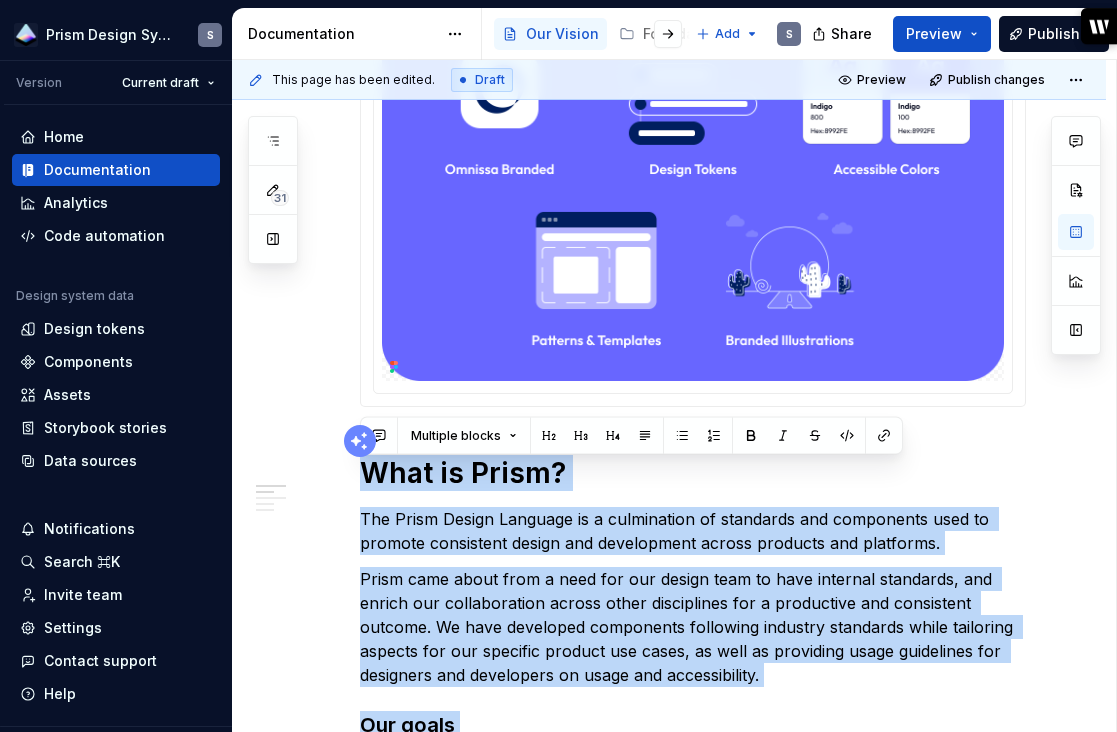 click on "**********" at bounding box center (693, 883) 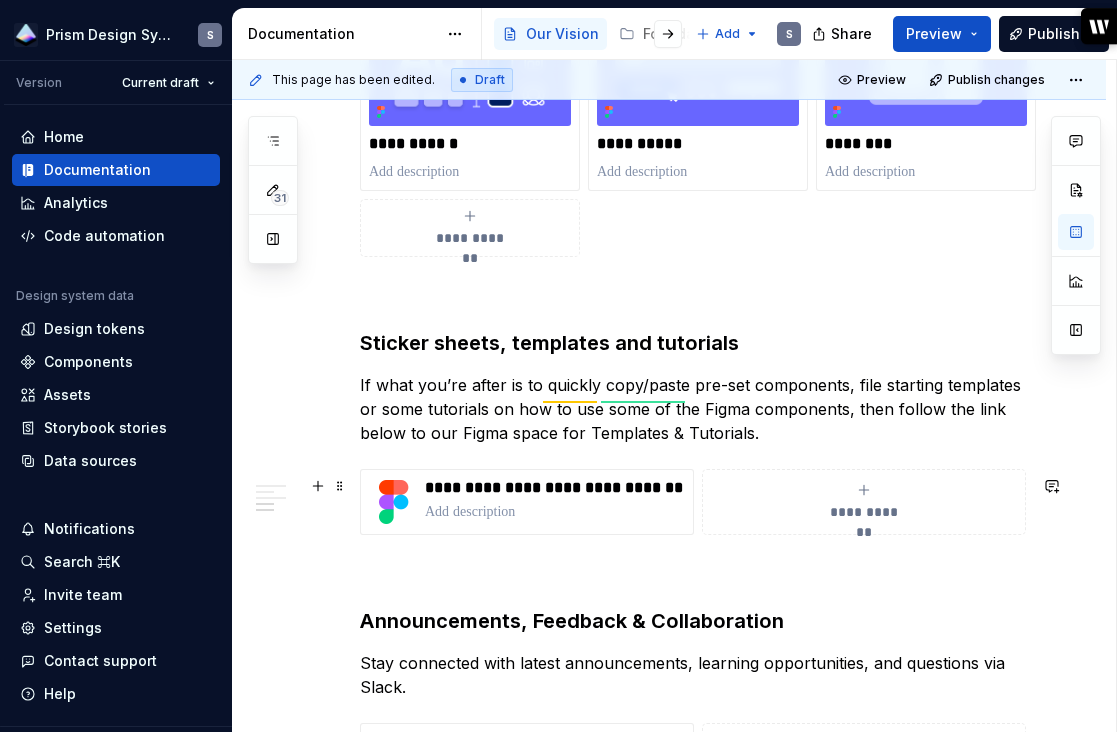 scroll, scrollTop: 1589, scrollLeft: 0, axis: vertical 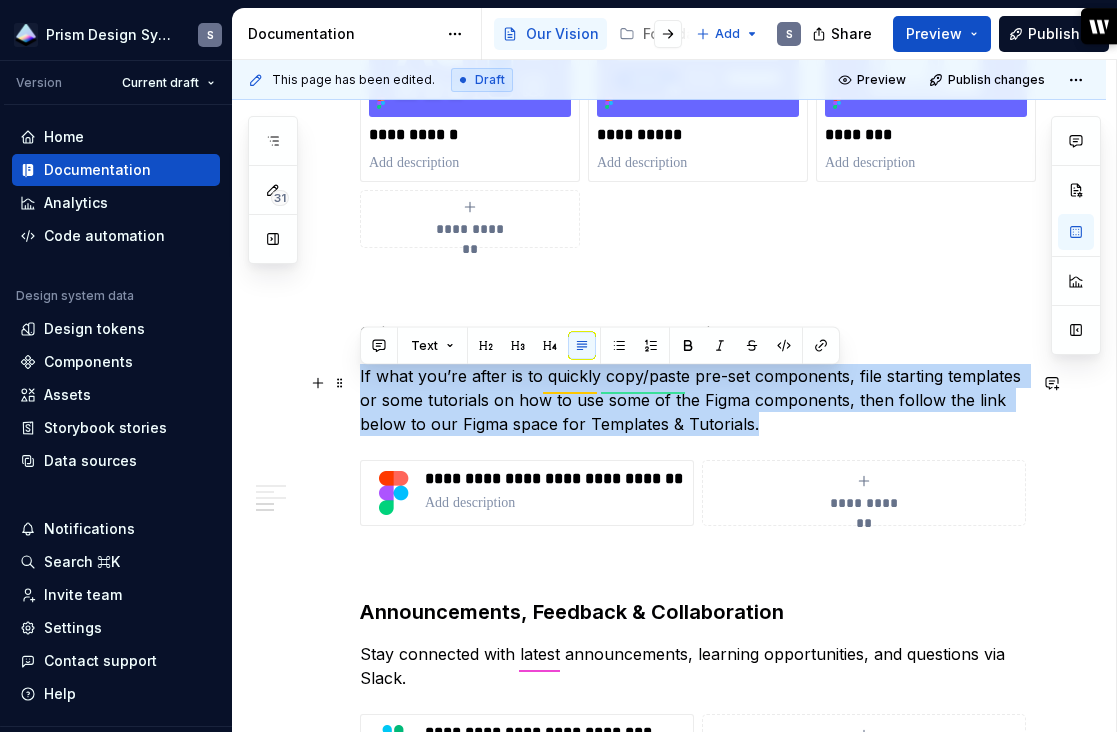 drag, startPoint x: 768, startPoint y: 432, endPoint x: 359, endPoint y: 383, distance: 411.92474 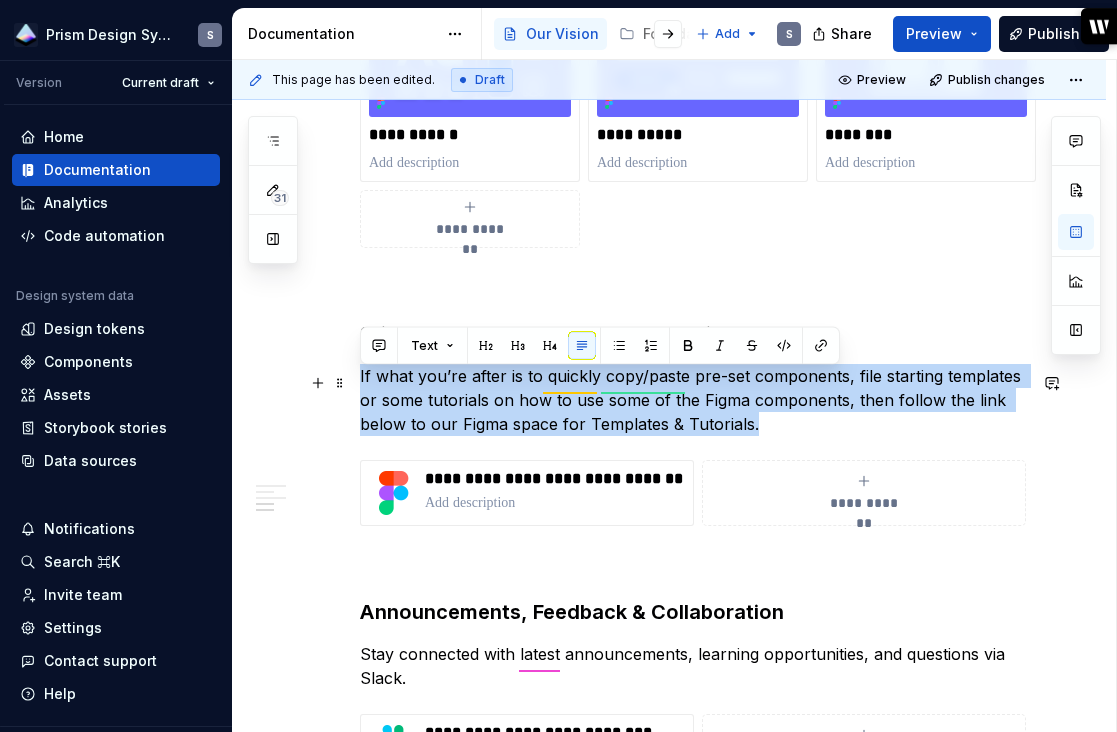 click on "**********" at bounding box center (669, -98) 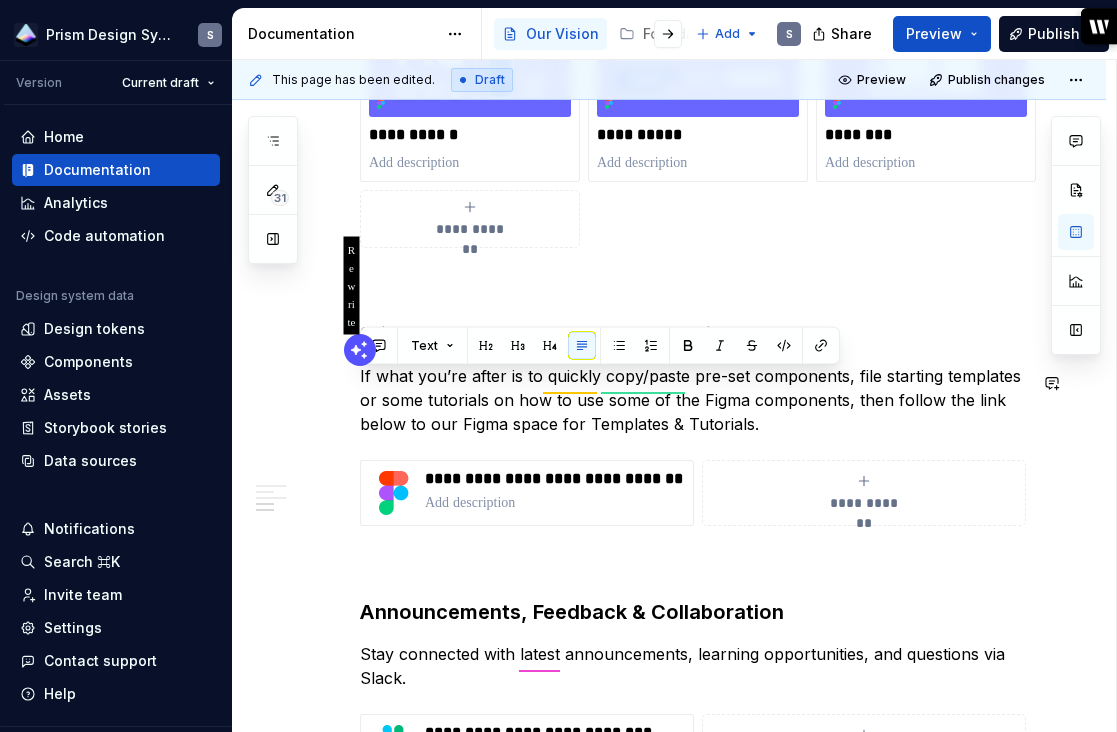 click at bounding box center (360, 350) 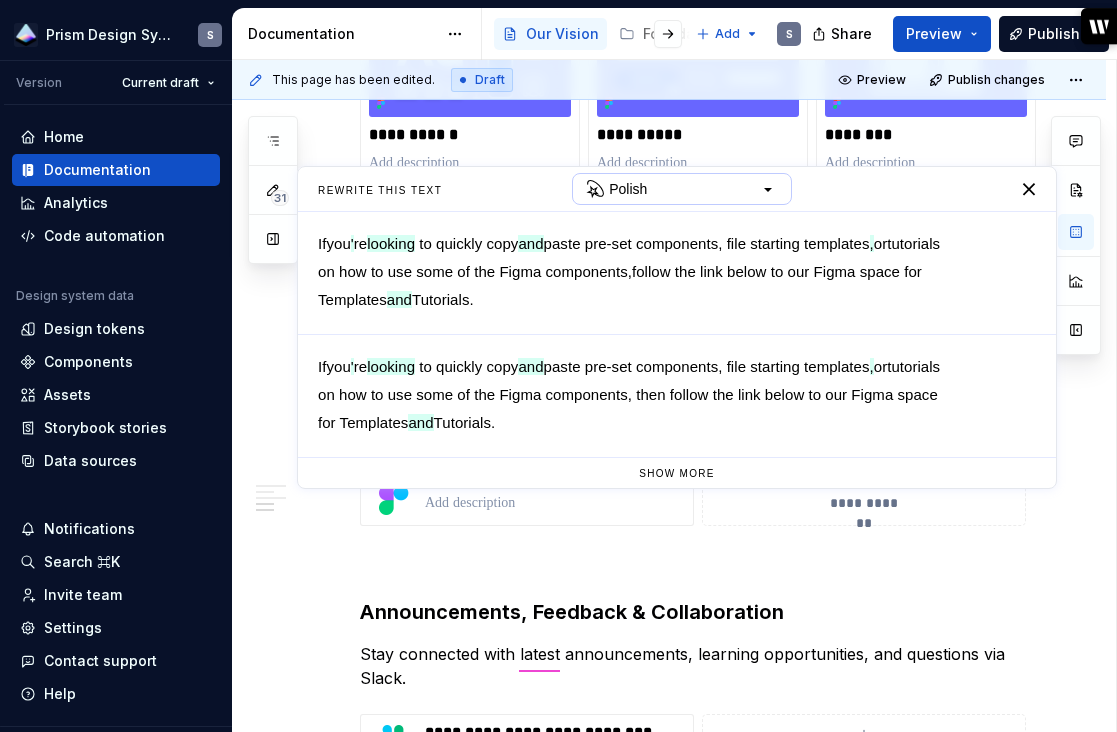 click on "Polish" at bounding box center [628, 189] 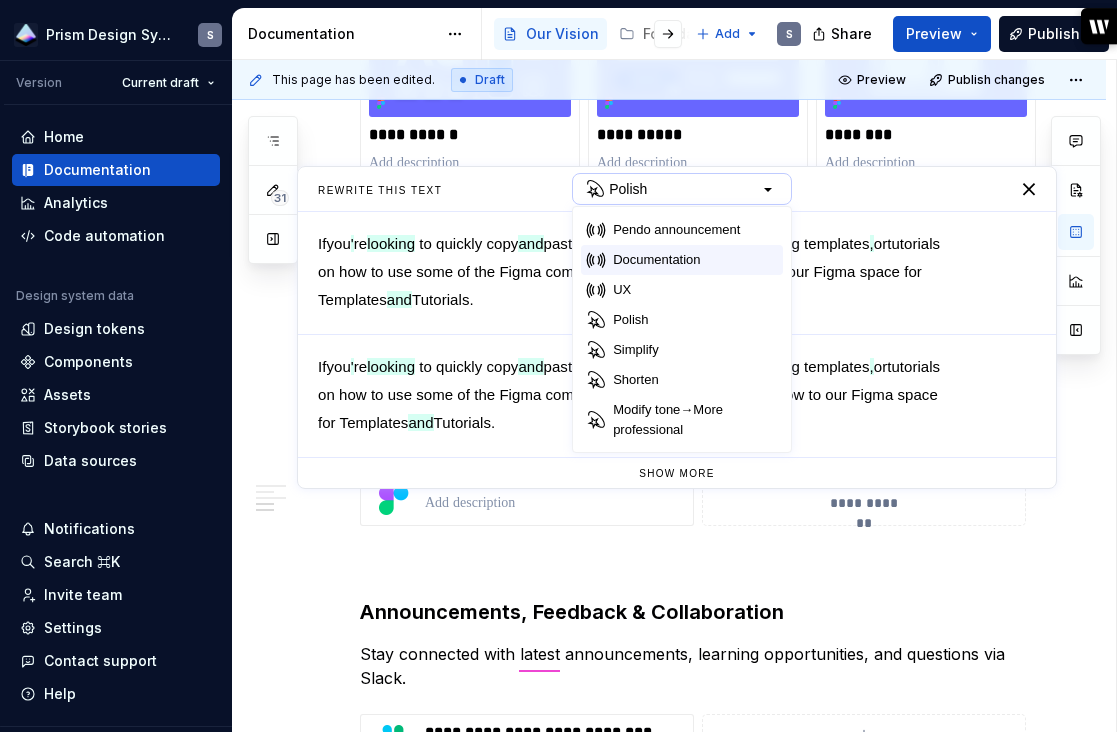 click on "Documentation" at bounding box center (656, 260) 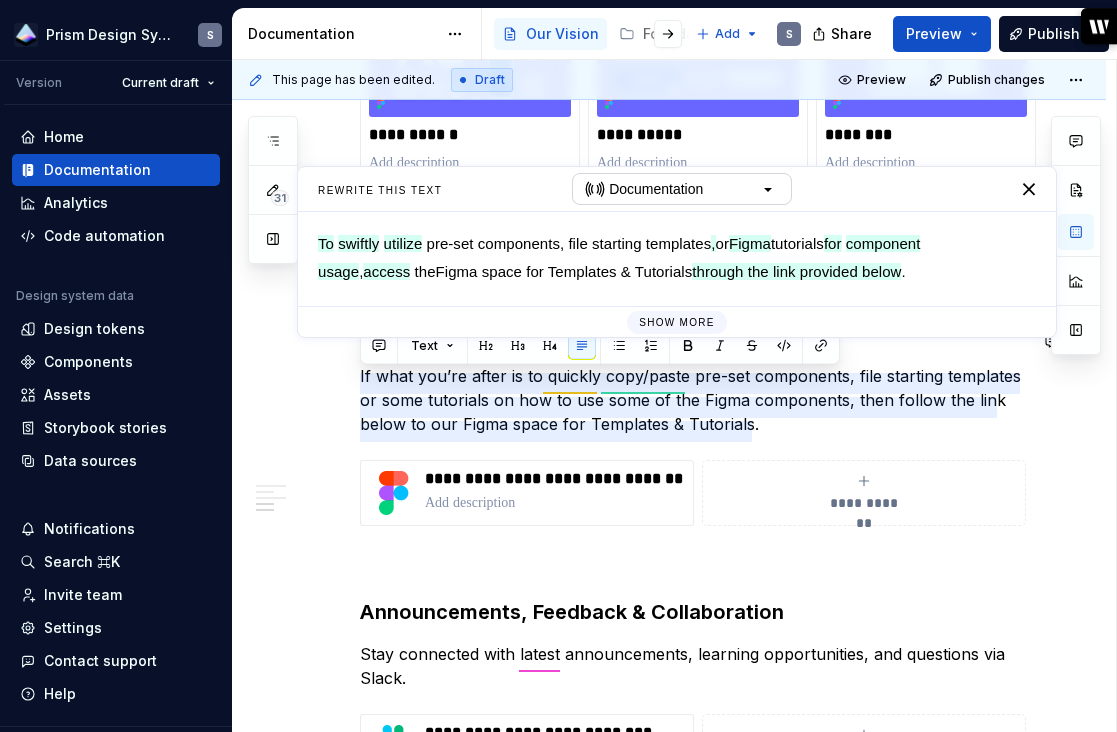 click on "Show more" at bounding box center [677, 322] 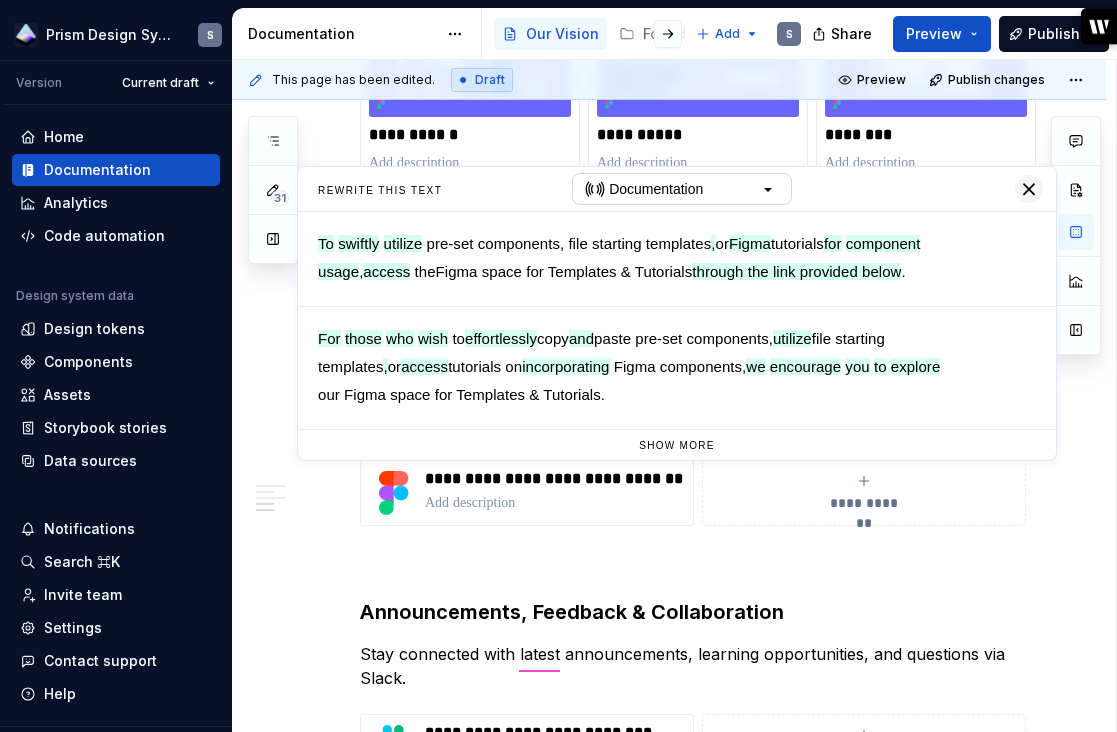 click at bounding box center (1029, 189) 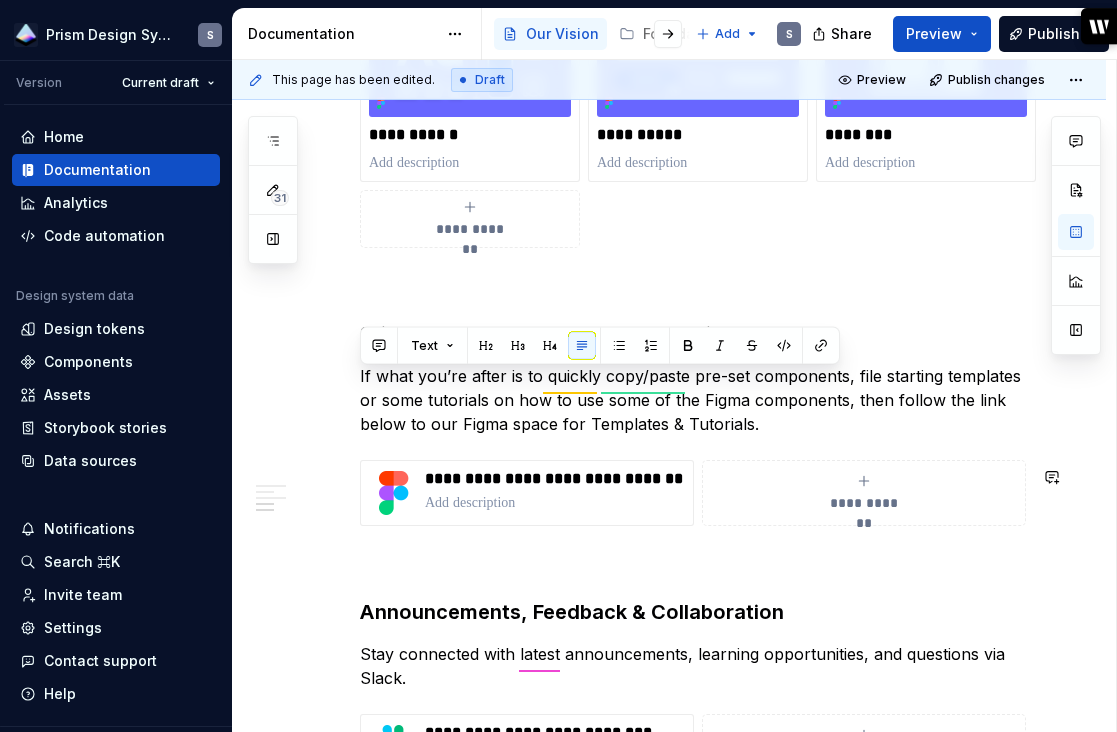 click on "**********" at bounding box center [693, -196] 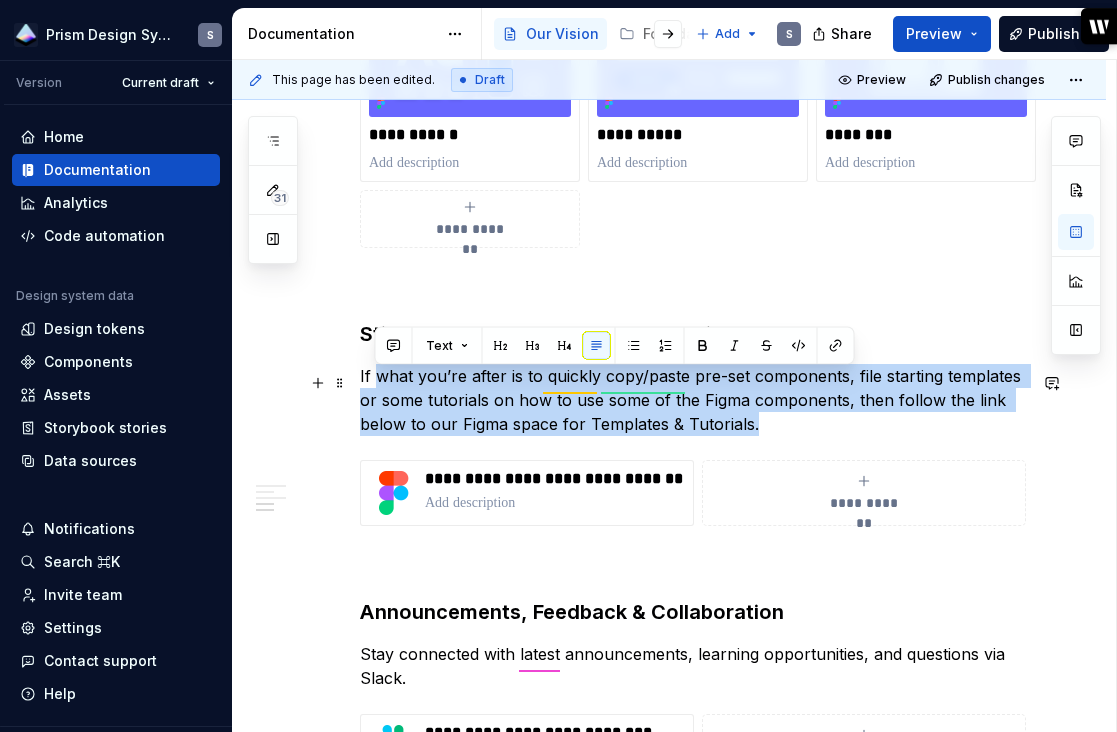 drag, startPoint x: 814, startPoint y: 442, endPoint x: 332, endPoint y: 393, distance: 484.48425 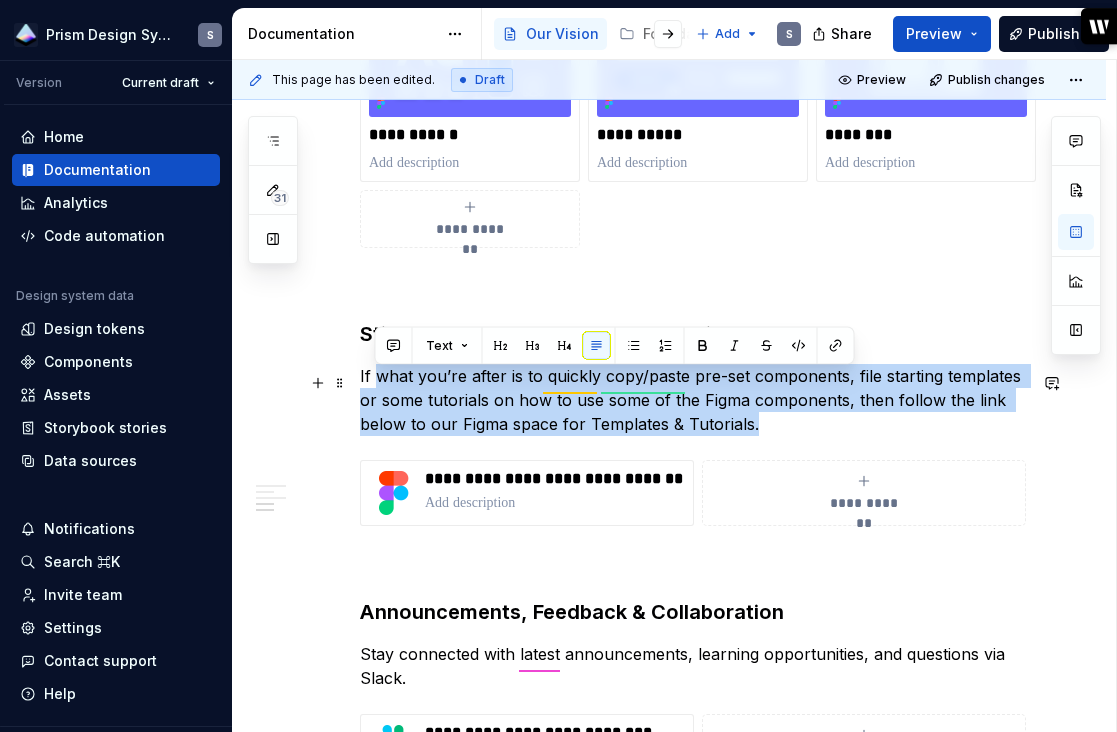 click on "**********" at bounding box center [693, -184] 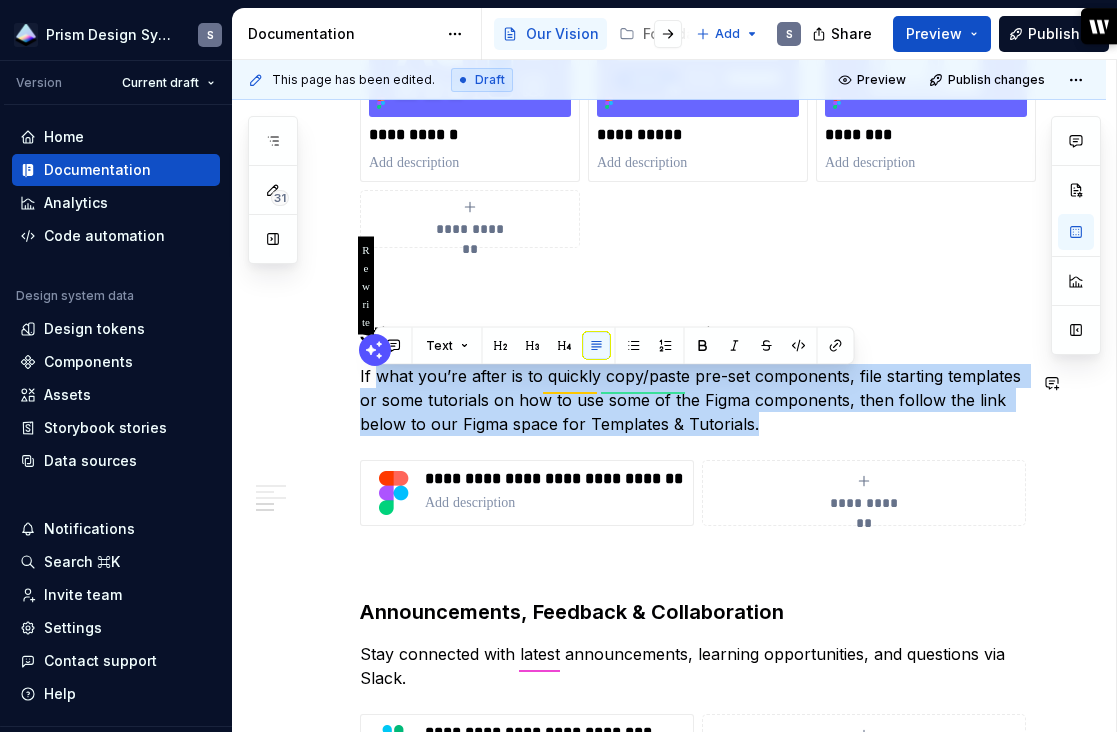 click at bounding box center (375, 350) 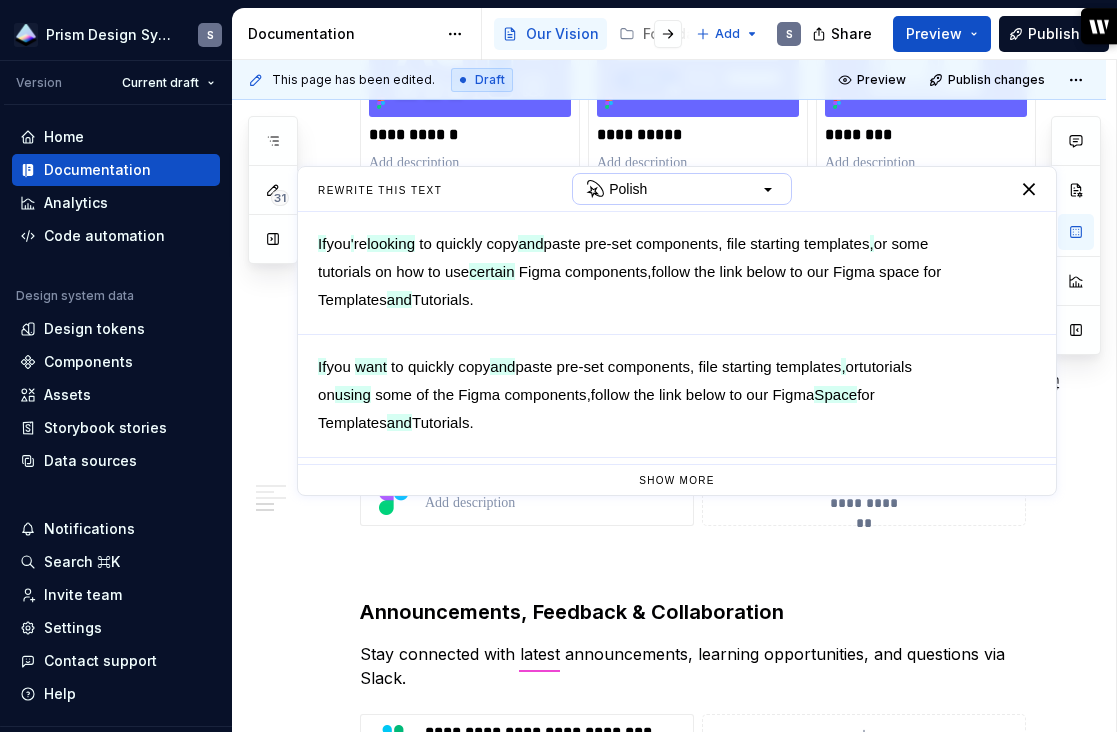 click on "Polish" at bounding box center [682, 189] 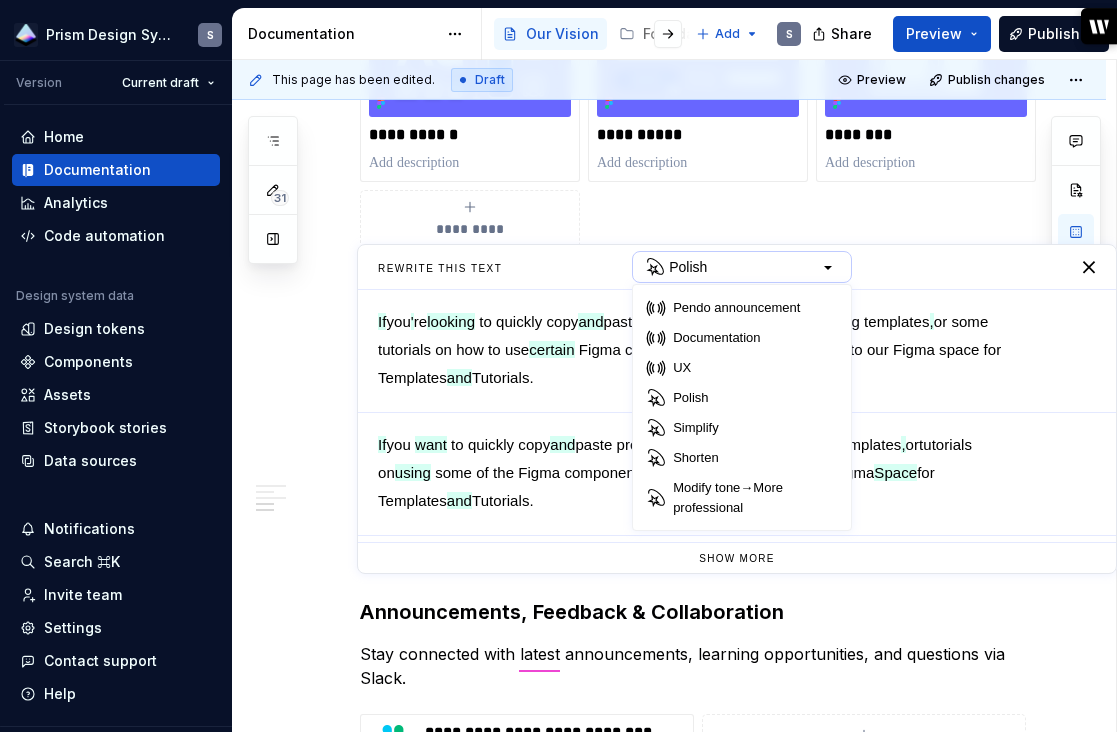 click on "Polish" at bounding box center [688, 267] 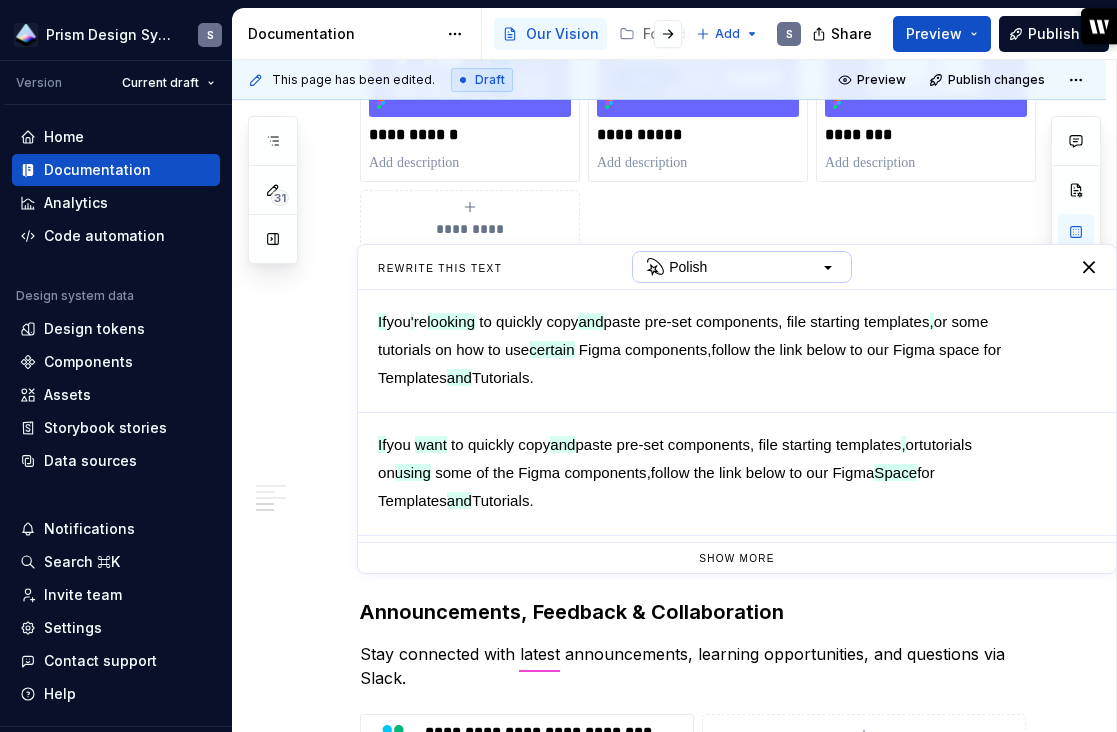 click on "Polish" at bounding box center (688, 267) 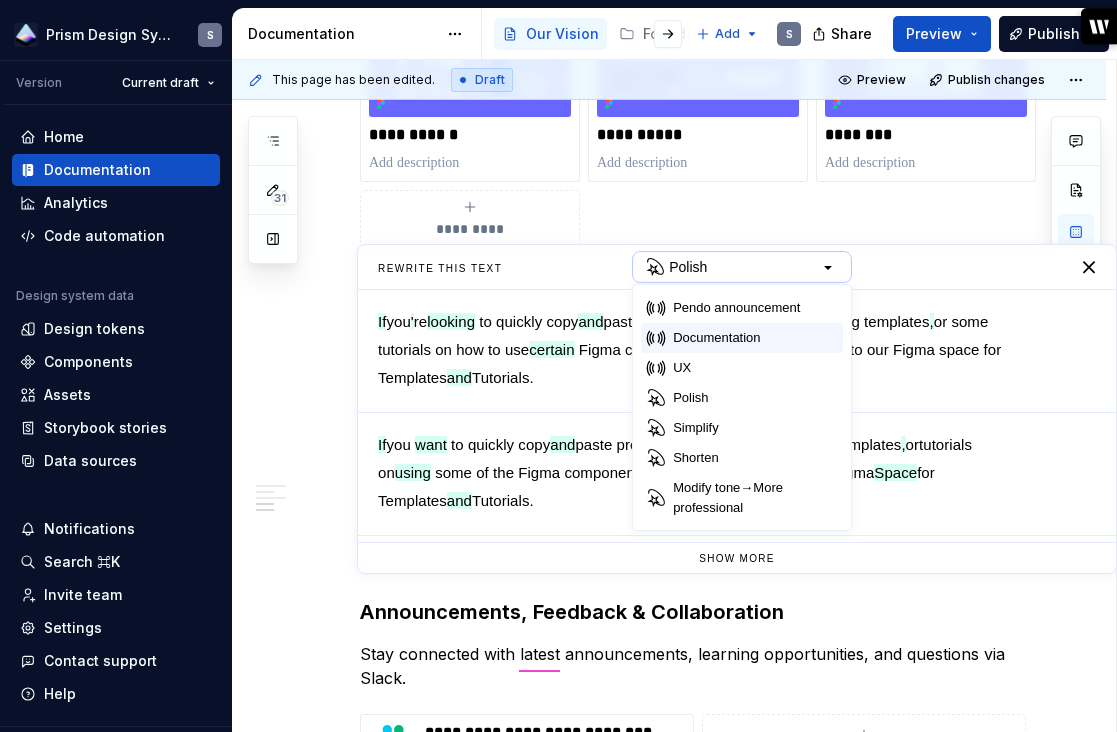 click on "Documentation" at bounding box center [716, 338] 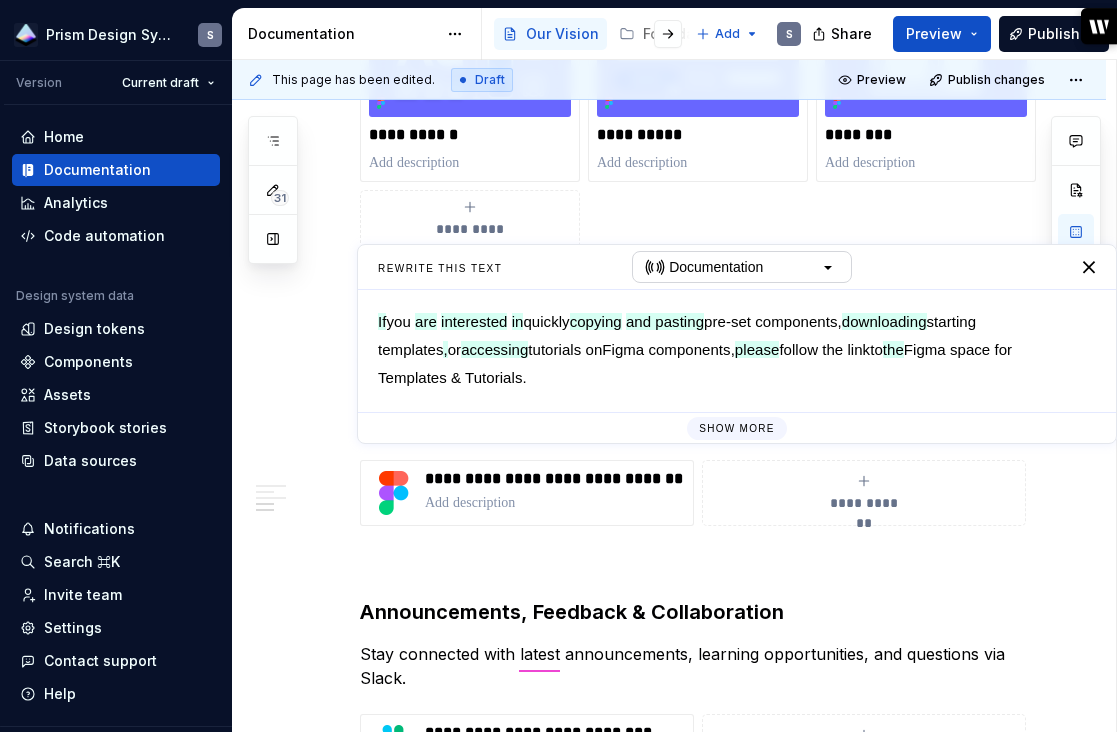 click on "Show more" at bounding box center [737, 428] 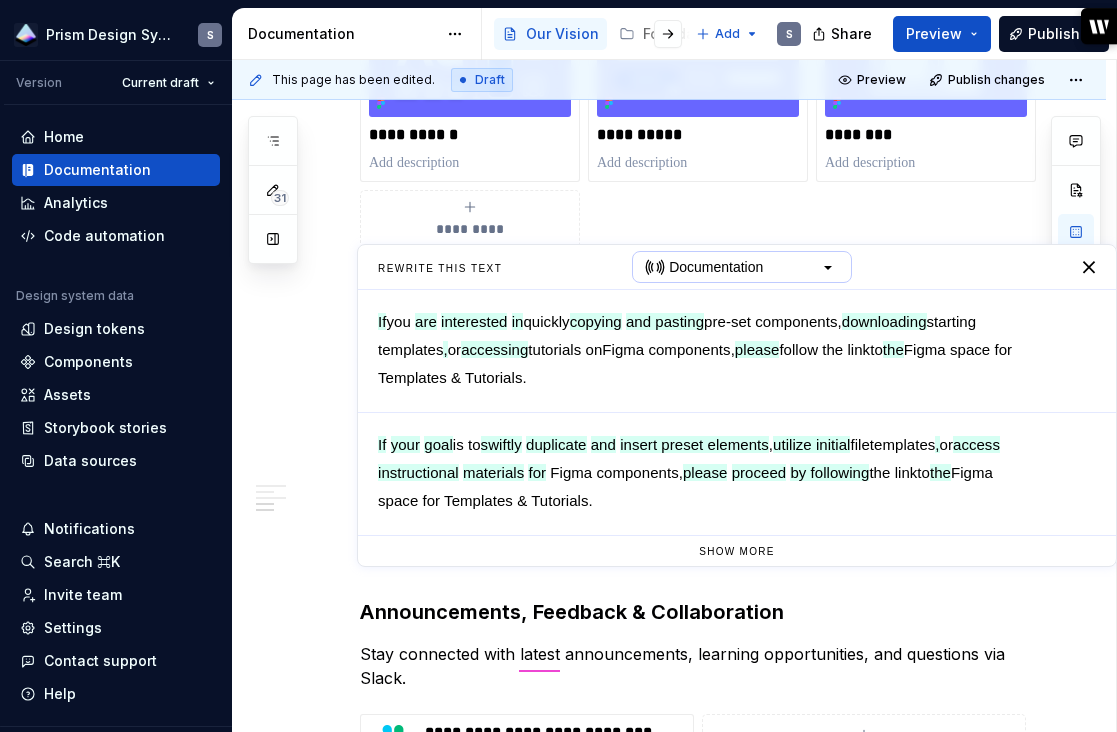 click at bounding box center [829, 267] 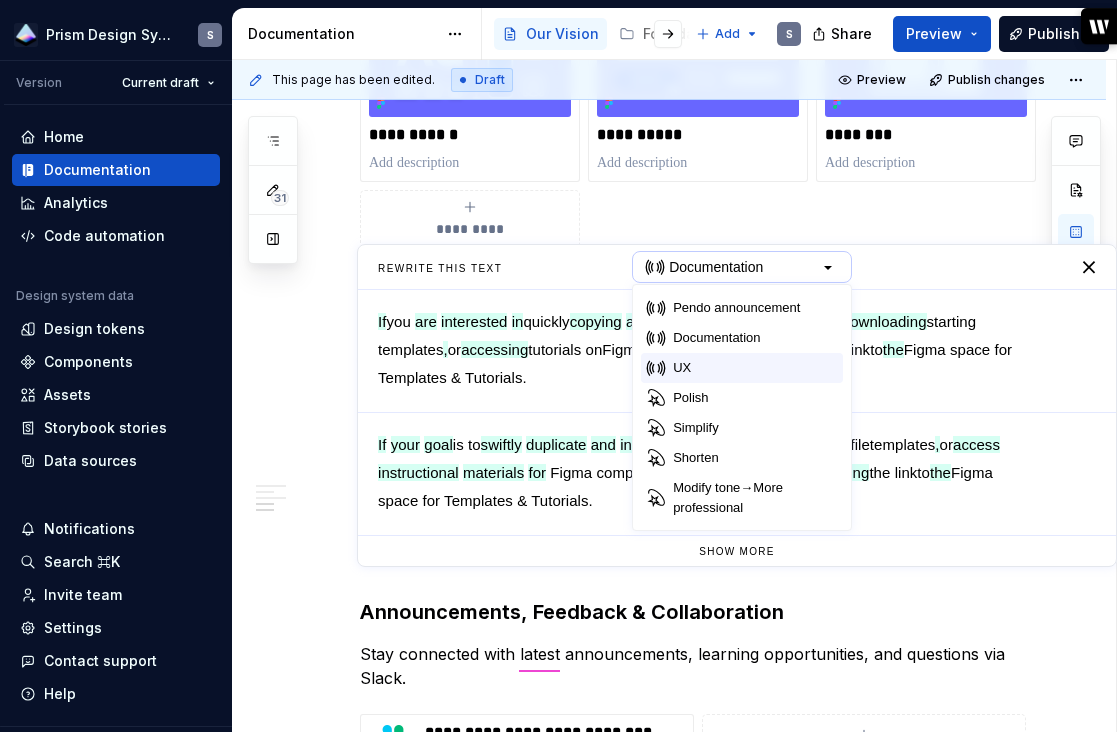 click on "UX" at bounding box center [742, 368] 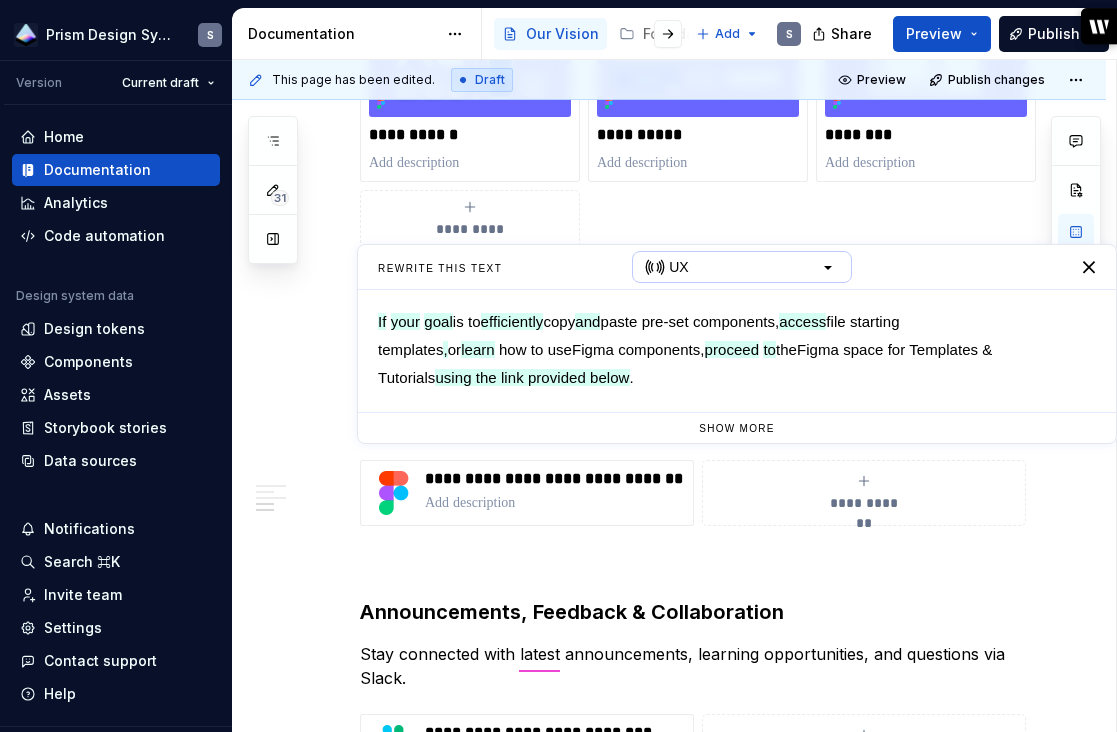 click on "UX" at bounding box center [742, 267] 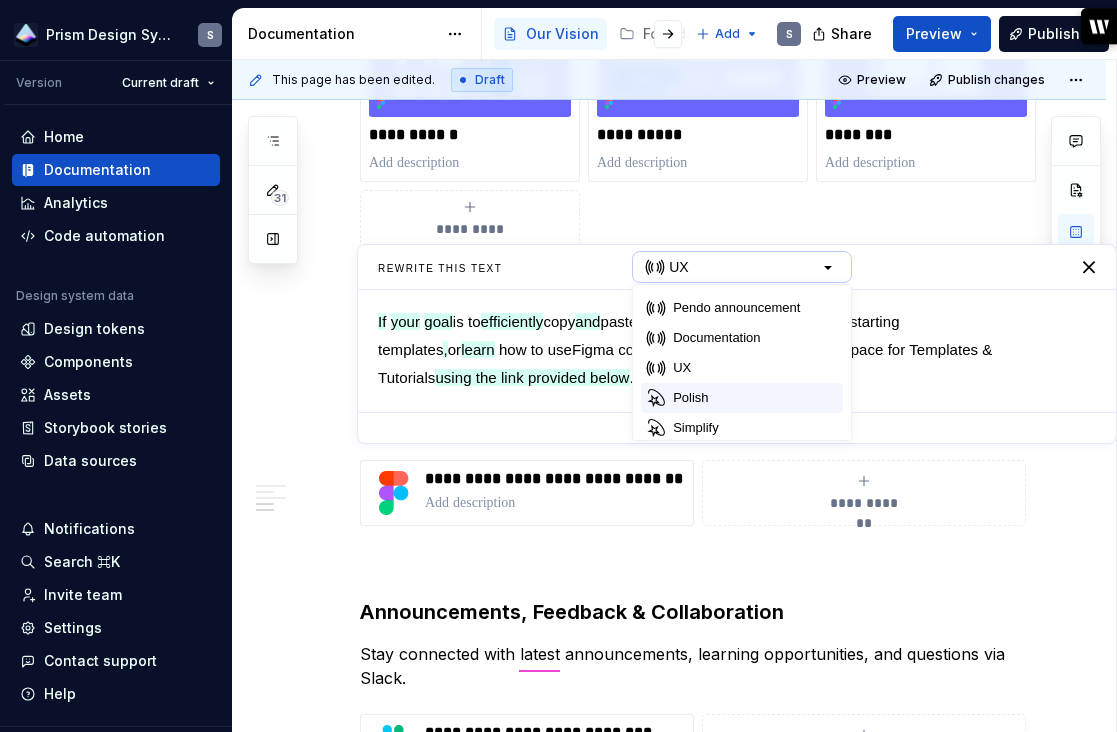 click on "Polish" at bounding box center [742, 398] 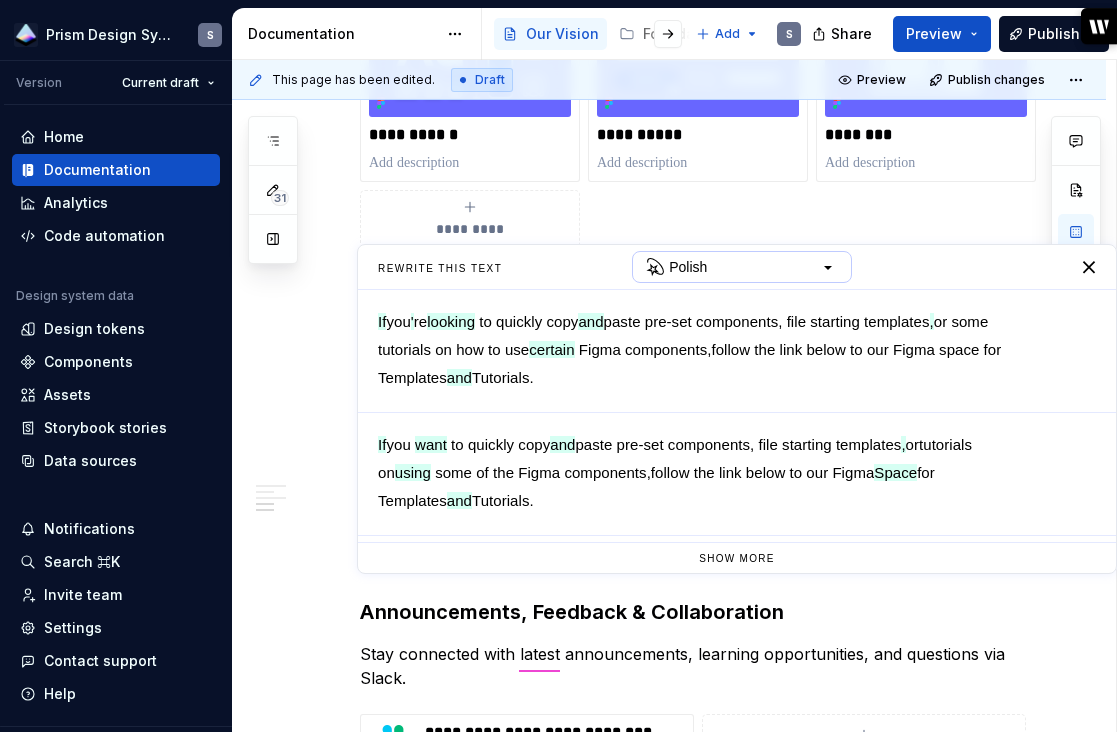 click on "Polish" at bounding box center (742, 267) 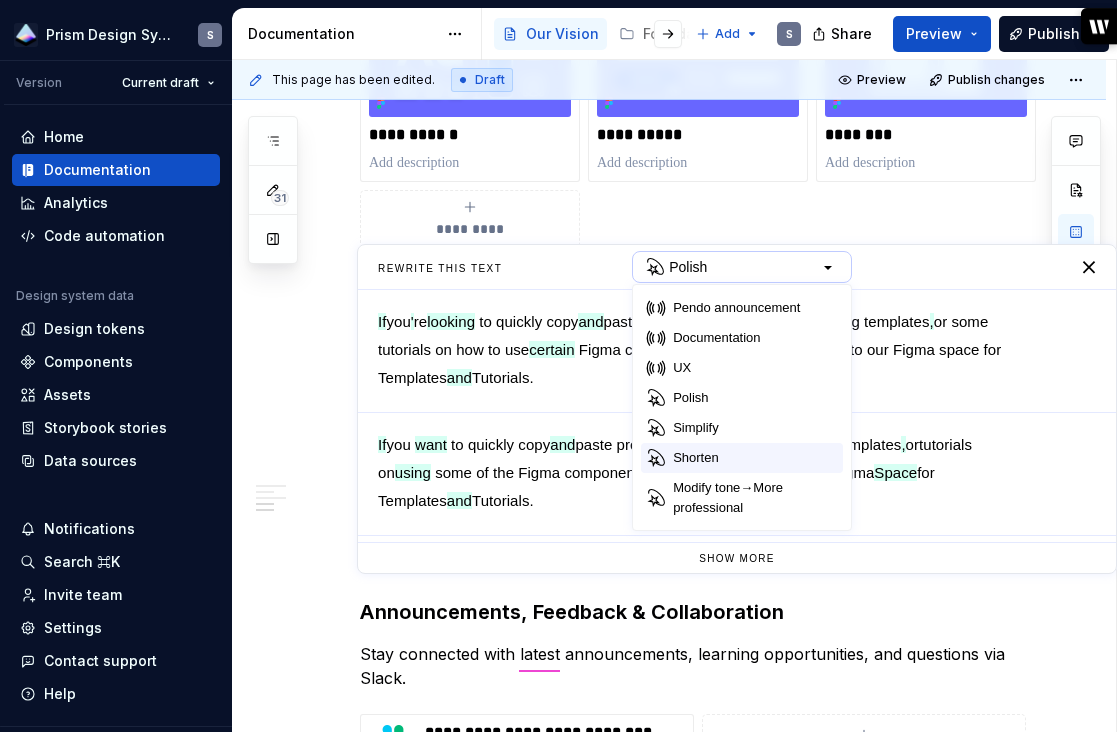 click on "Shorten" at bounding box center [696, 458] 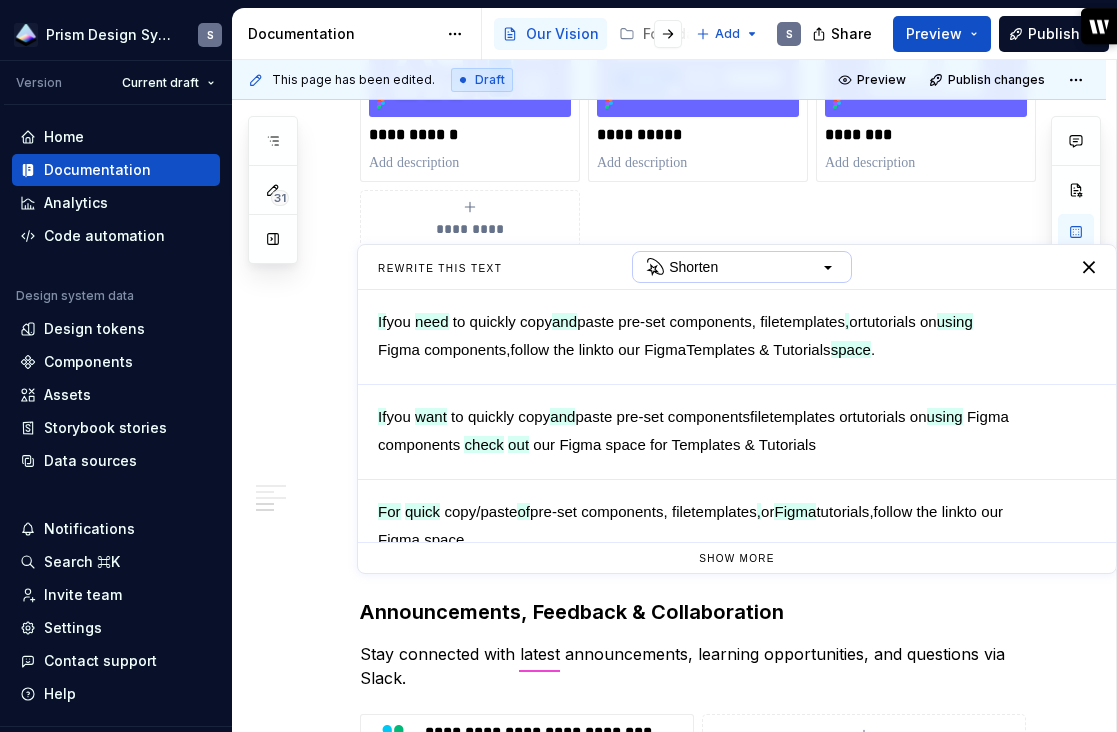 click on "Shorten" at bounding box center [693, 267] 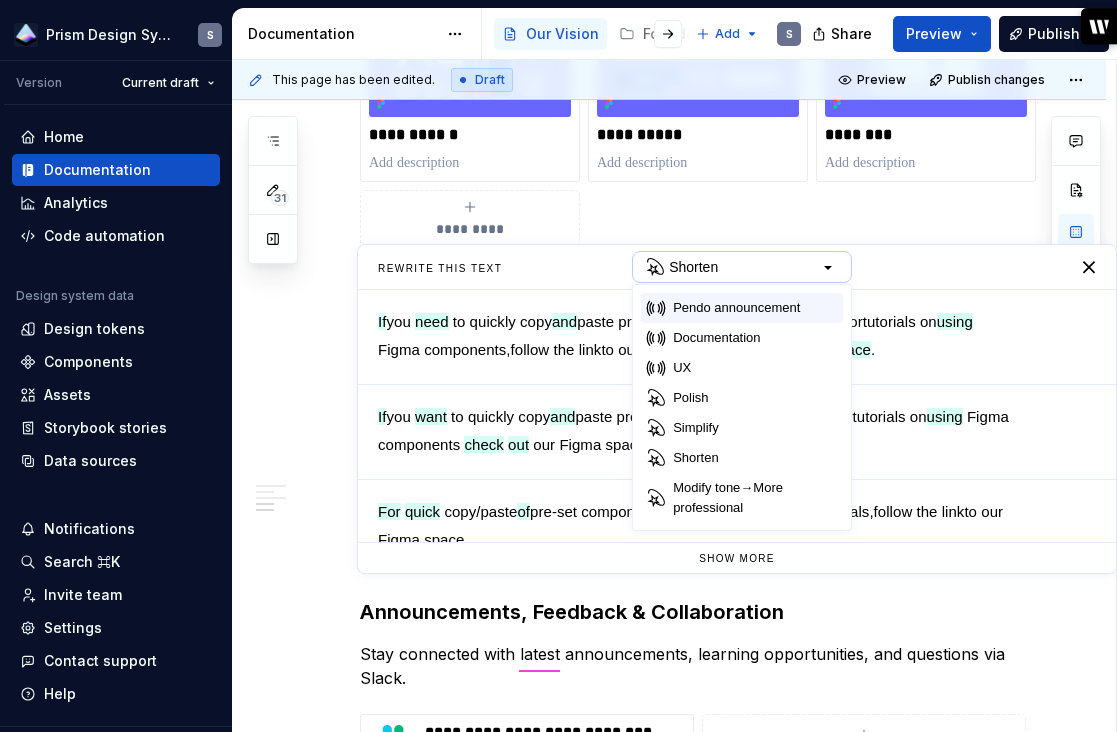 click on "Pendo announcement" at bounding box center [736, 308] 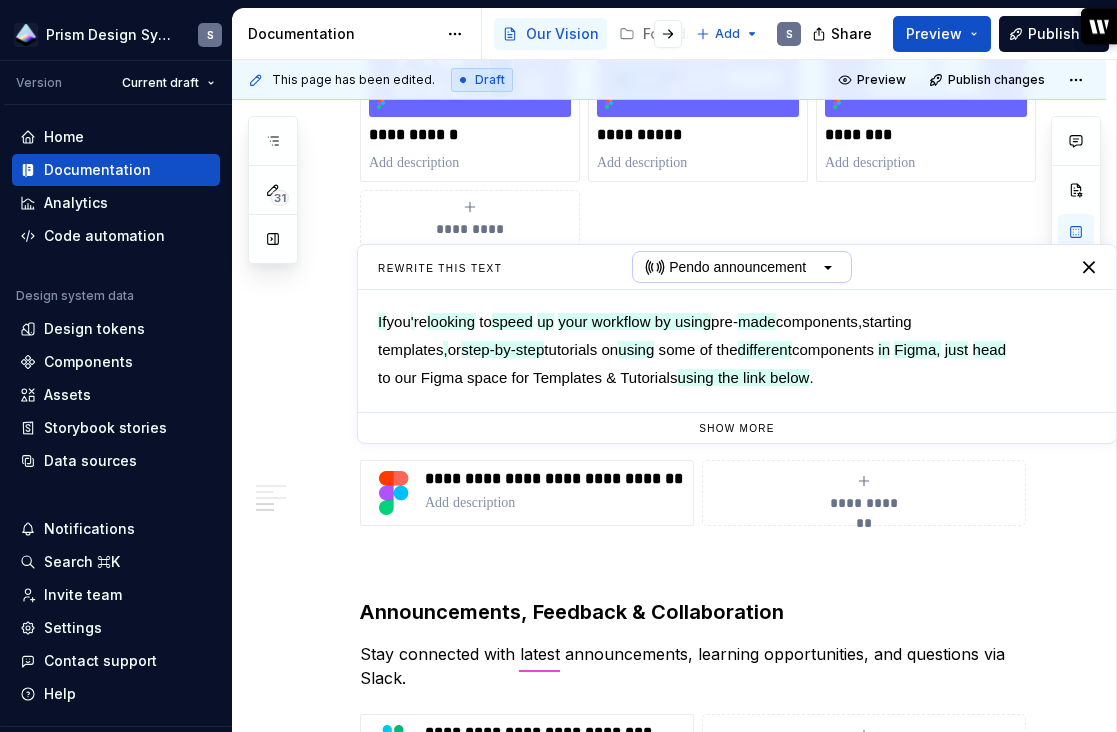 click on "Pendo announcement" at bounding box center (737, 267) 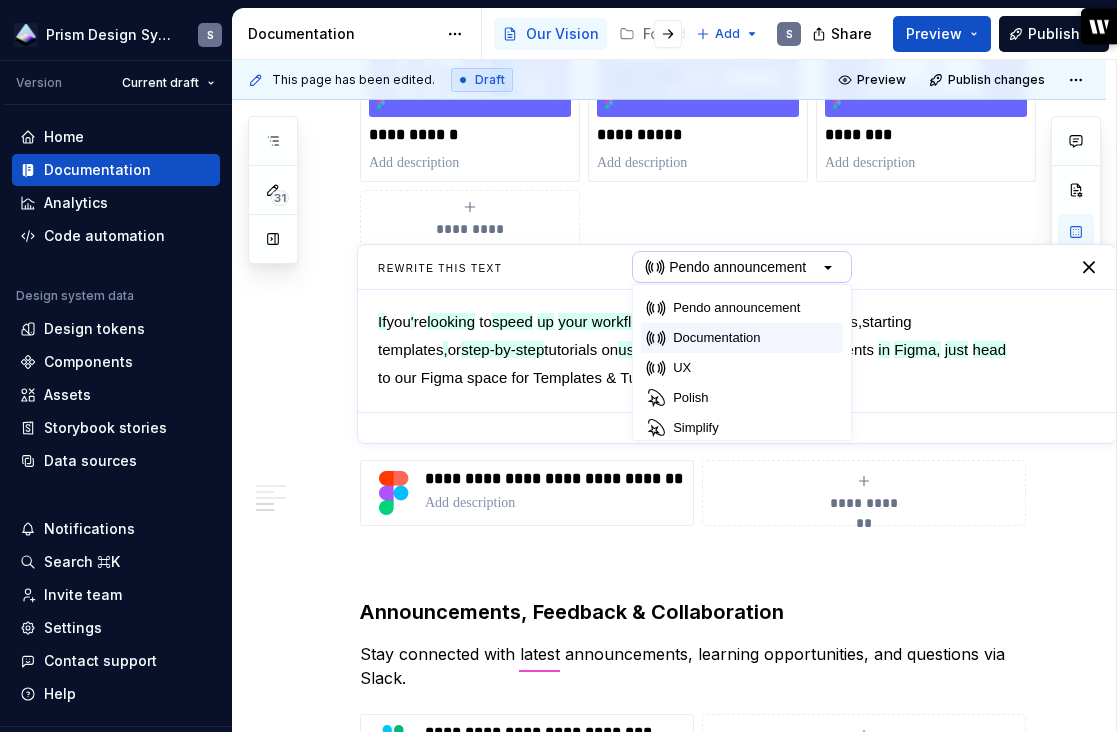 click on "Documentation" at bounding box center [716, 338] 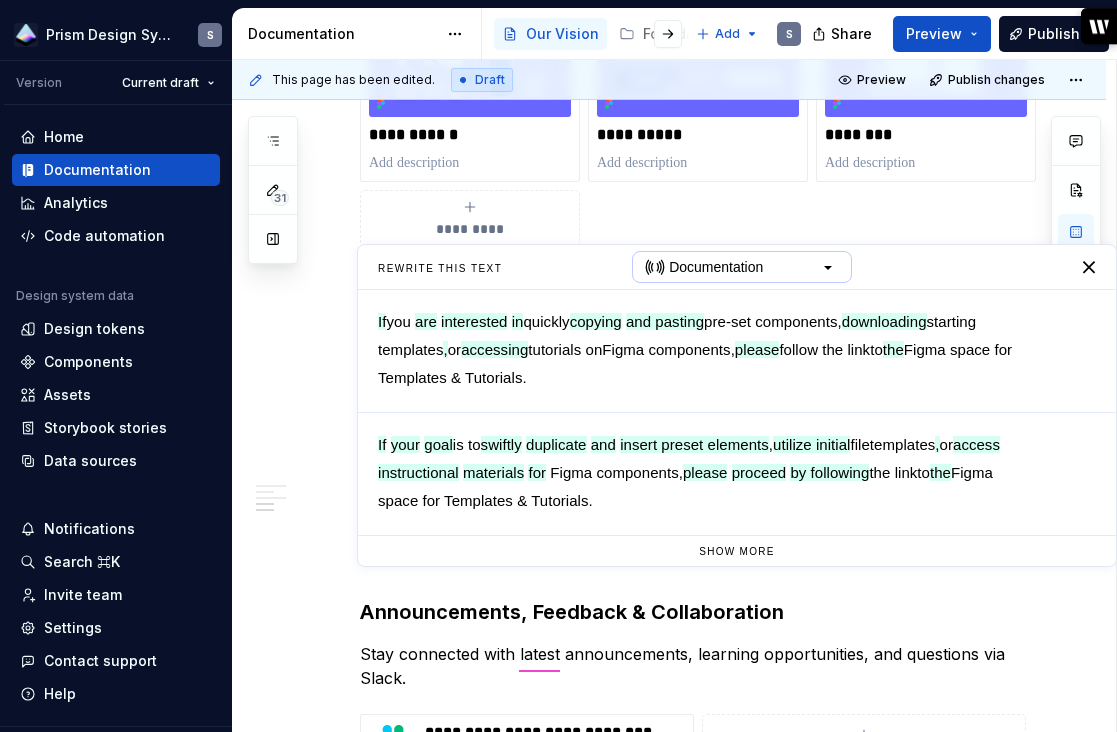 click on "Documentation" at bounding box center (716, 267) 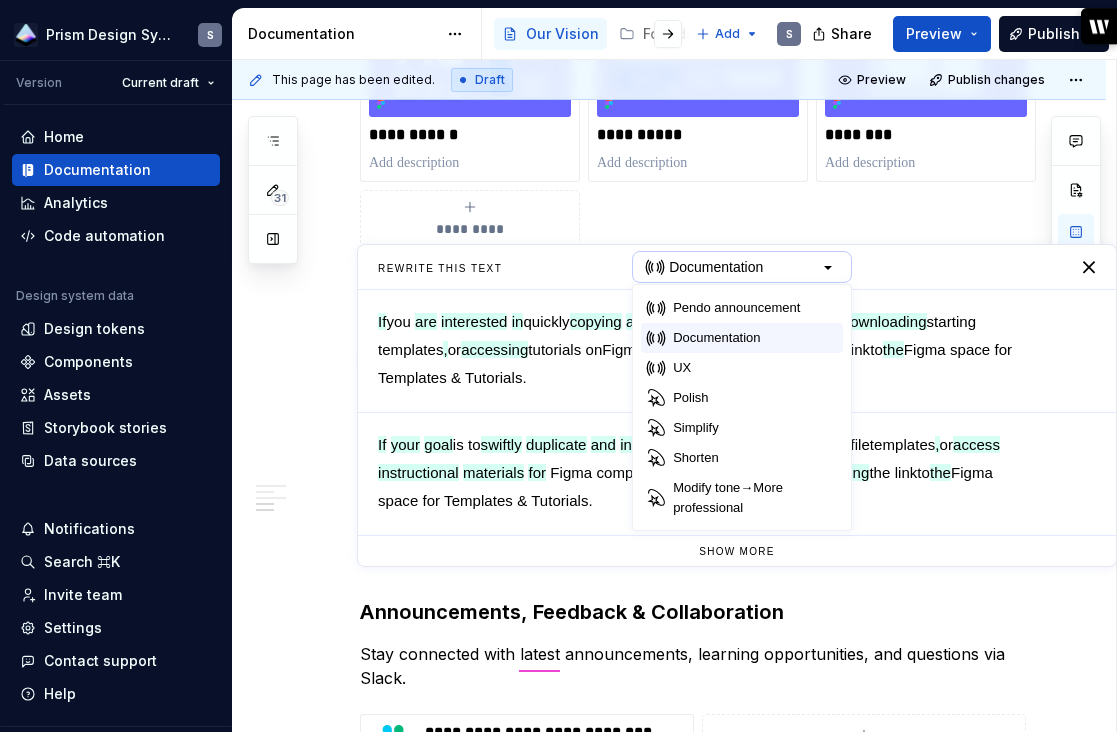click on "Documentation" at bounding box center (716, 338) 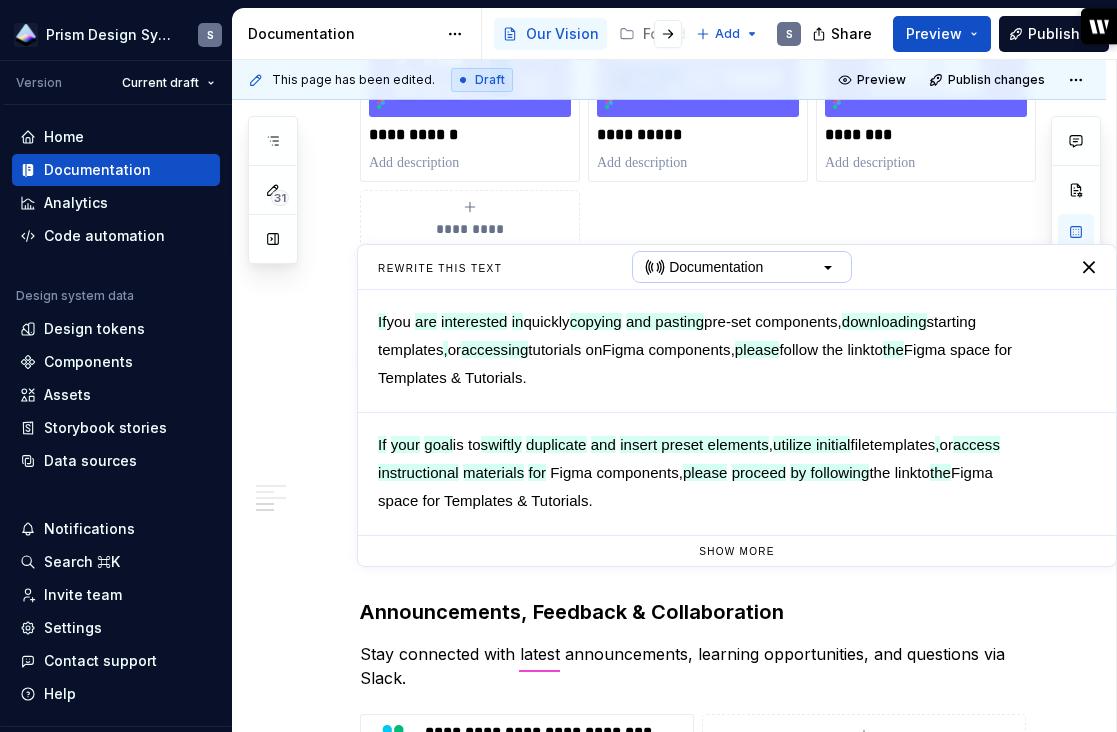 click on "Documentation" at bounding box center (716, 267) 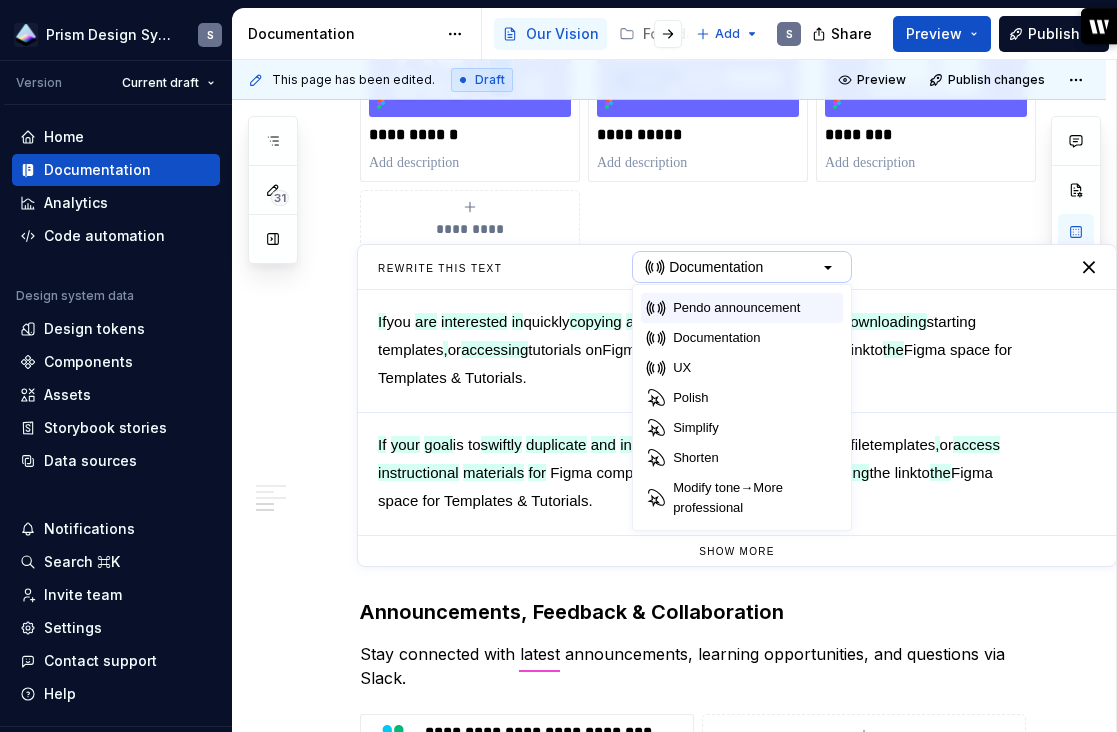 click on "Pendo announcement" at bounding box center [736, 308] 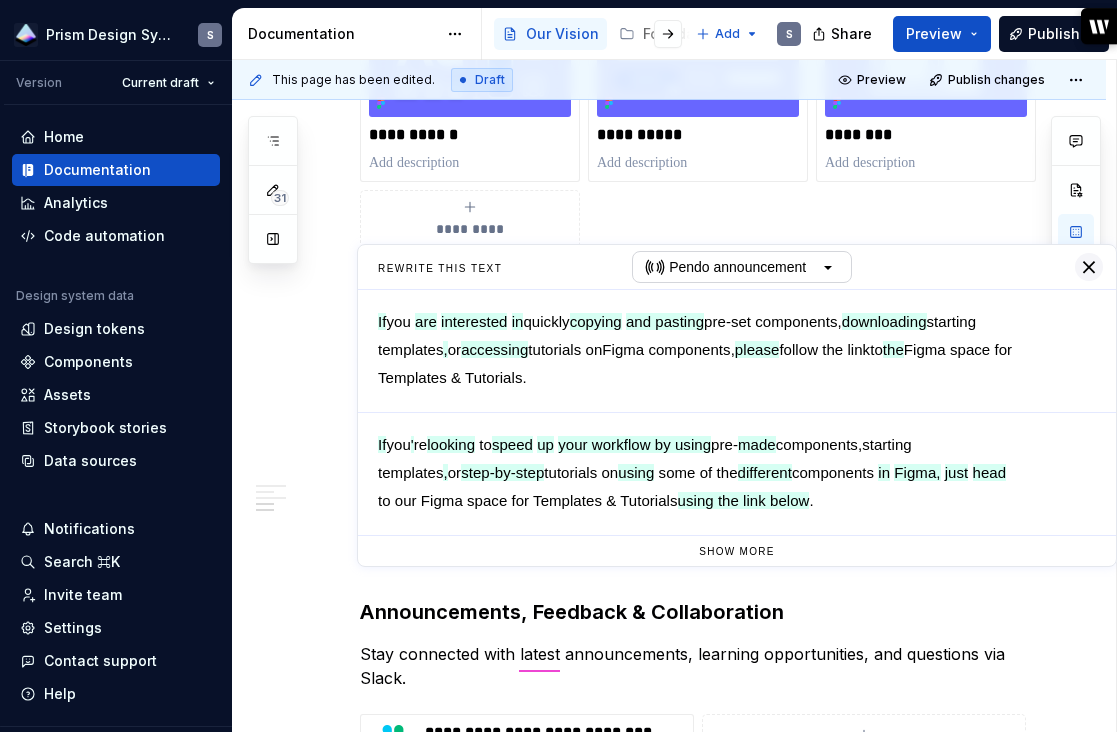 click at bounding box center [1089, 267] 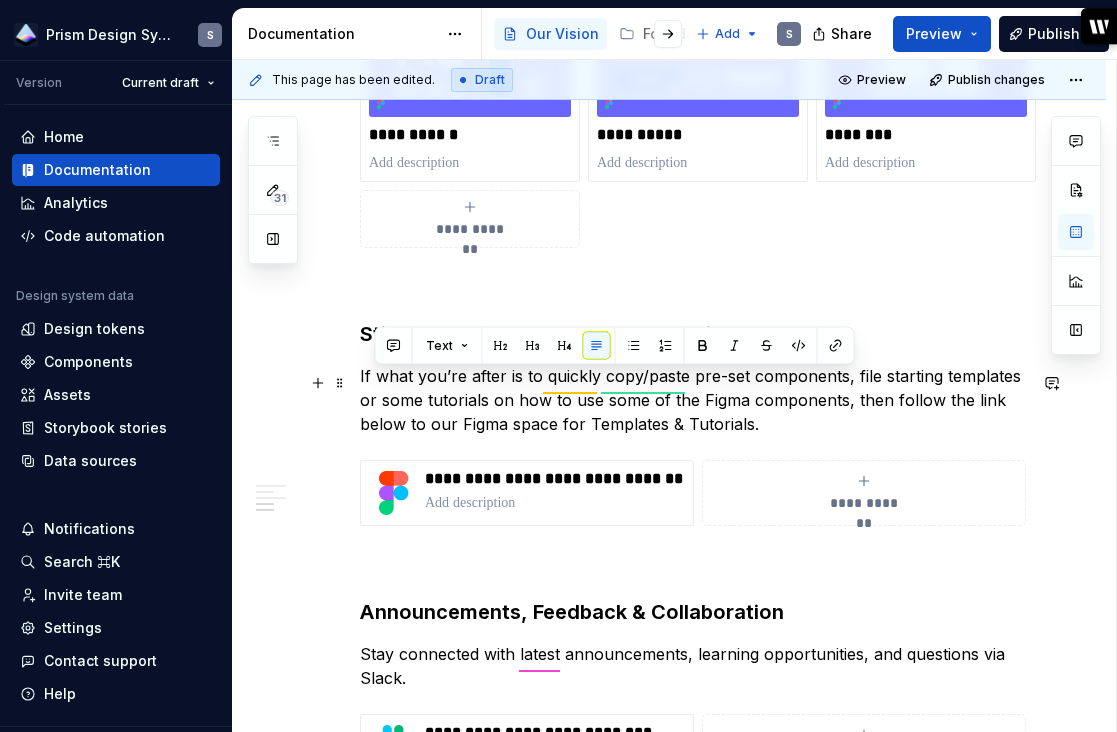 click on "If what you’re after is to quickly copy/paste pre-set components, file starting templates or some tutorials on how to use some of the Figma components, then follow the link below to our Figma space for Templates & Tutorials." at bounding box center (693, 400) 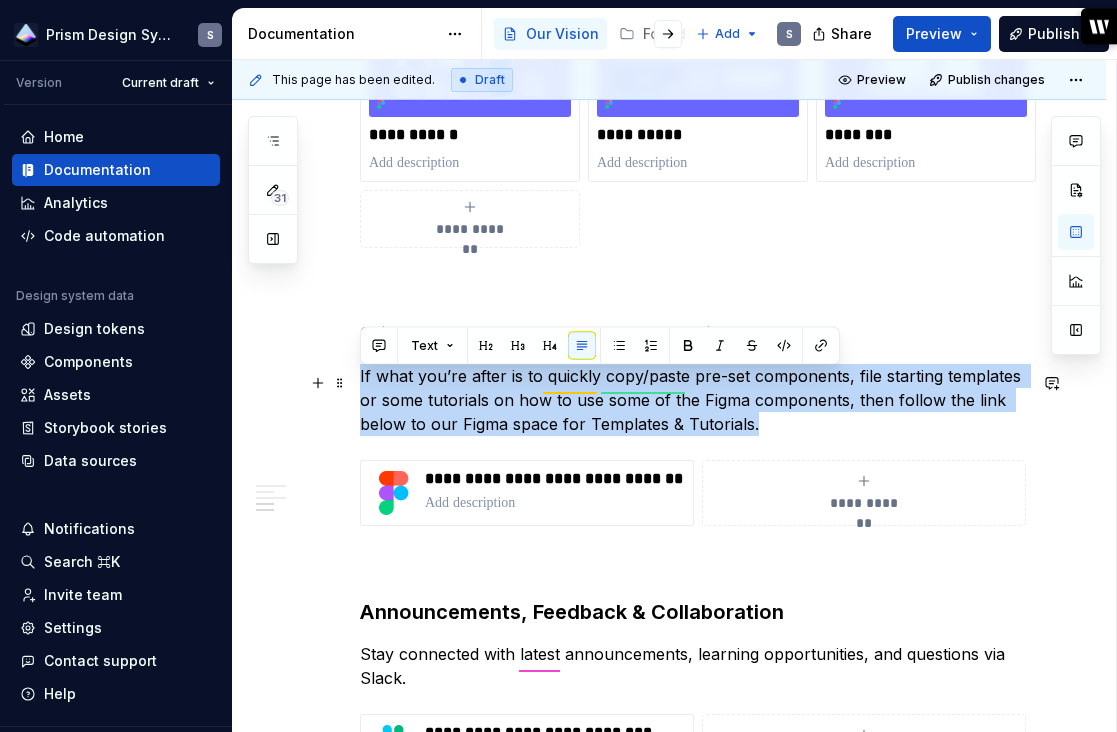 drag, startPoint x: 777, startPoint y: 428, endPoint x: 357, endPoint y: 380, distance: 422.73395 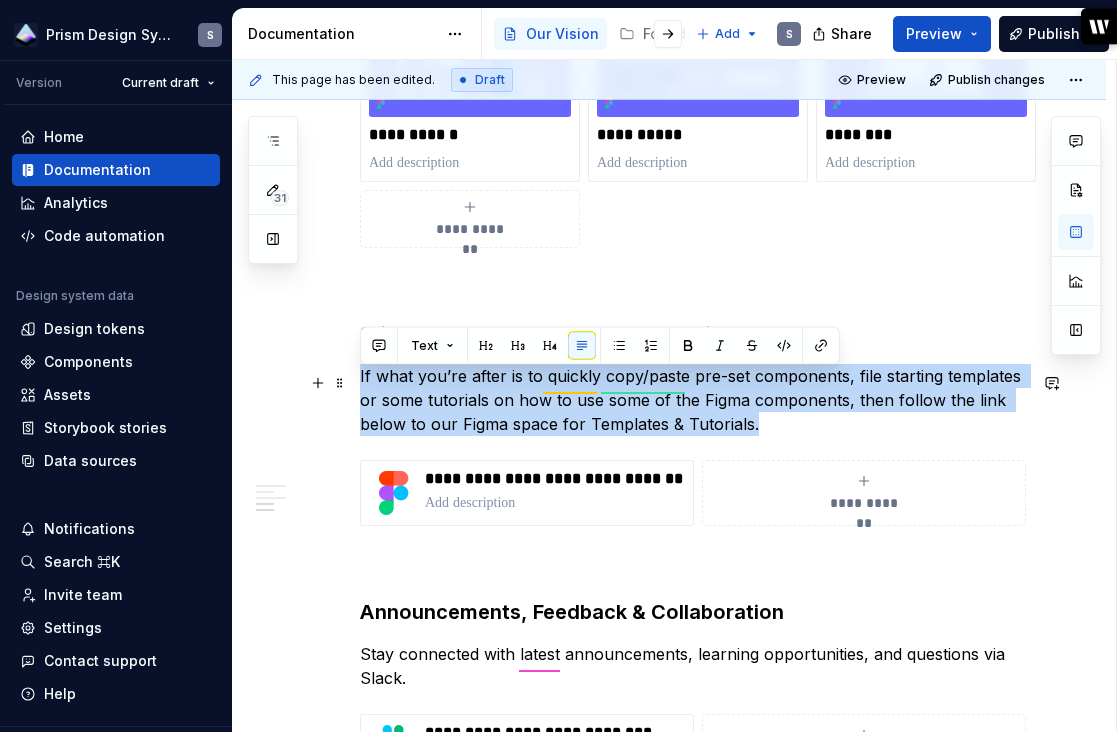 click on "**********" at bounding box center (669, -98) 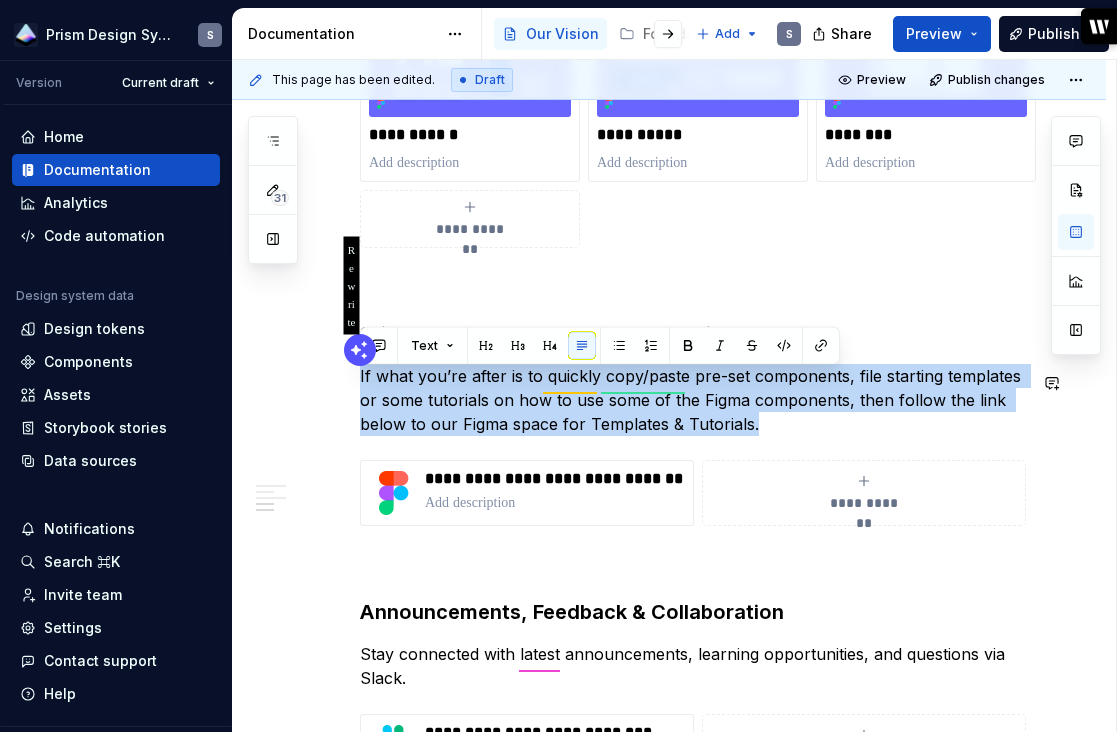 click at bounding box center [360, 350] 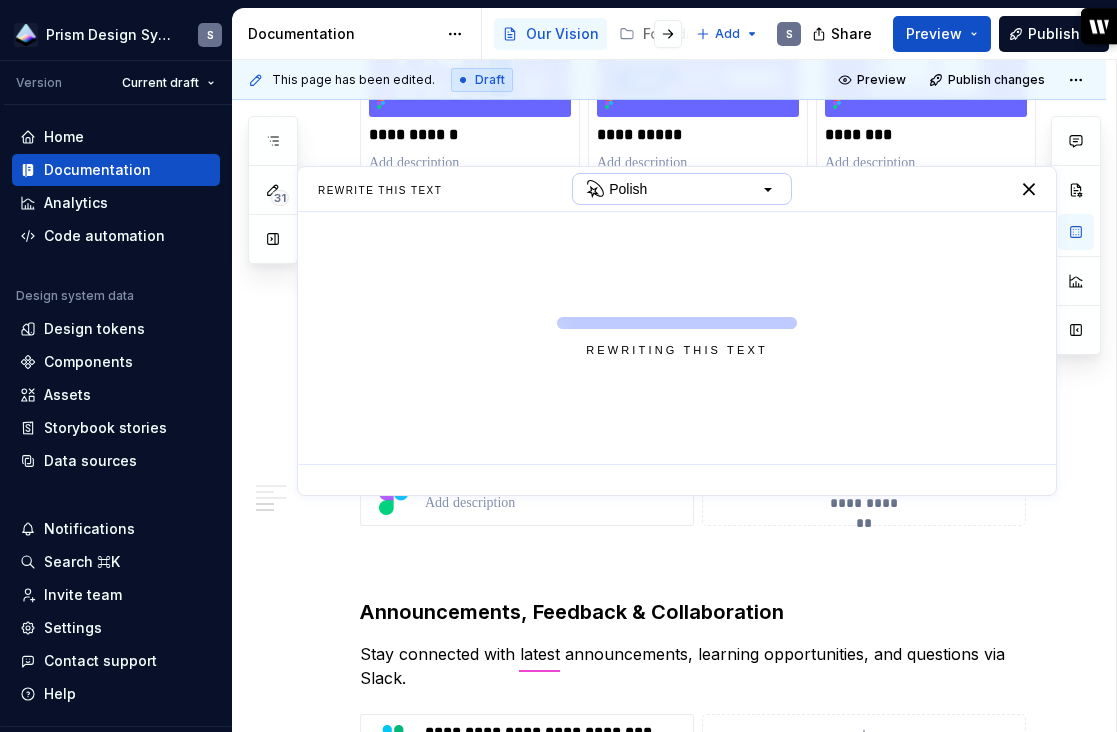 click on "Polish" at bounding box center [682, 189] 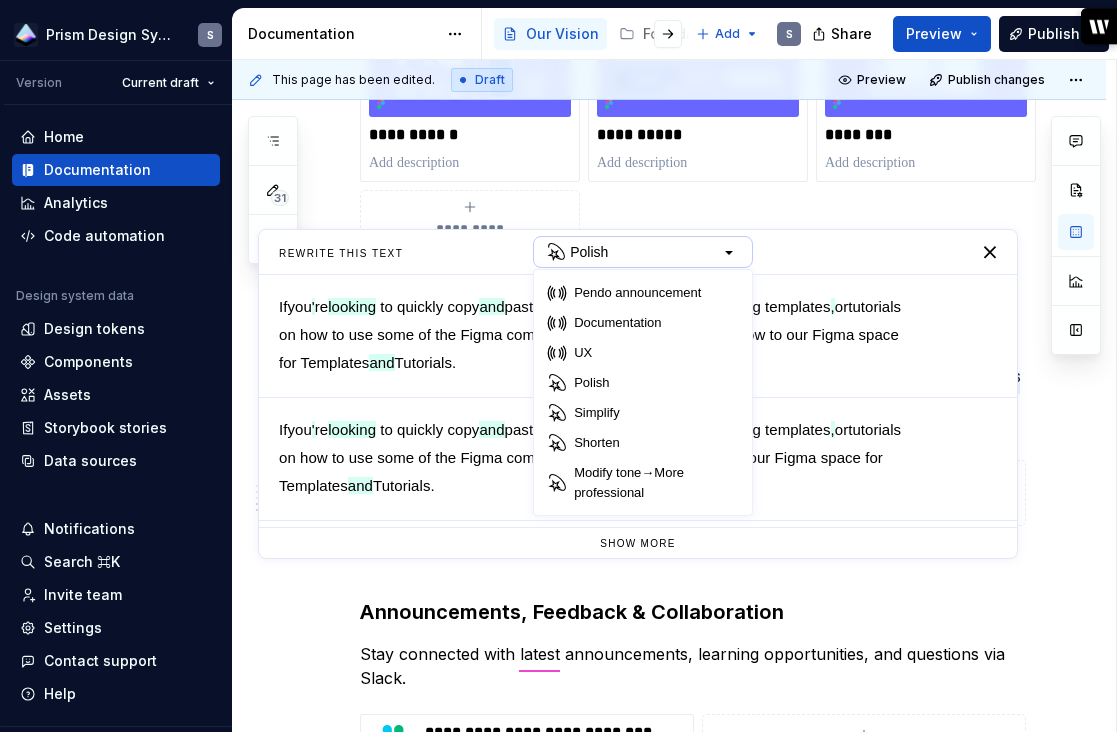 click on "Polish" at bounding box center (643, 252) 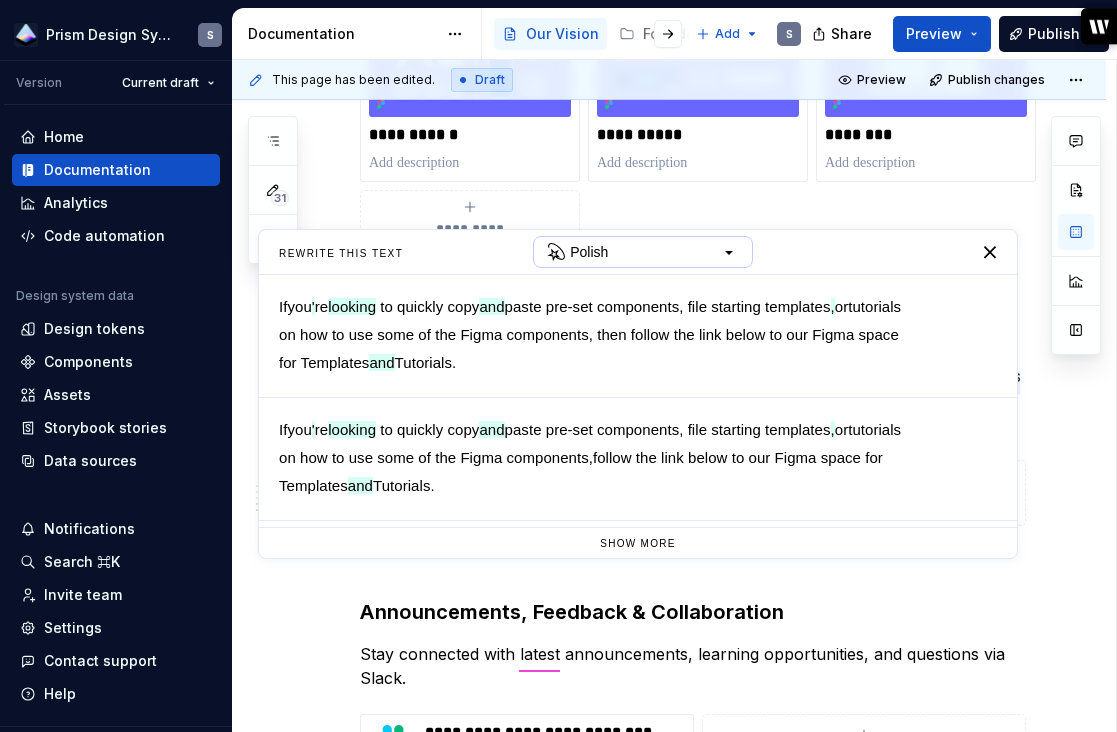 click on "Polish" at bounding box center (643, 252) 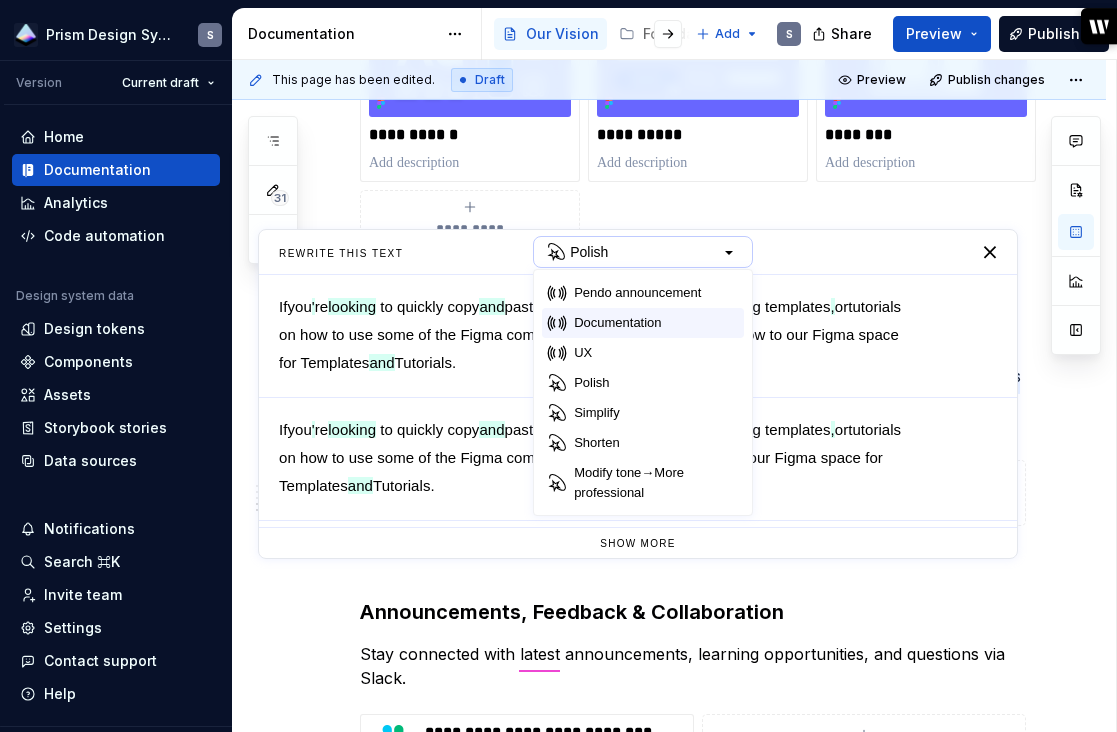 click on "Documentation" at bounding box center [617, 323] 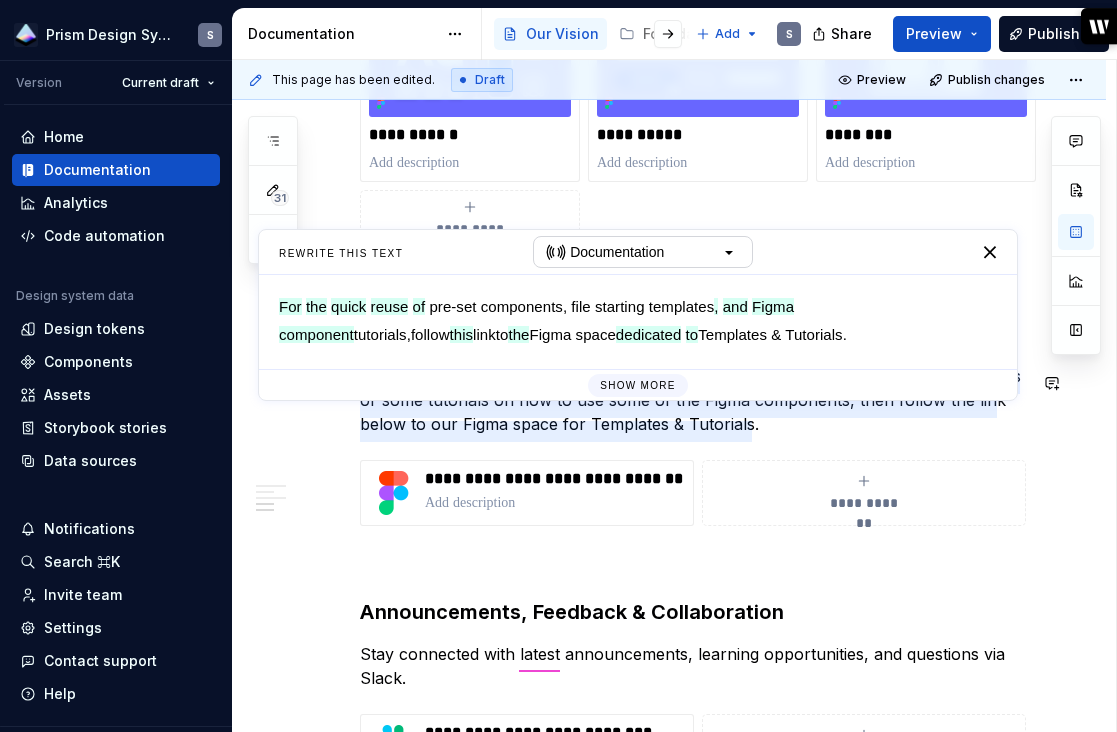 click on "Show more" at bounding box center (638, 385) 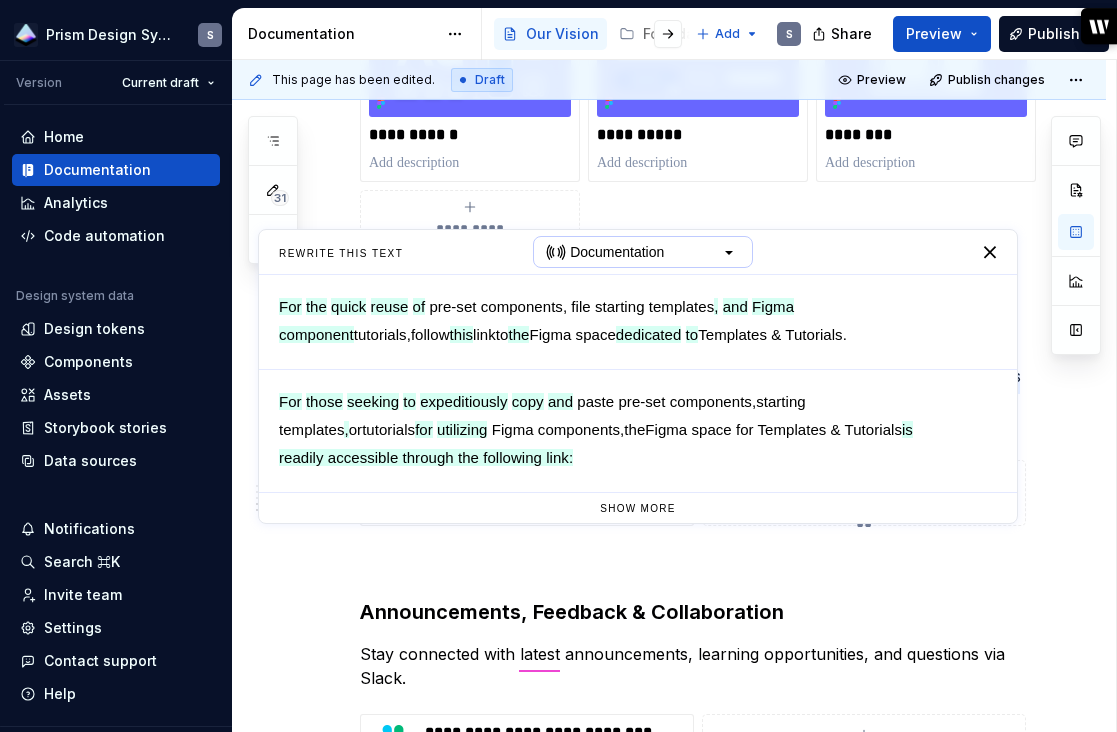 click at bounding box center (730, 252) 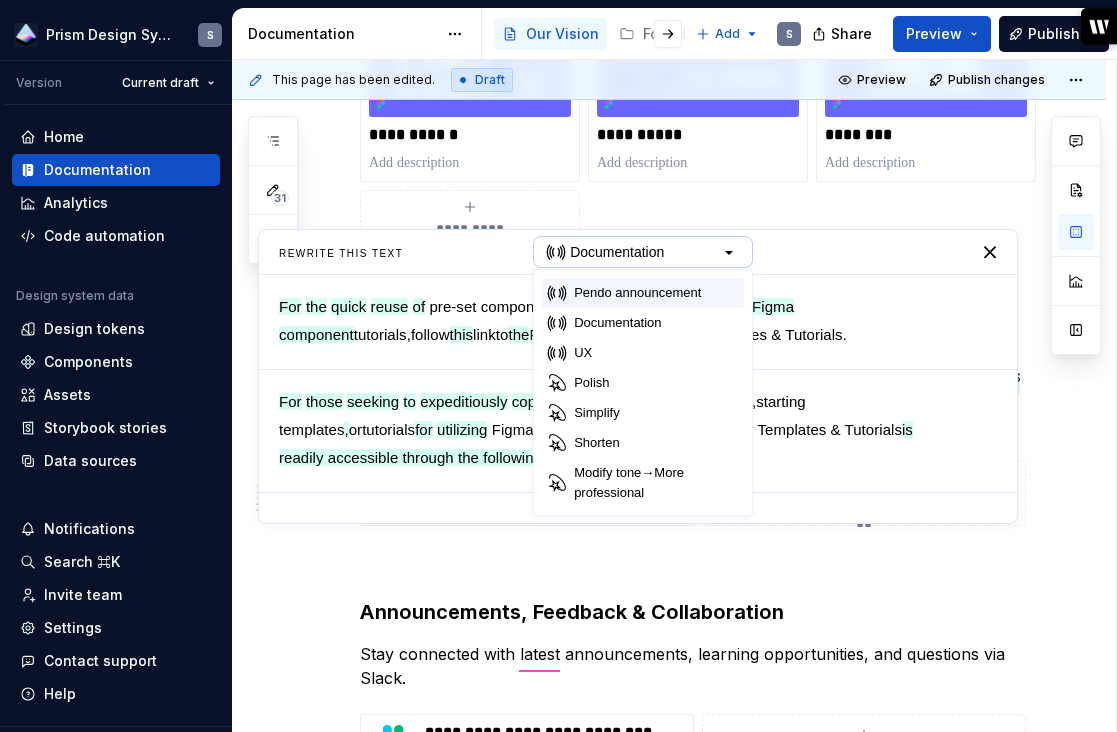 click on "Pendo announcement" at bounding box center (637, 293) 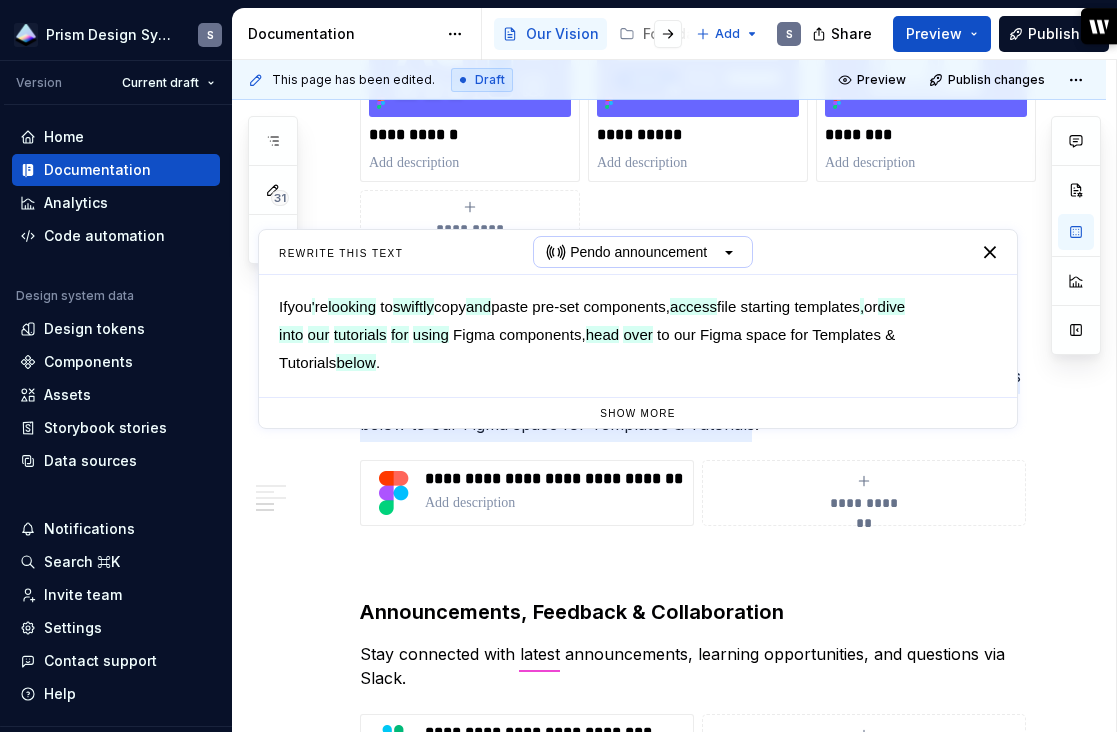 click on "Pendo announcement" at bounding box center (638, 252) 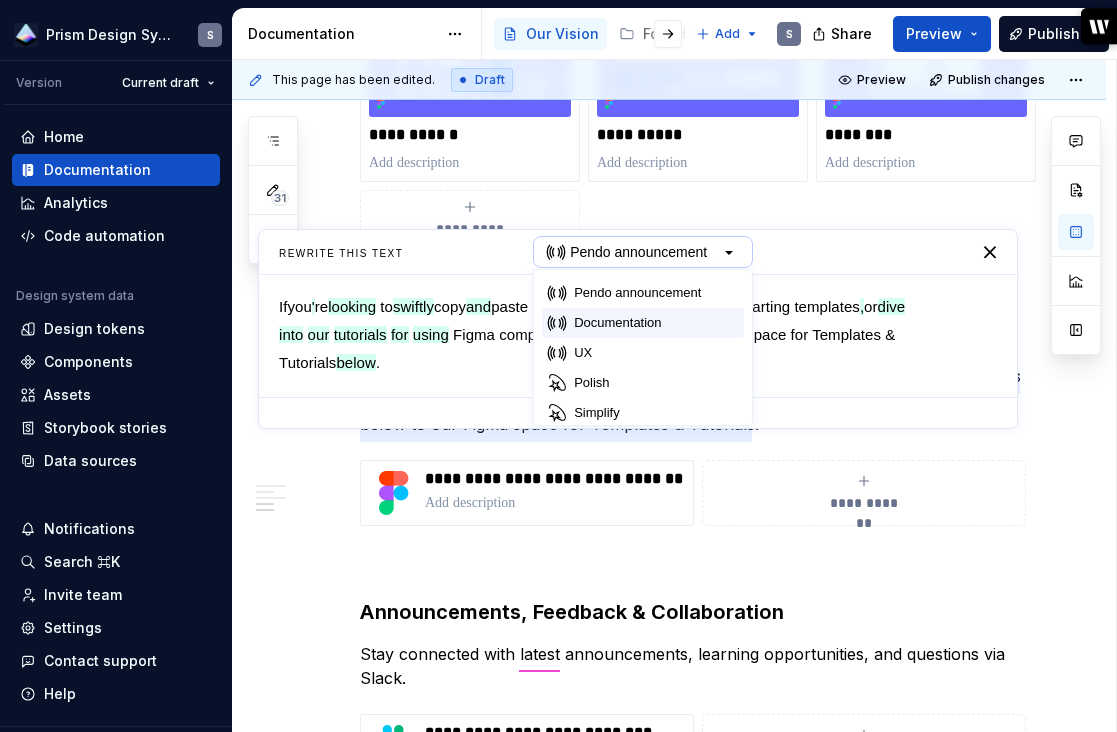 click on "Documentation" at bounding box center (617, 323) 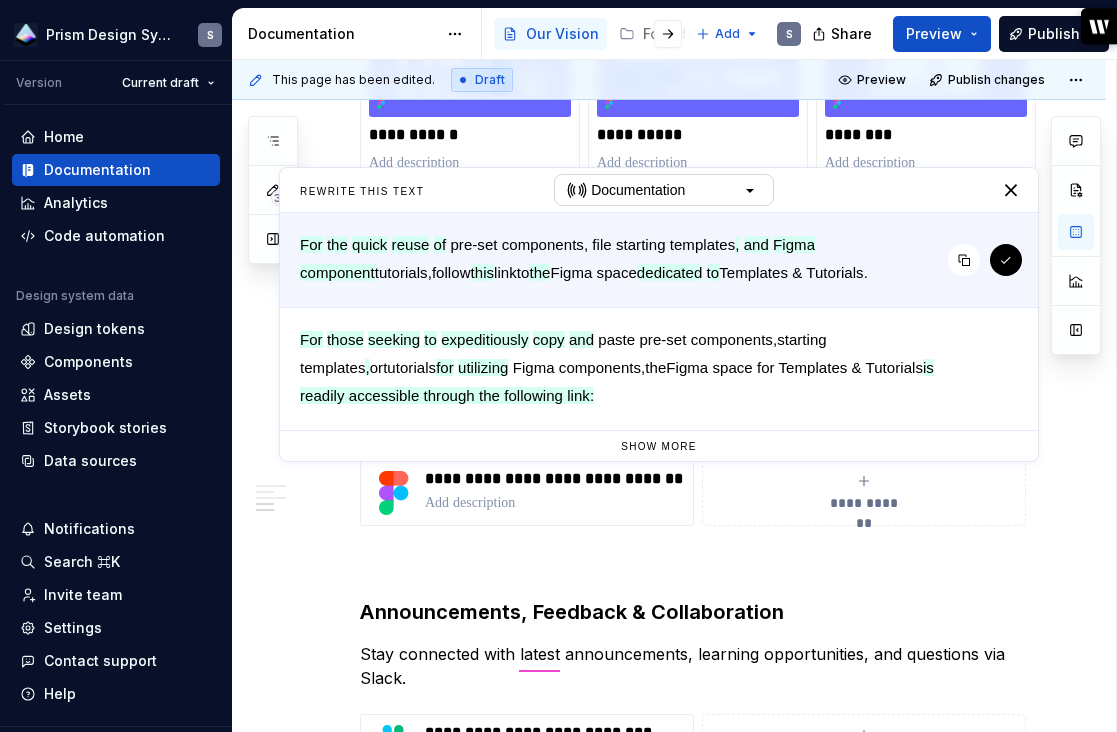 click on "If For   what the   you’re quick   after reuse   is of   to quickly copy/paste  pre-set components, file starting templates ,   or and   some Figma   component  tutorials  on how to use some of the Figma components ,  then  follow  the this  link  below  to  our the  Figma space  for dedicated   to  Templates & Tutorials." at bounding box center (659, 260) 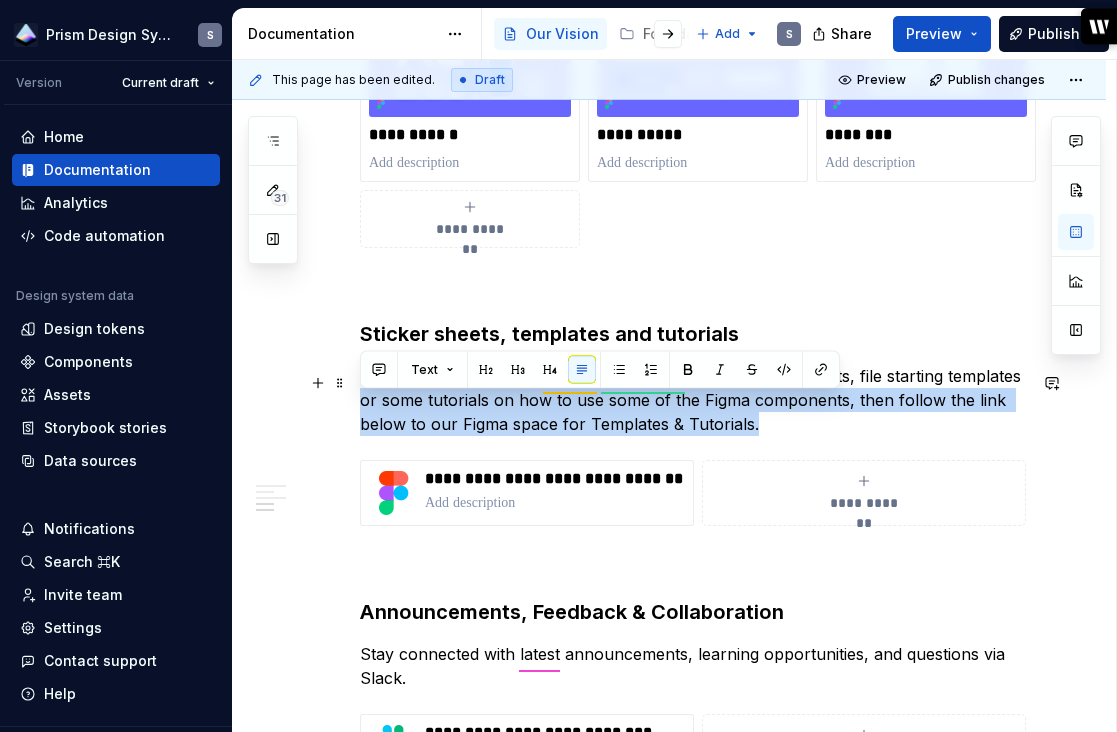 drag, startPoint x: 759, startPoint y: 427, endPoint x: 329, endPoint y: 398, distance: 430.9768 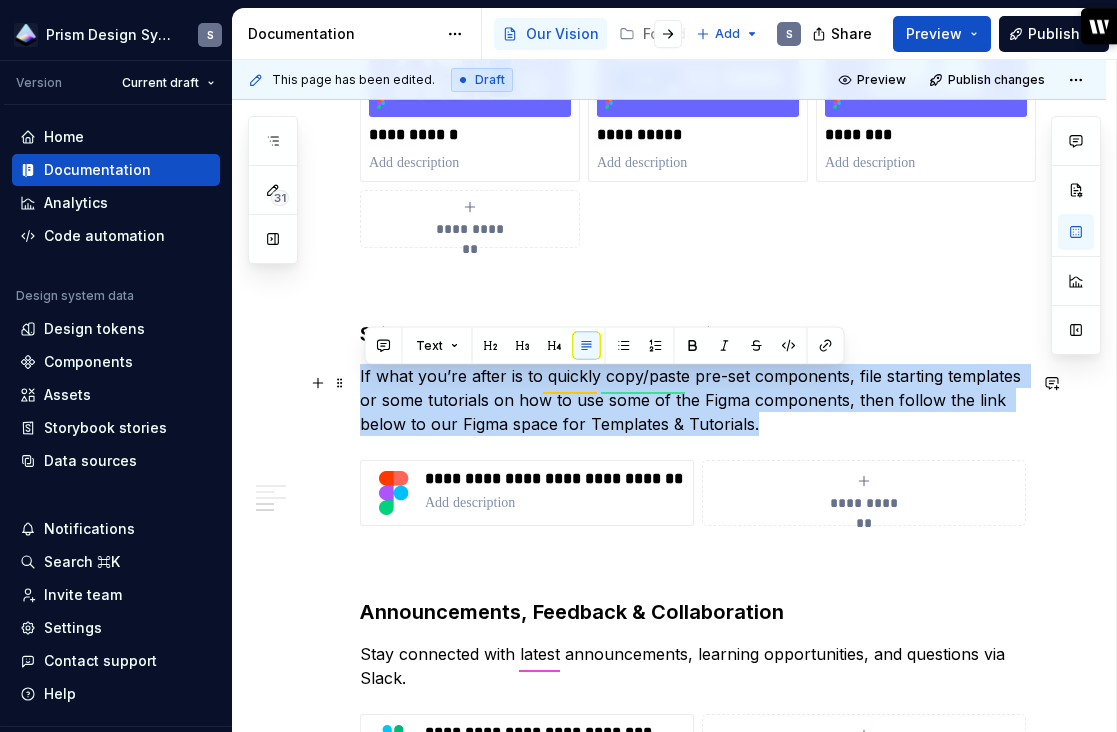 drag, startPoint x: 816, startPoint y: 434, endPoint x: 360, endPoint y: 385, distance: 458.62512 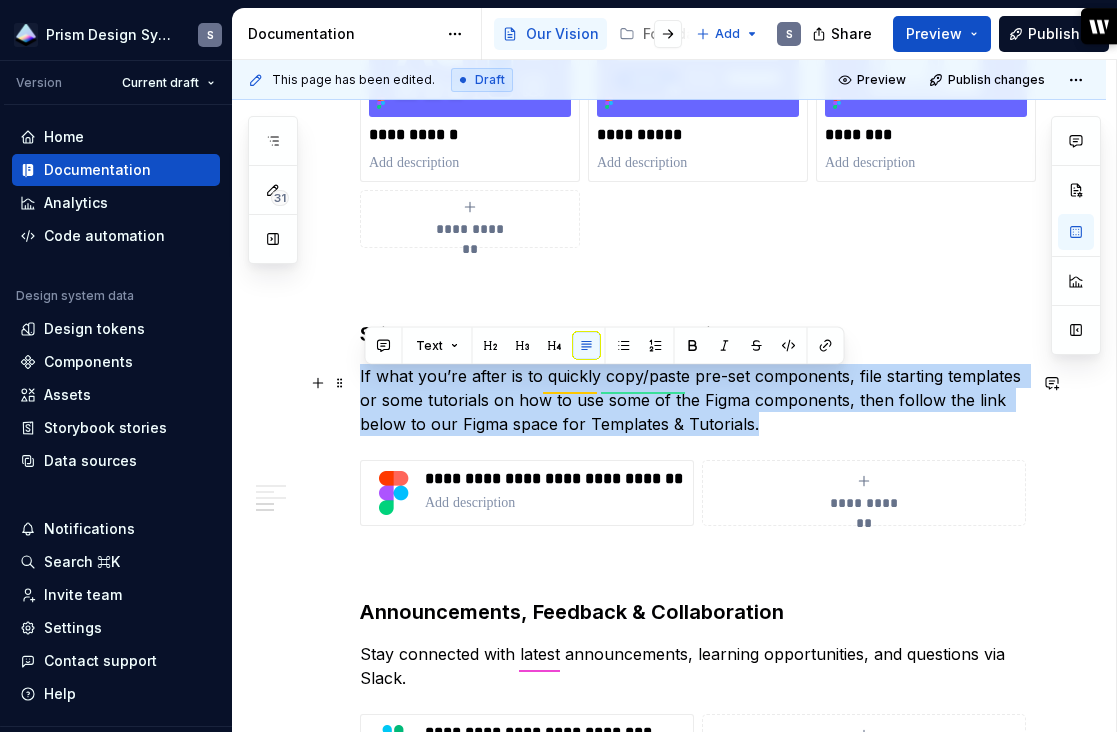 click on "If what you’re after is to quickly copy/paste pre-set components, file starting templates or some tutorials on how to use some of the Figma components, then follow the link below to our Figma space for Templates & Tutorials." at bounding box center [693, 400] 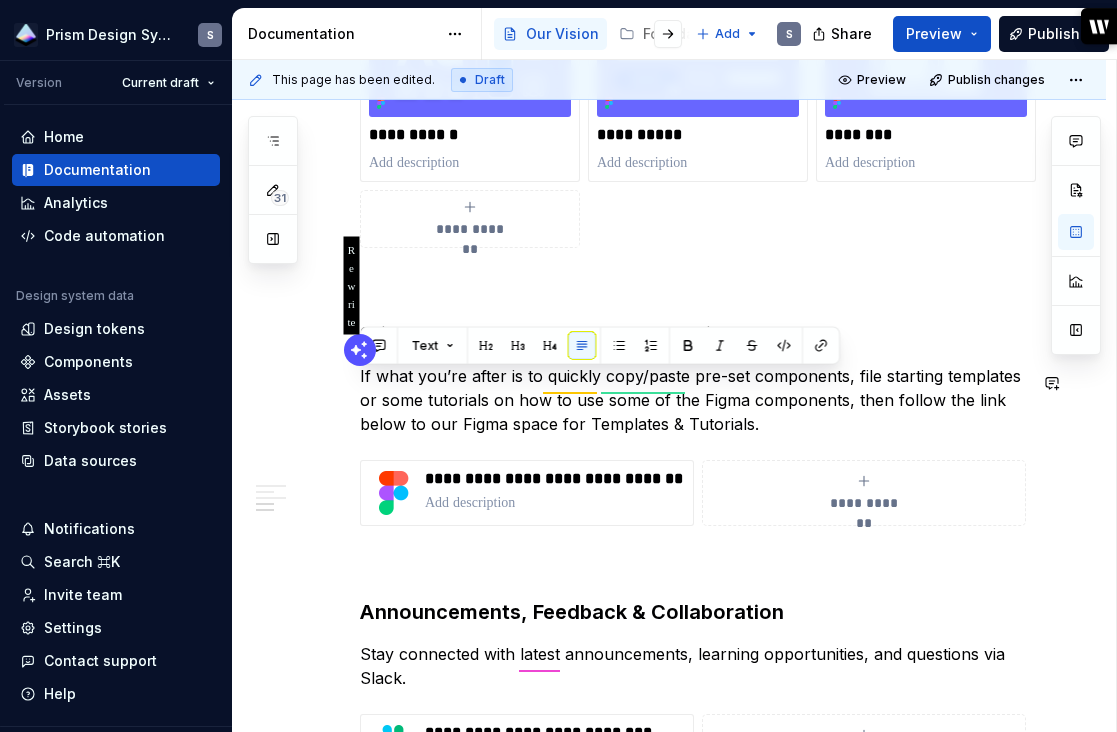click at bounding box center [360, 350] 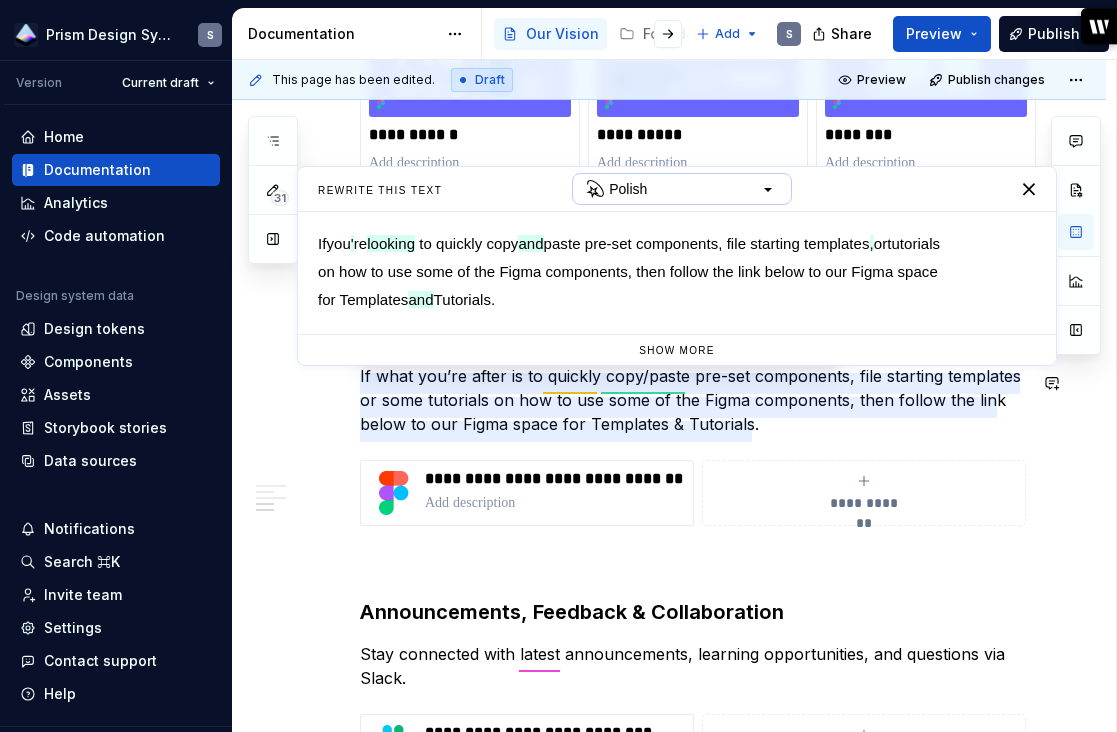 click on "Polish" at bounding box center (682, 189) 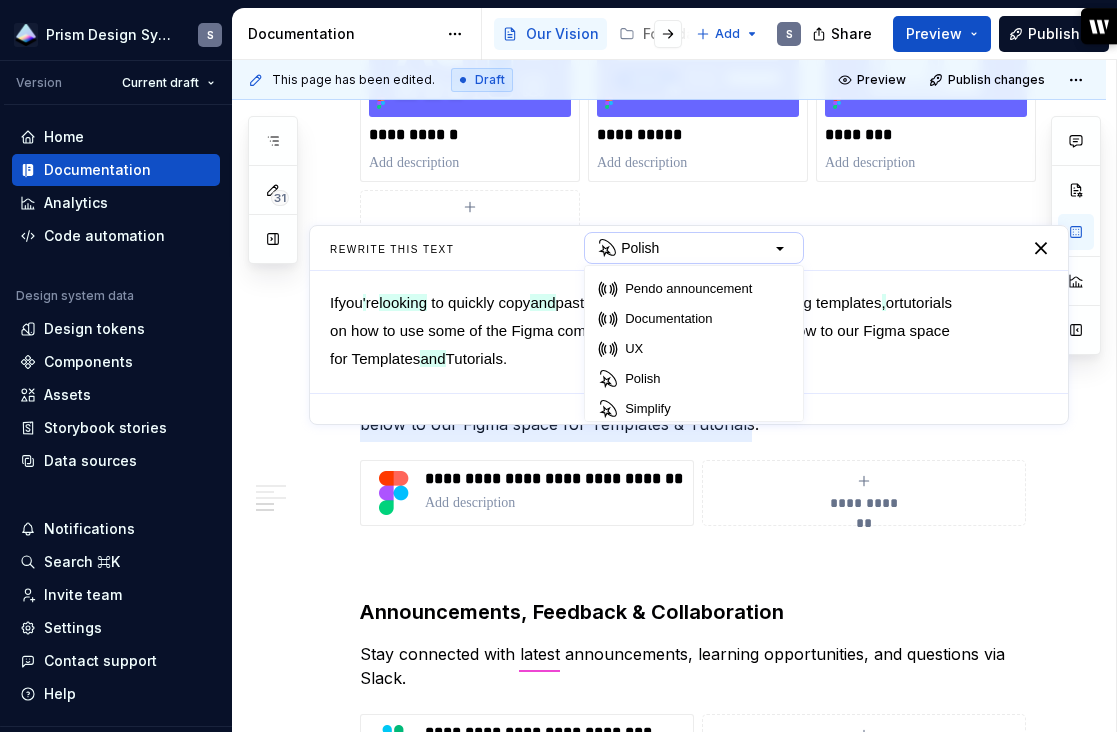 click on "Polish" at bounding box center [694, 248] 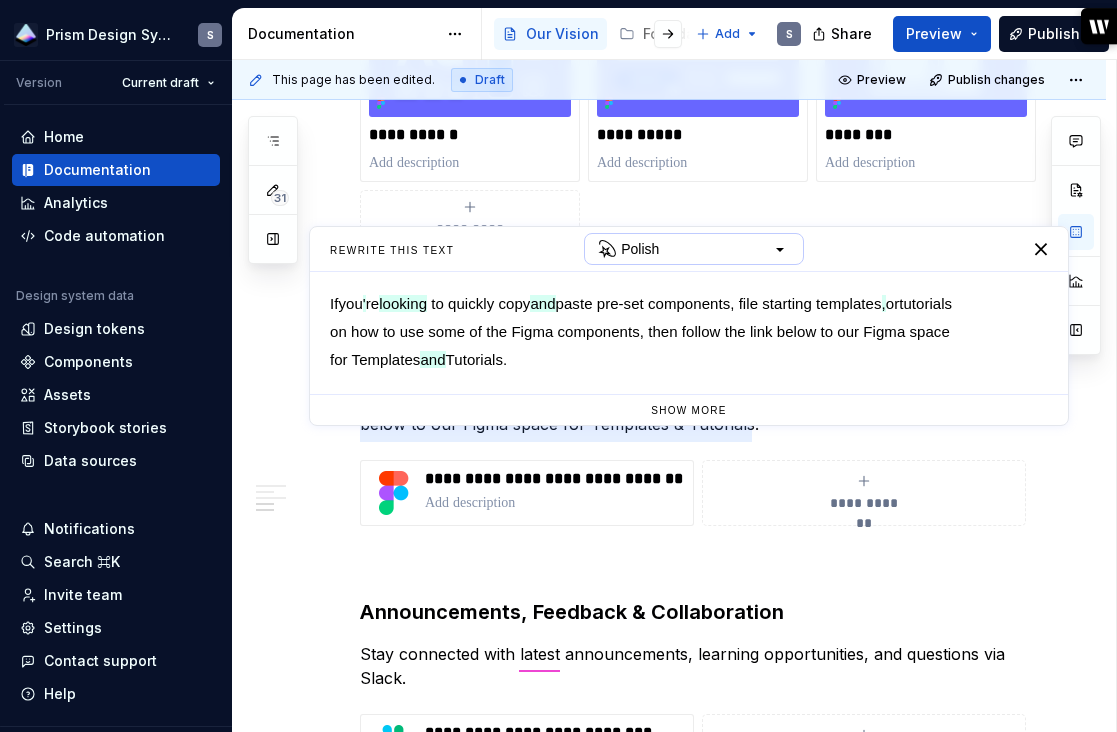 click on "Polish" at bounding box center (694, 249) 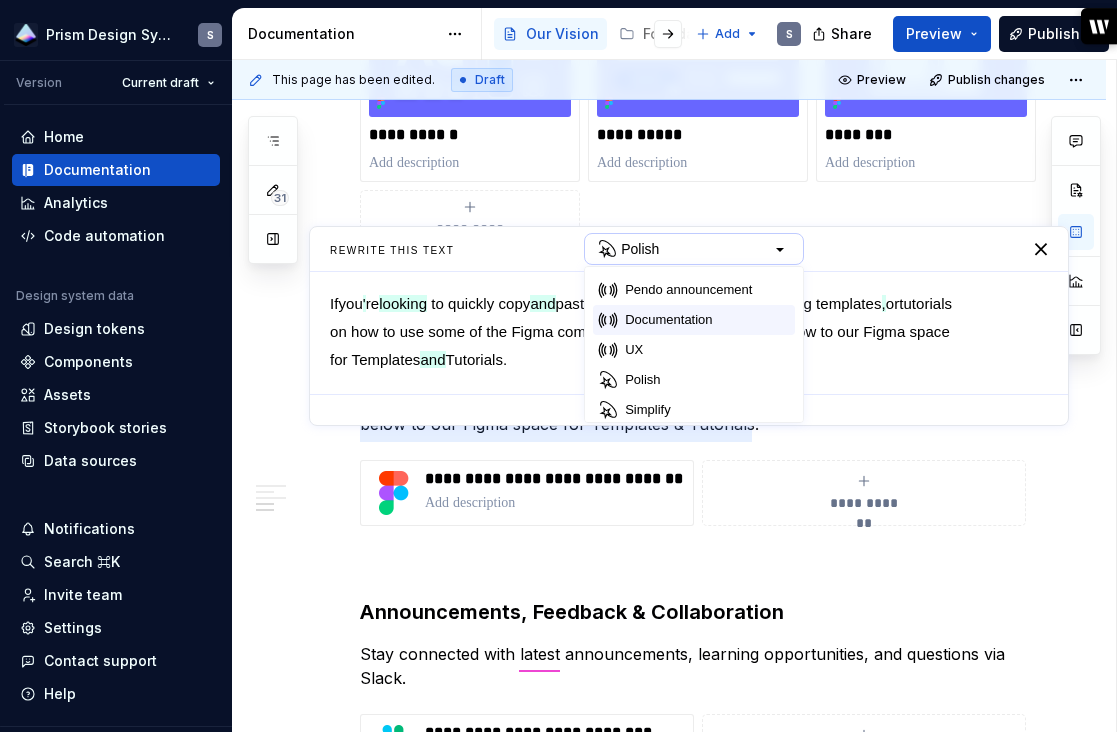 click on "Documentation" at bounding box center [668, 320] 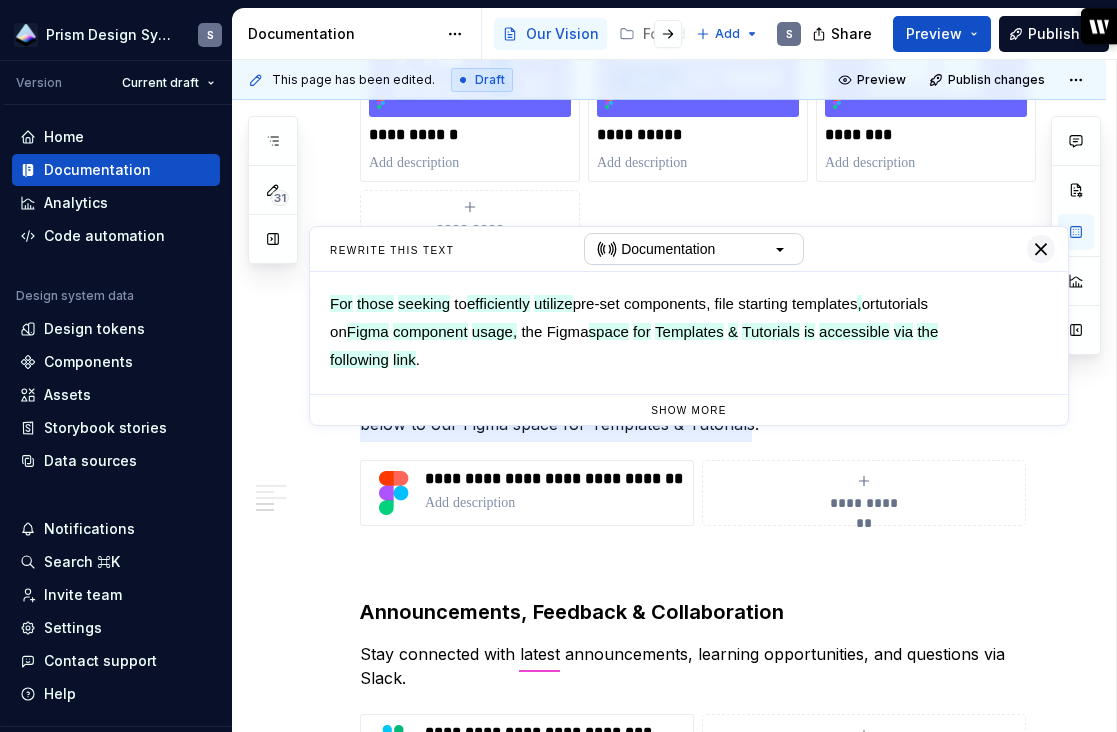 click at bounding box center [1041, 249] 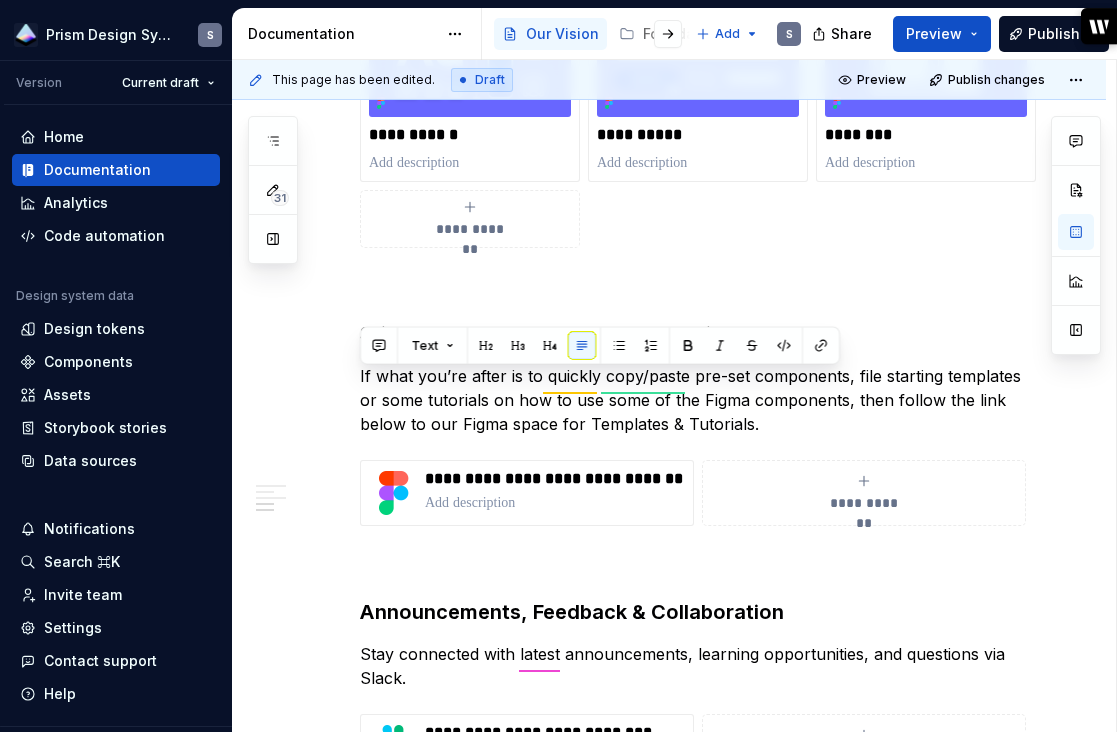 click on "**********" at bounding box center [693, 110] 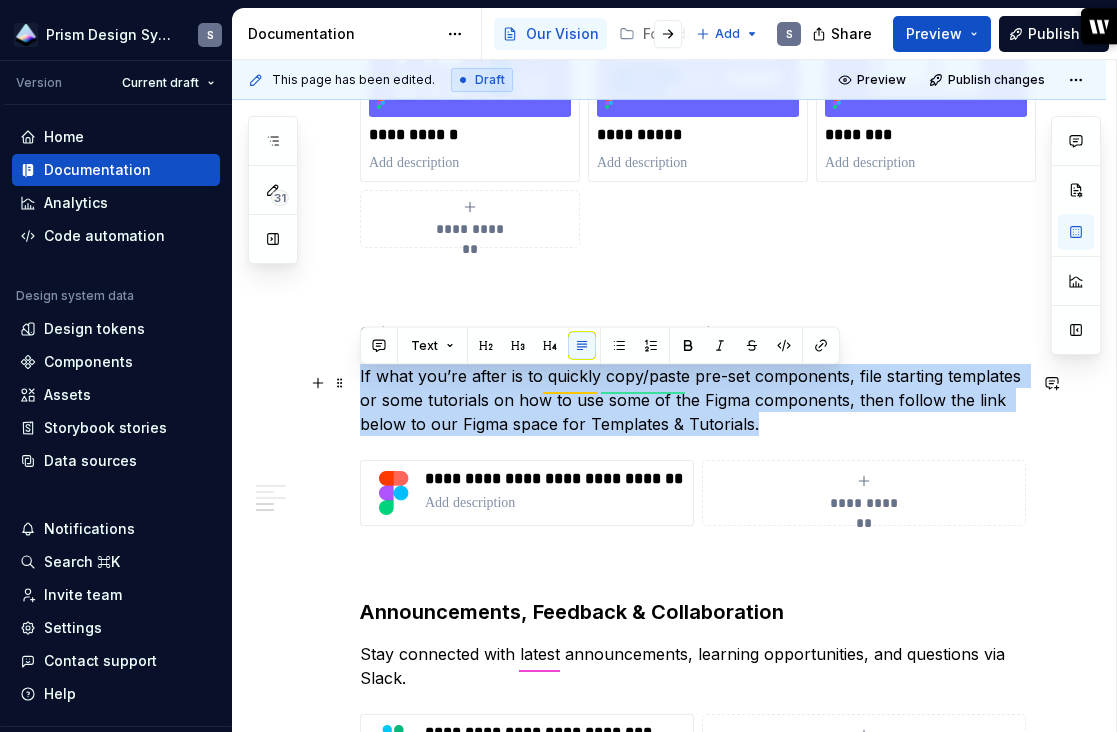 drag, startPoint x: 787, startPoint y: 436, endPoint x: 359, endPoint y: 372, distance: 432.7586 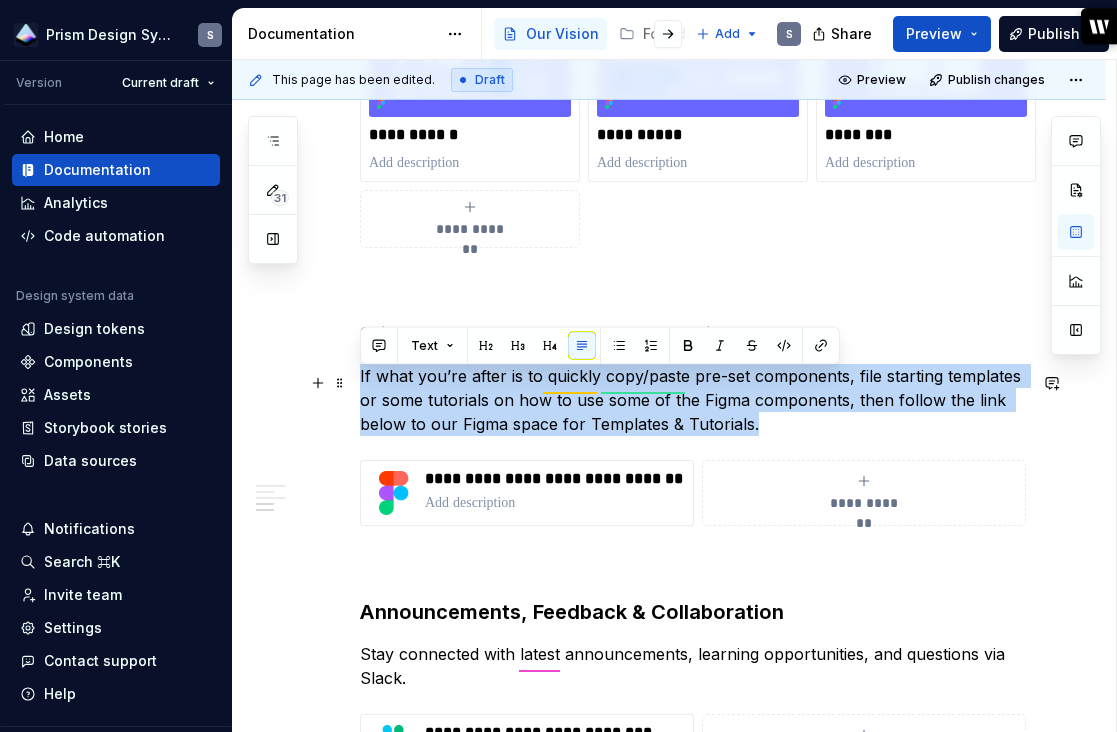 click on "**********" at bounding box center (669, -98) 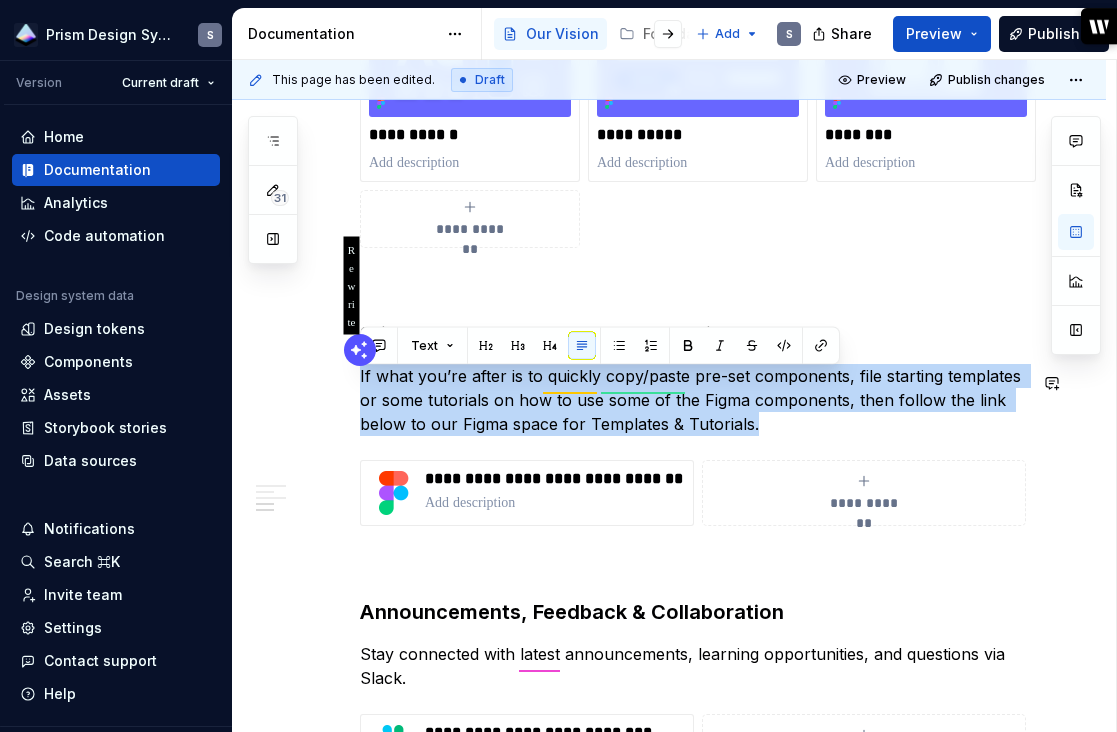 click at bounding box center [360, 350] 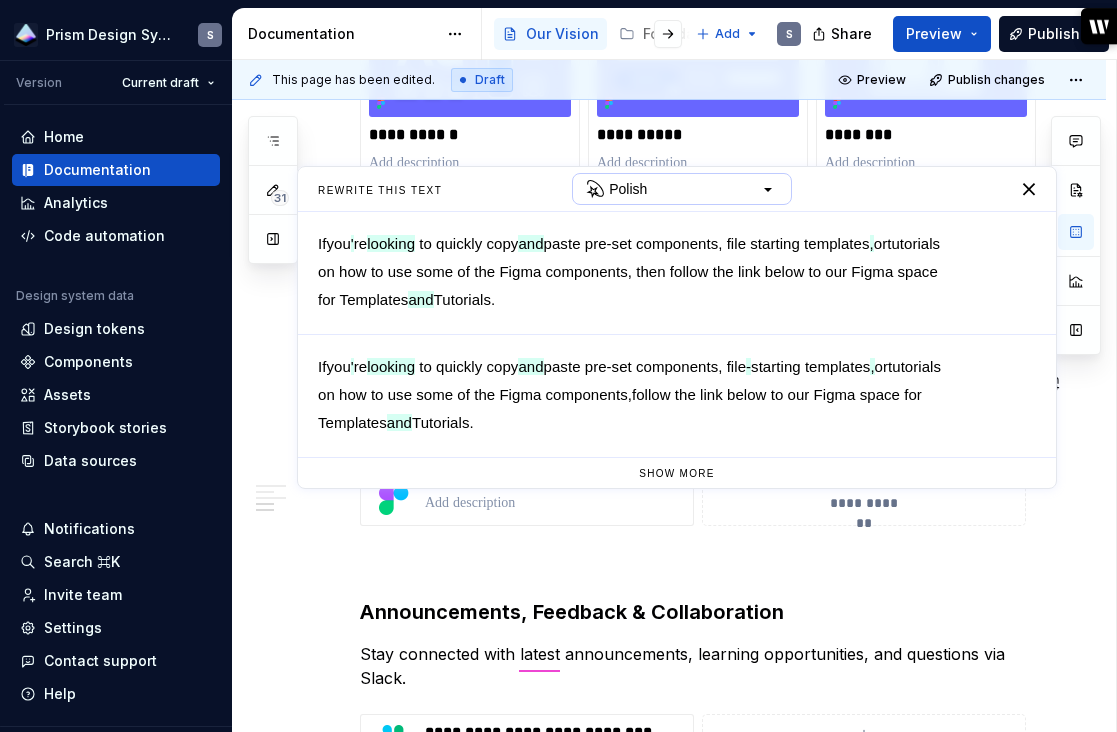 click on "Polish" at bounding box center (682, 189) 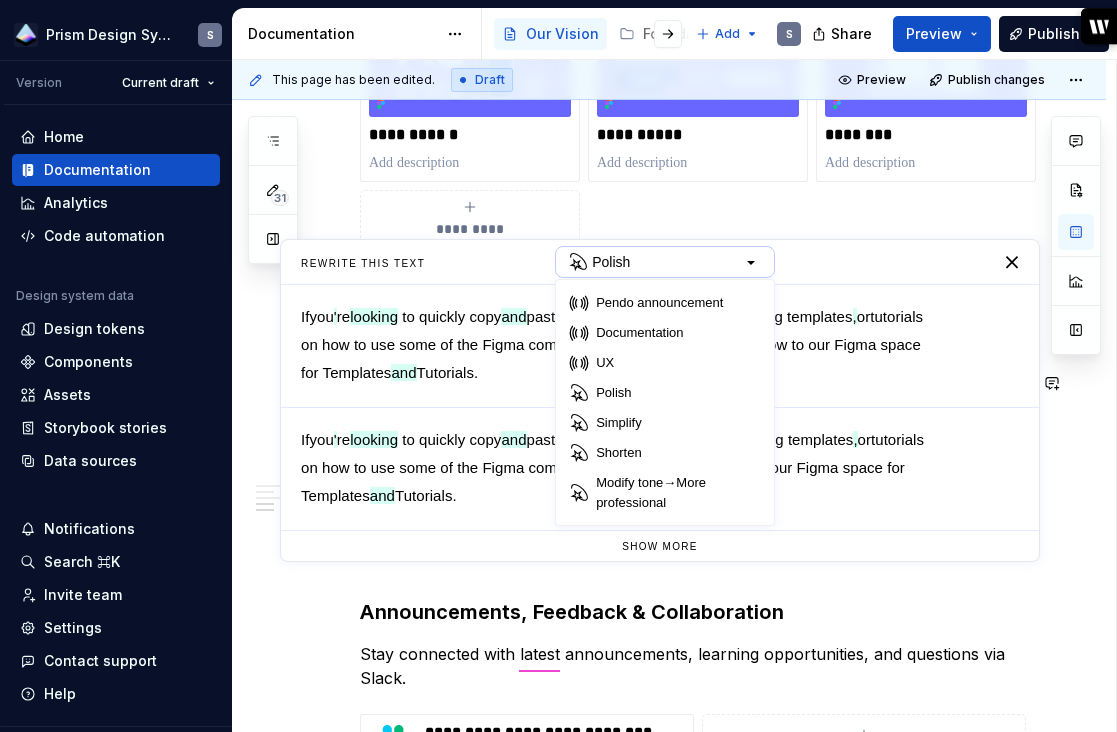 click on "Pendo announcement Documentation UX Polish Simplify Shorten Modify tone→More professional" at bounding box center [665, 402] 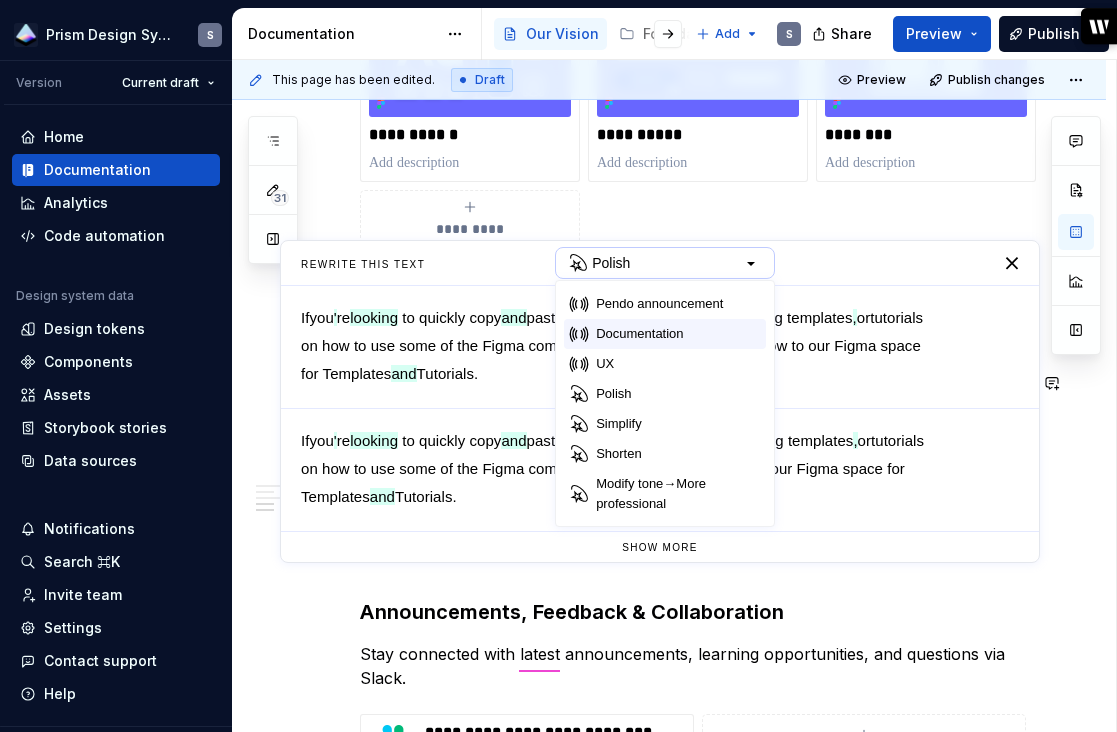 click on "Documentation" at bounding box center (639, 334) 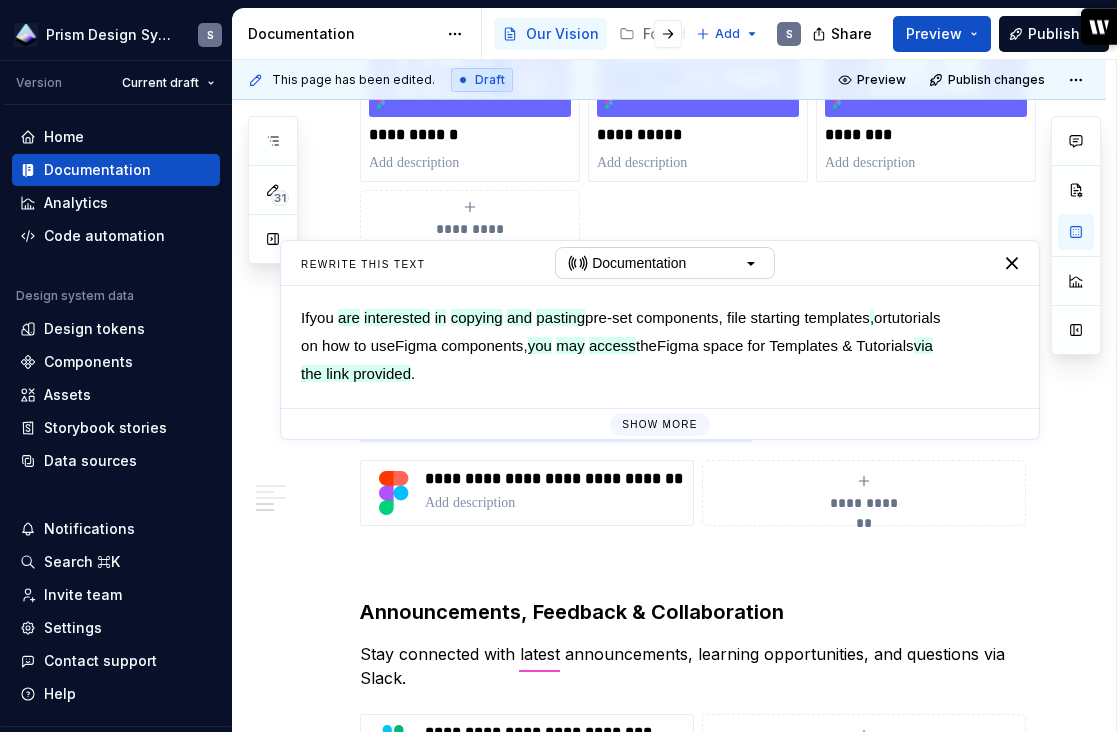 click on "Show more" at bounding box center (660, 424) 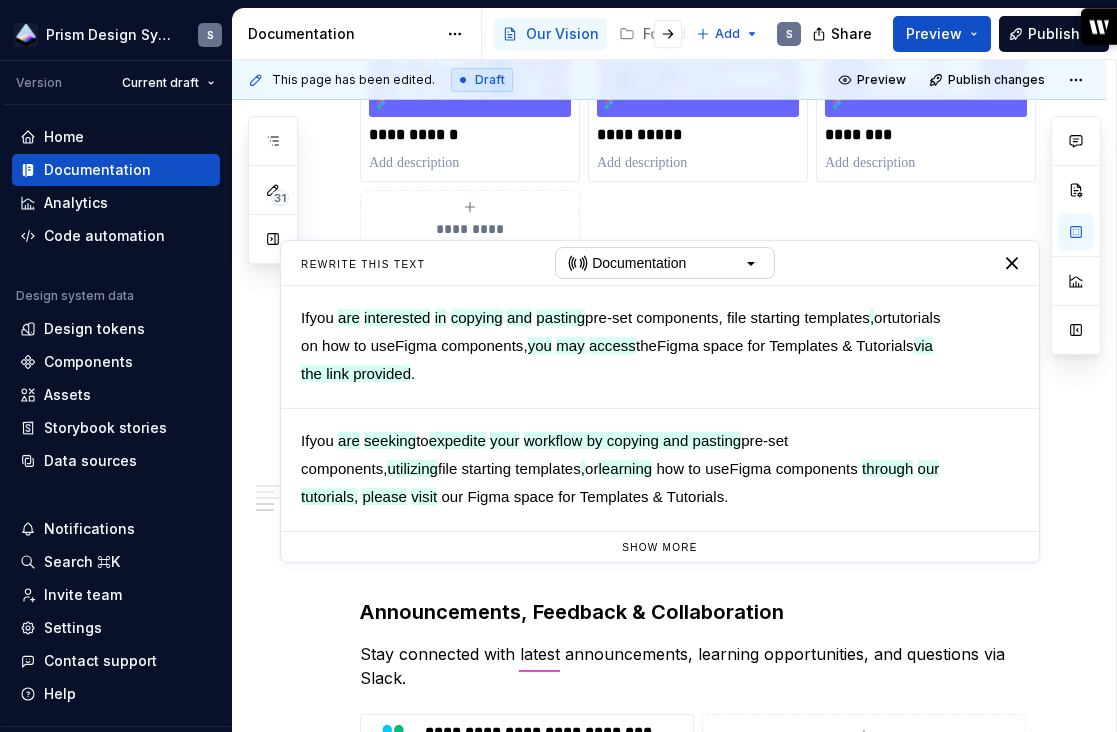 scroll, scrollTop: 21, scrollLeft: 0, axis: vertical 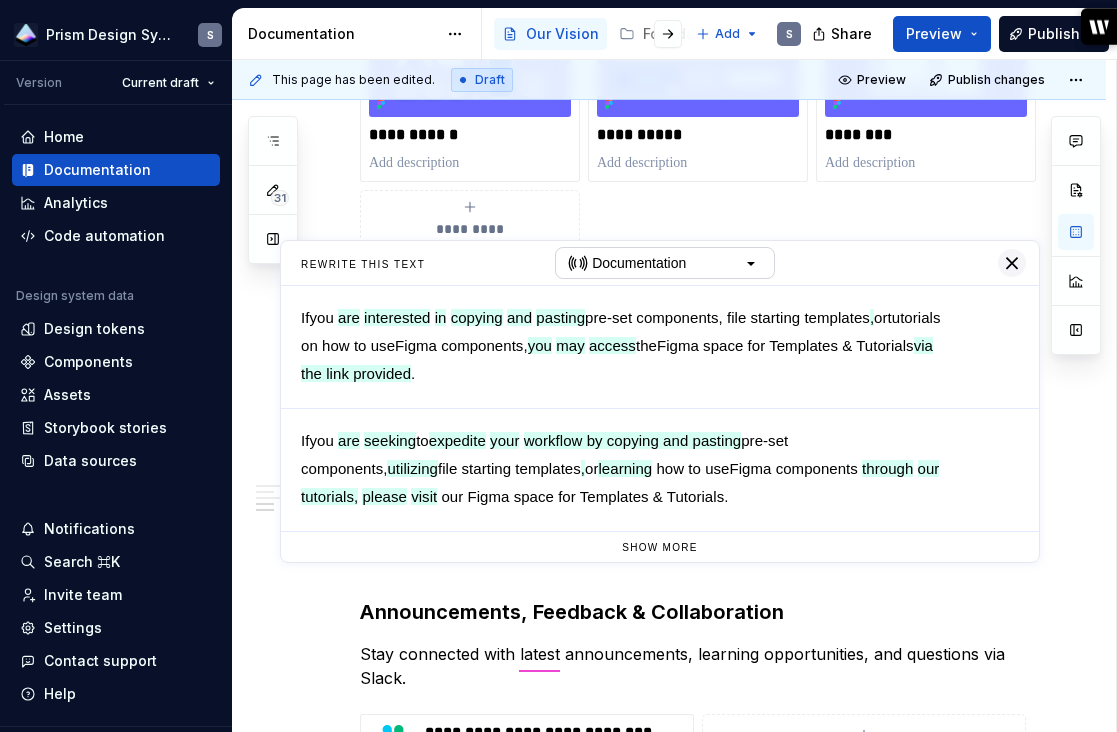 click at bounding box center (1012, 263) 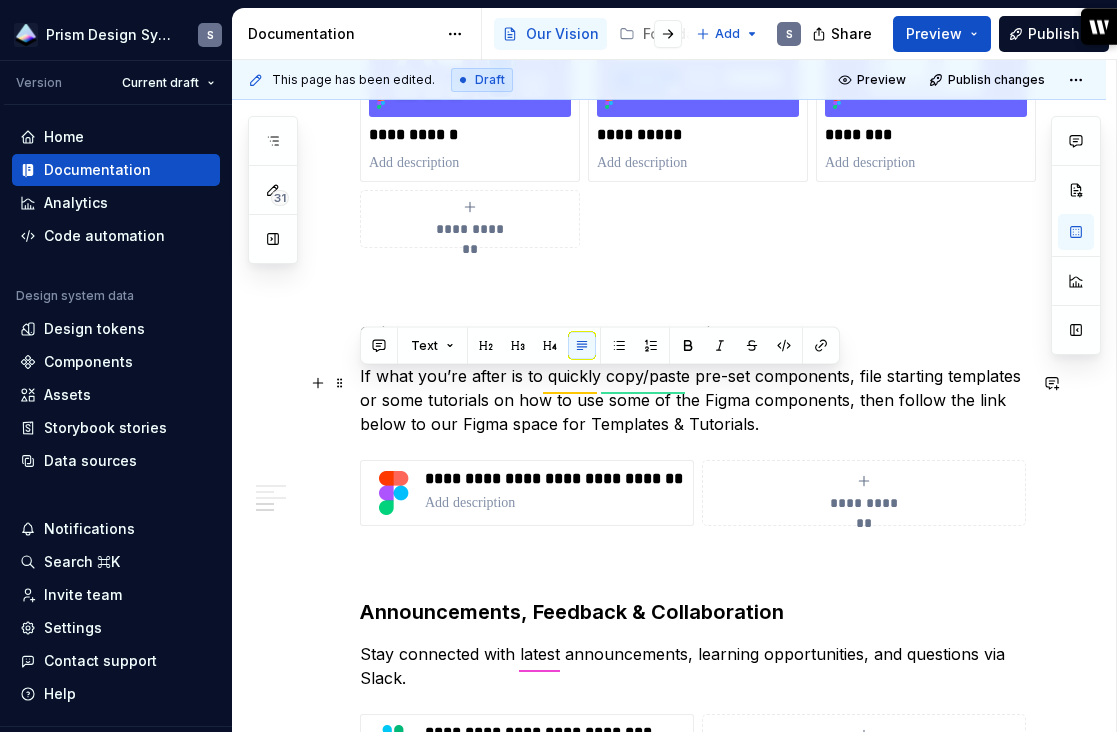 click on "If what you’re after is to quickly copy/paste pre-set components, file starting templates or some tutorials on how to use some of the Figma components, then follow the link below to our Figma space for Templates & Tutorials." at bounding box center (693, 400) 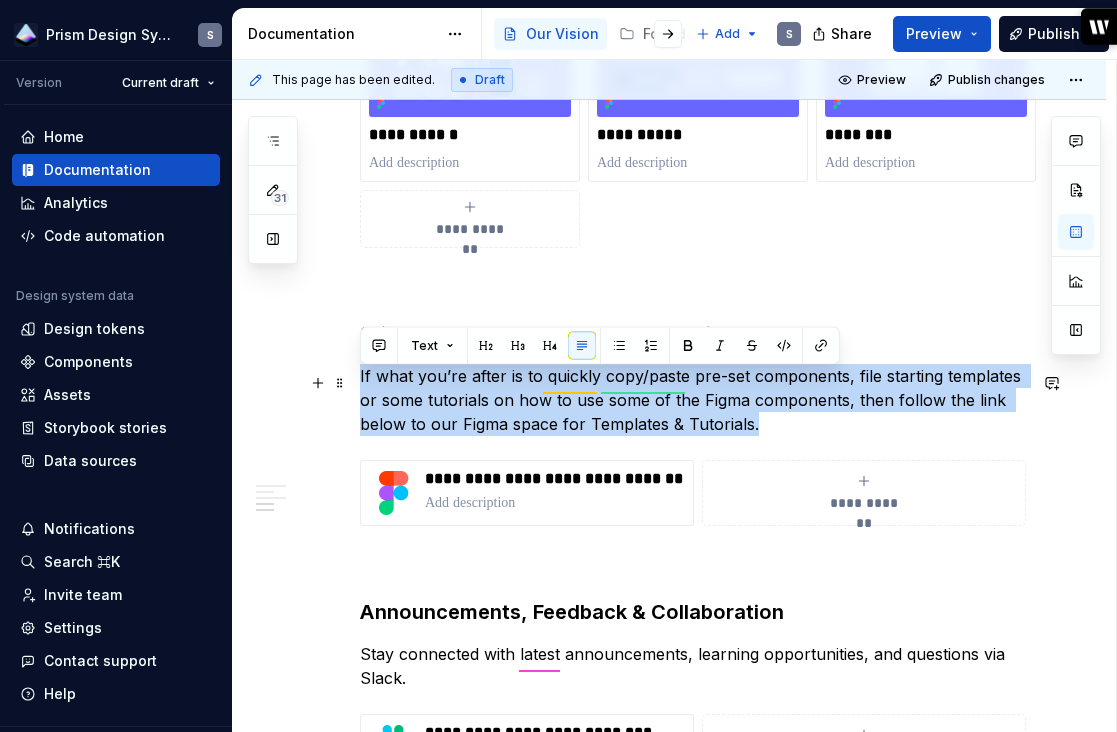 drag, startPoint x: 782, startPoint y: 430, endPoint x: 360, endPoint y: 377, distance: 425.3152 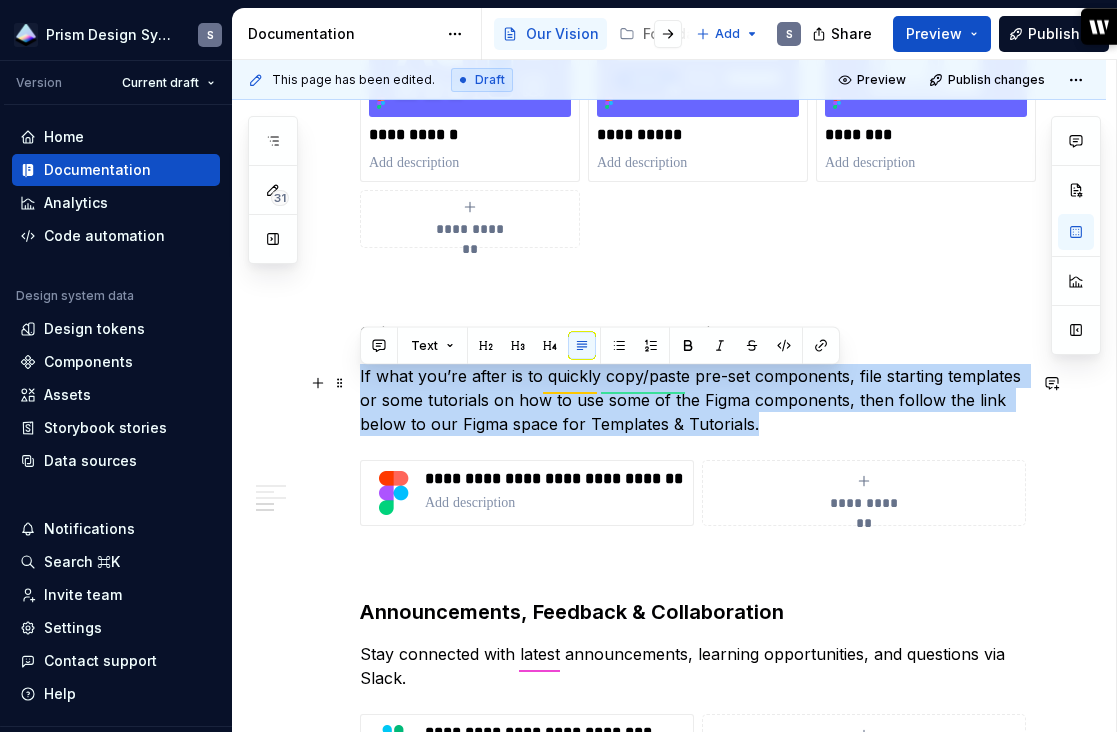 click on "If what you’re after is to quickly copy/paste pre-set components, file starting templates or some tutorials on how to use some of the Figma components, then follow the link below to our Figma space for Templates & Tutorials." at bounding box center (693, 400) 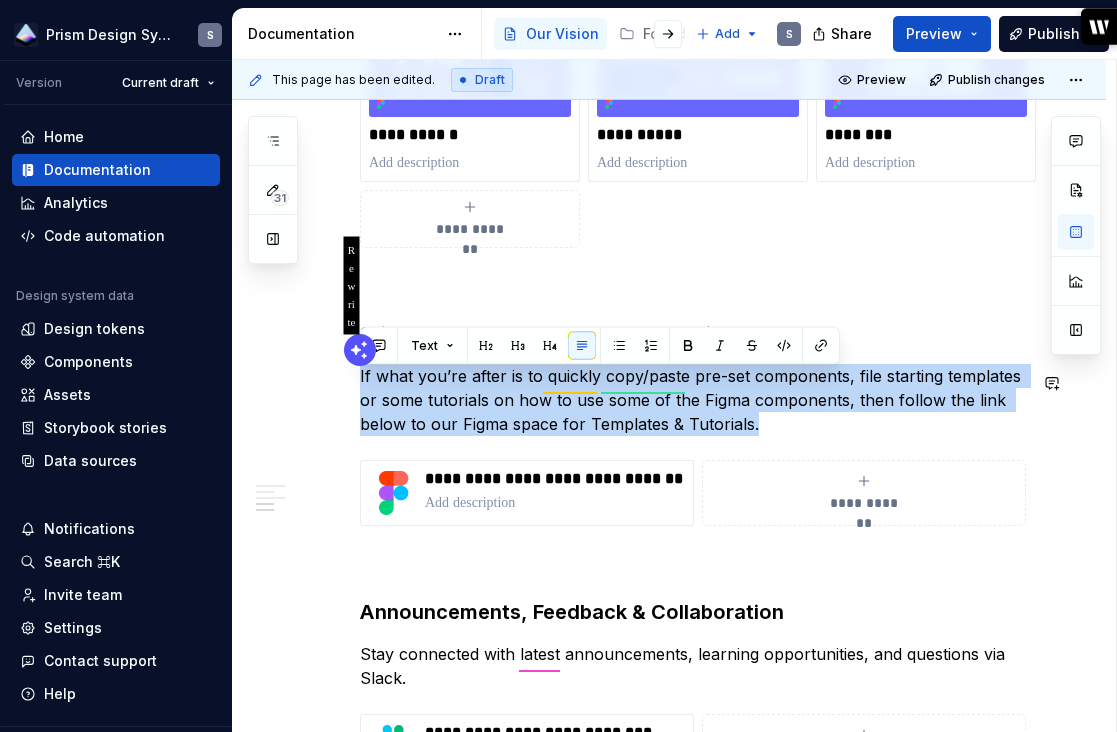 click at bounding box center [360, 350] 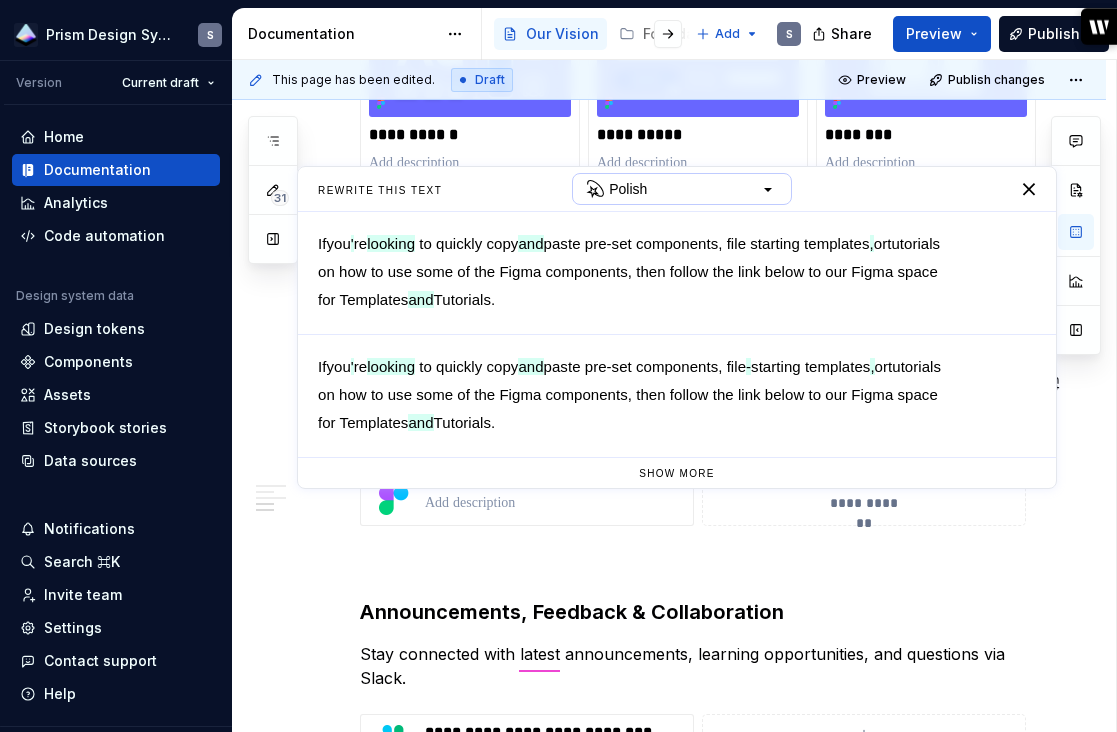 click on "Polish" at bounding box center (682, 189) 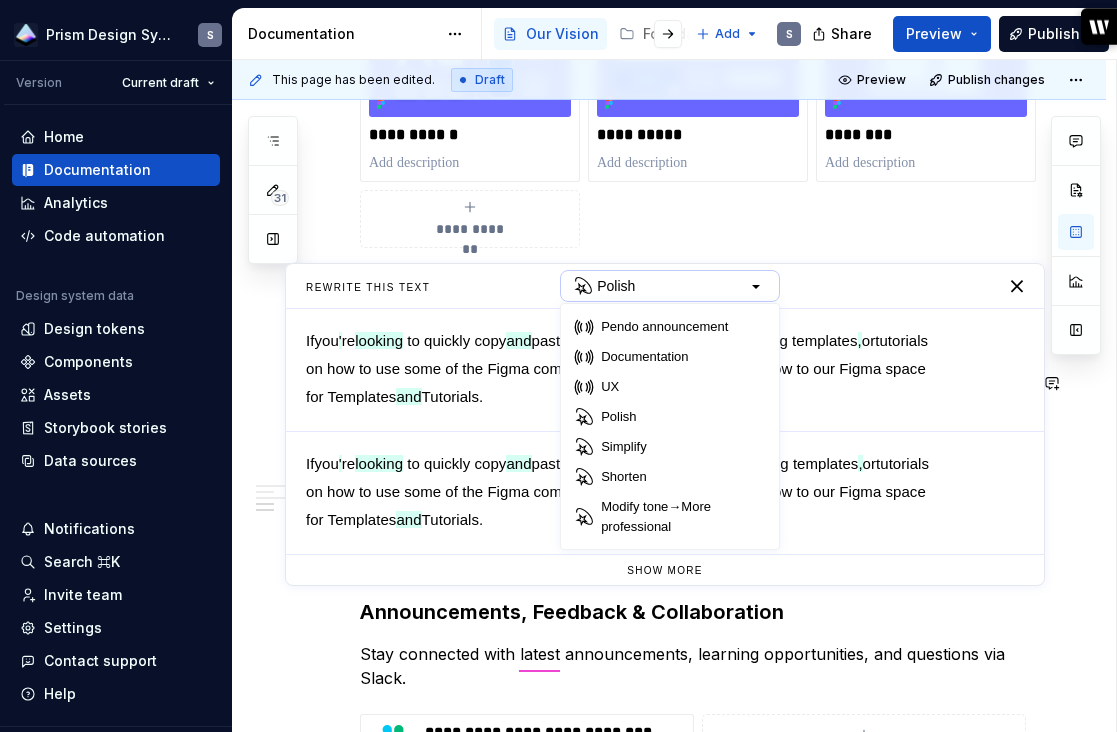 click on "Pendo announcement Documentation UX Polish Simplify Shorten Modify tone→More professional" at bounding box center [670, 426] 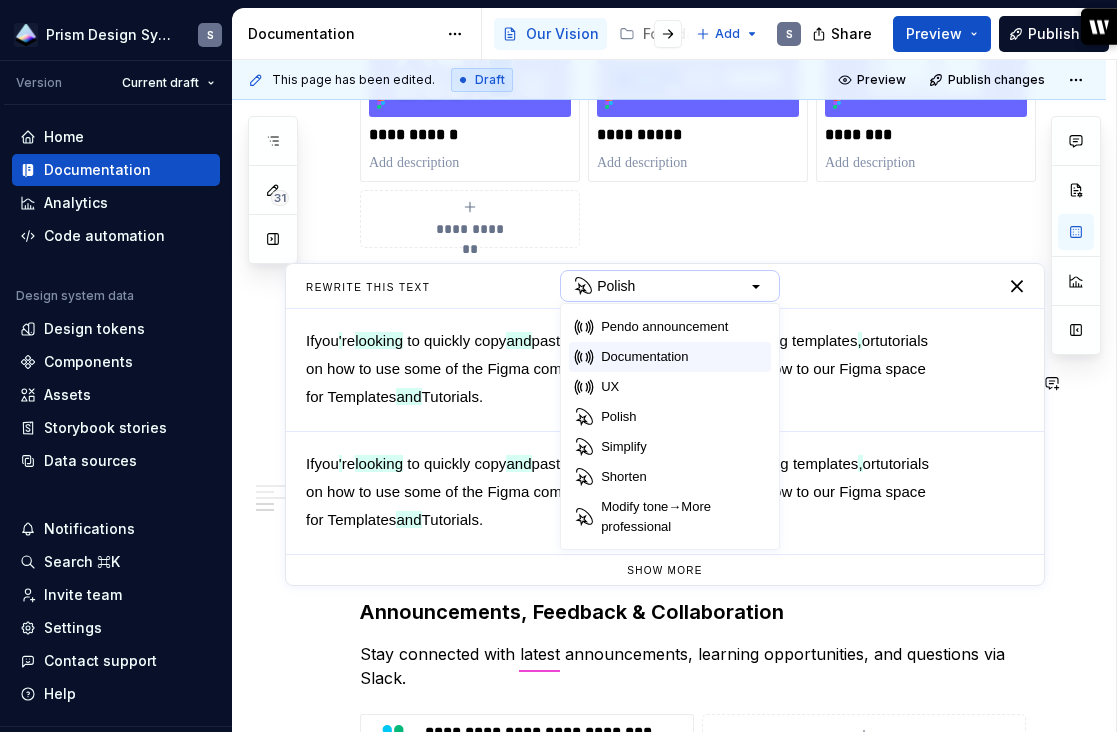click on "Documentation" at bounding box center [644, 357] 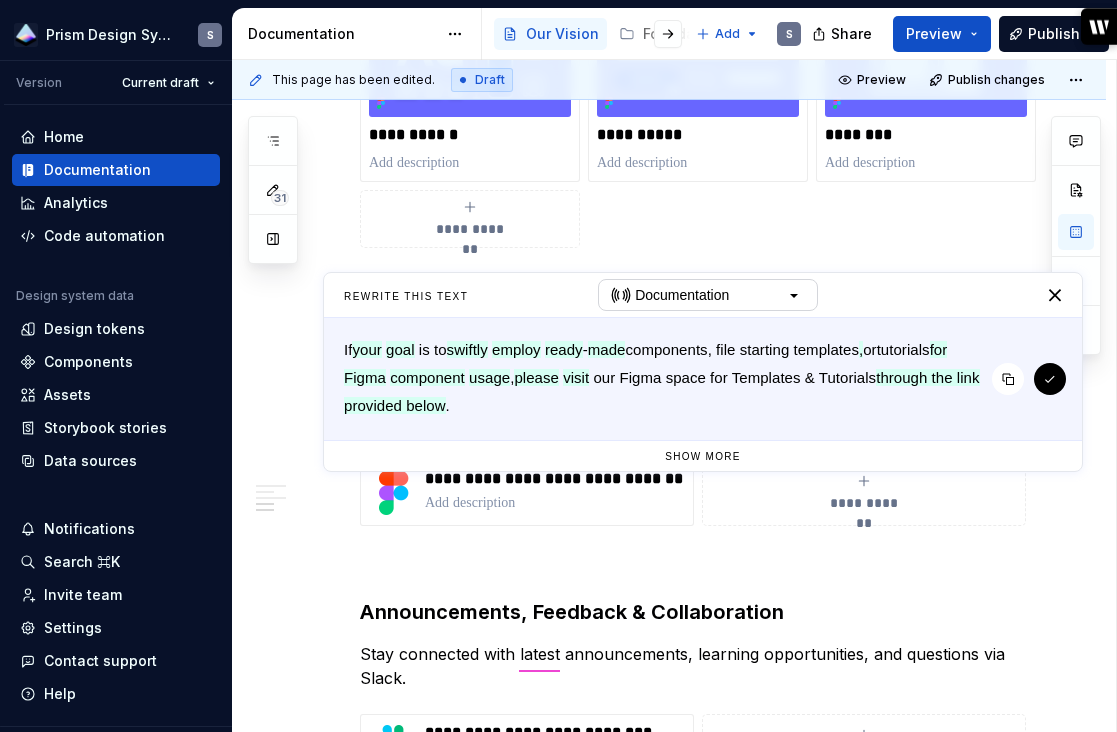 click on "If  what your   you’re goal   after  is to  quickly swiftly   copy/paste employ   pre ready - set made  components, file starting templates ,  or  some  tutorials  on for   how Figma   to component   use some of the Figma components usage ,  then please   follow visit   the link below to  our Figma space for Templates & Tutorials  through the link provided below ." at bounding box center (703, 379) 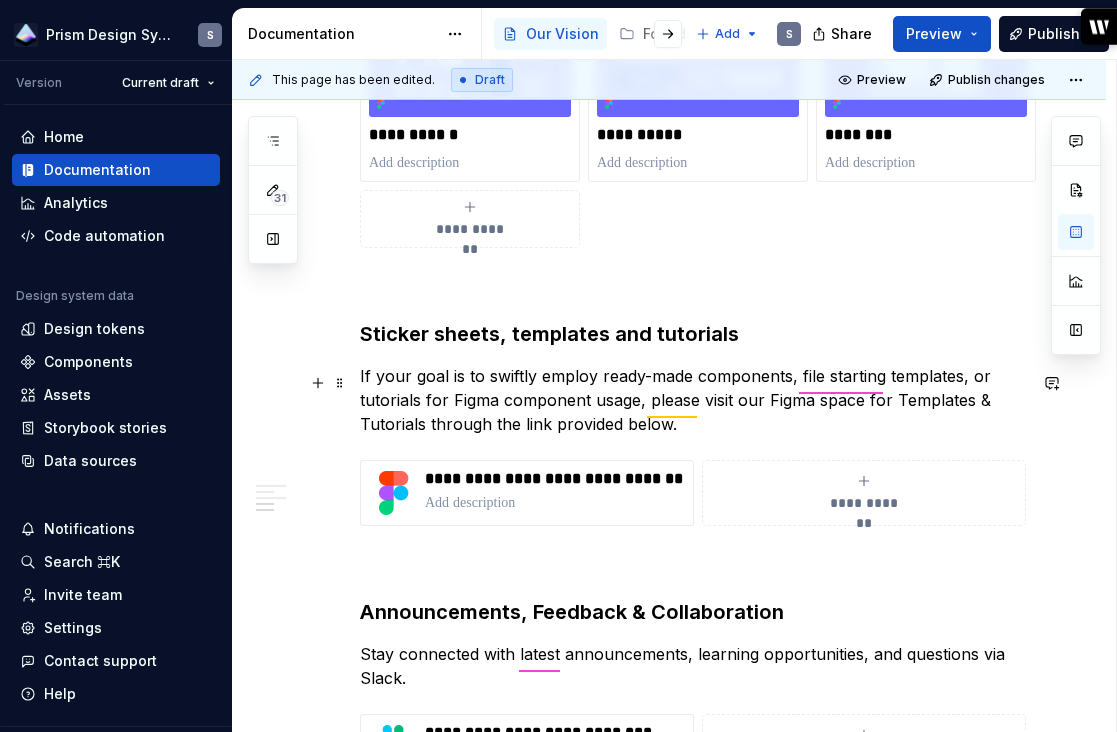 click on "If your goal is to swiftly employ ready-made components, file starting templates, or tutorials for Figma component usage, please visit our Figma space for Templates & Tutorials through the link provided below." at bounding box center [693, 400] 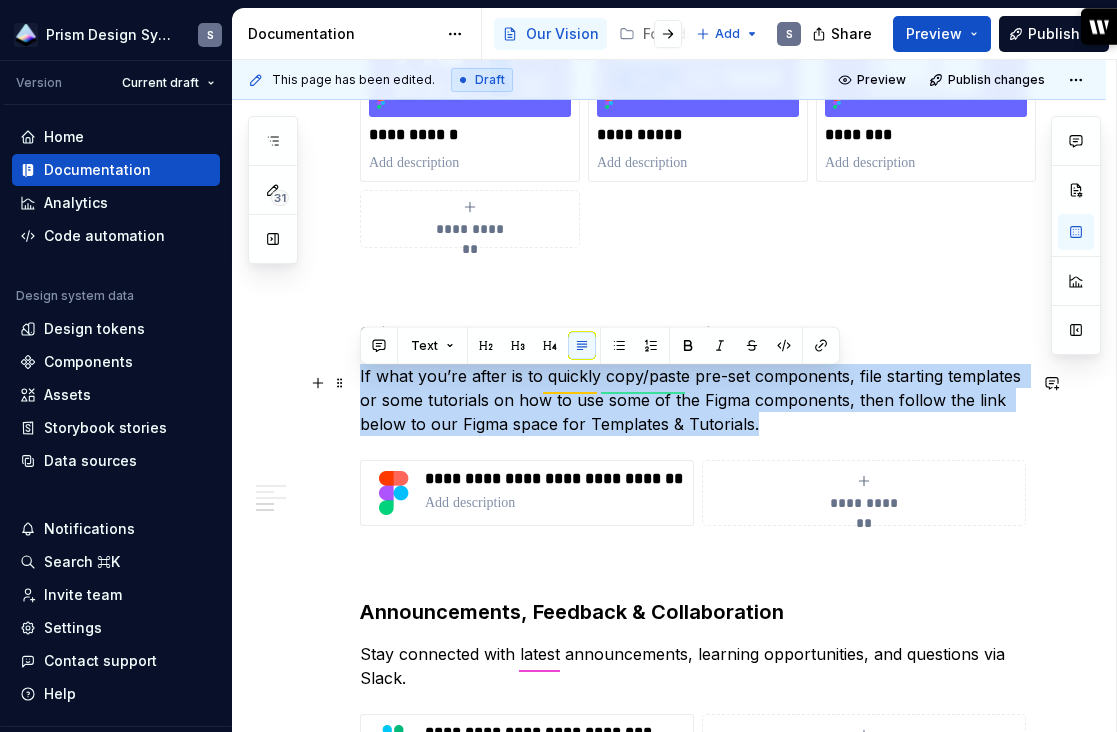 drag, startPoint x: 785, startPoint y: 436, endPoint x: 358, endPoint y: 380, distance: 430.65646 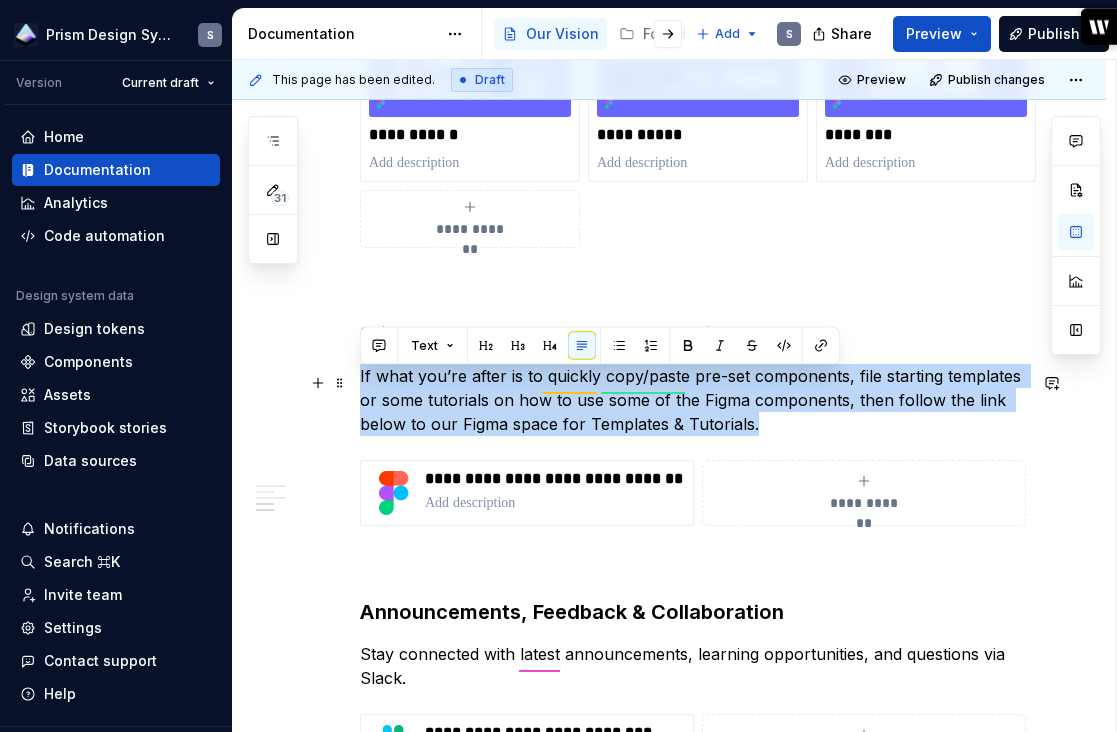 click on "**********" at bounding box center (669, -98) 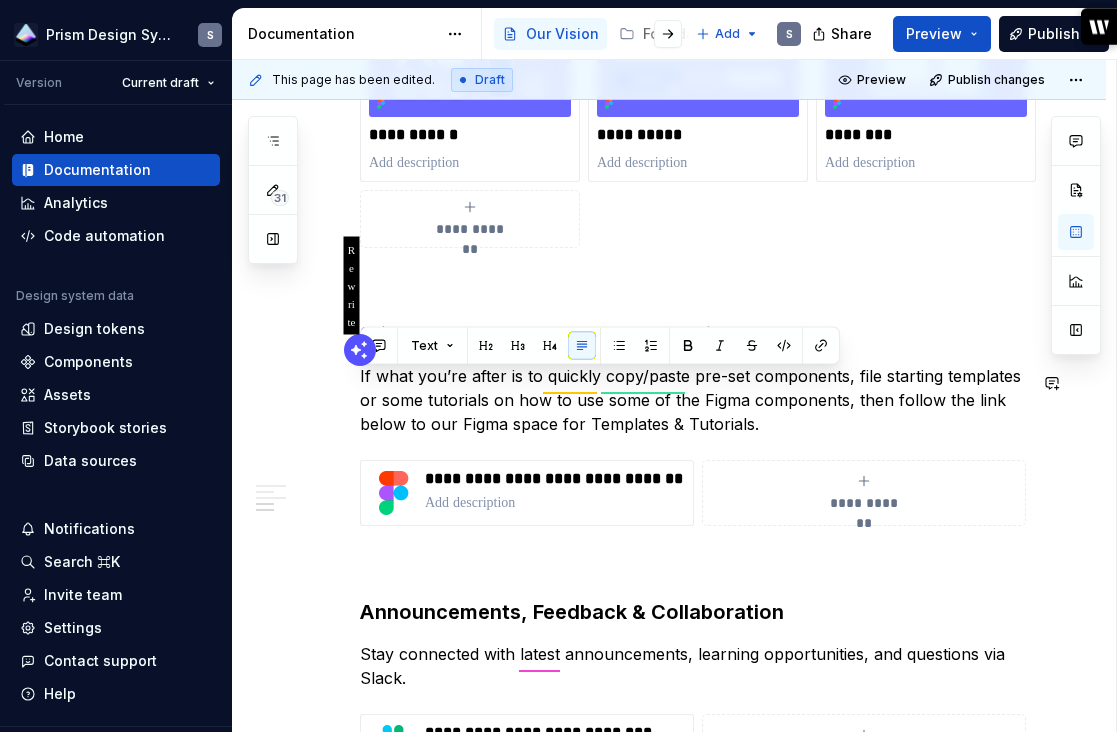 click at bounding box center (360, 350) 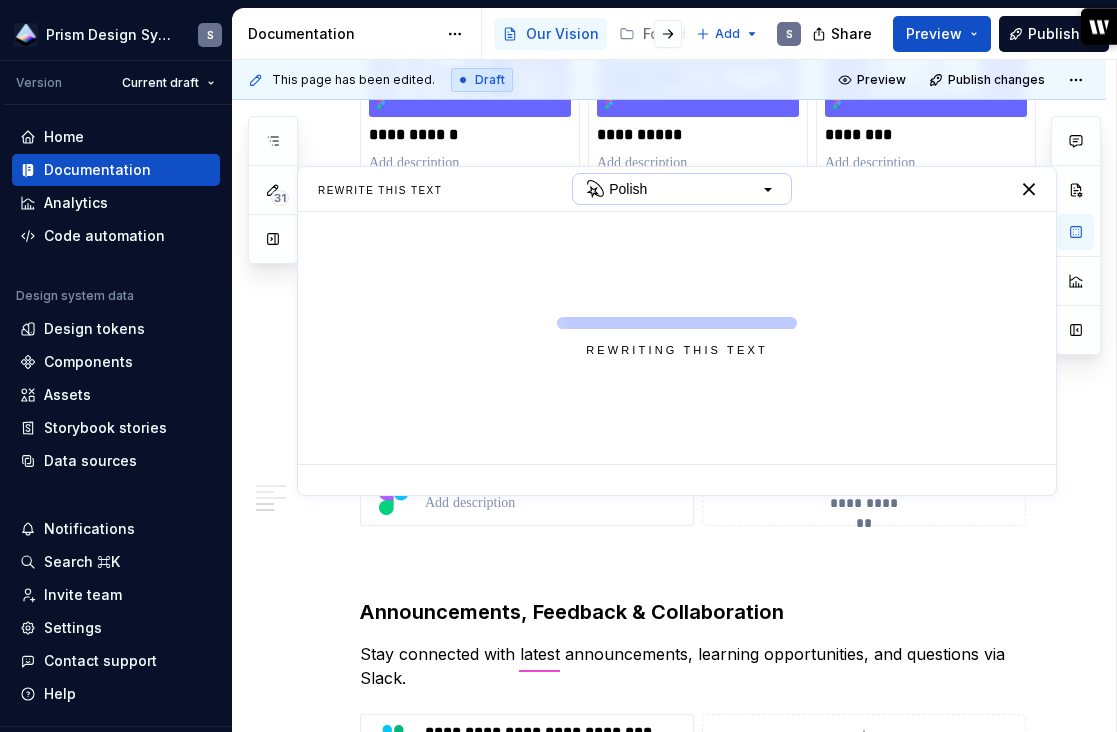 click on "Polish" at bounding box center [682, 189] 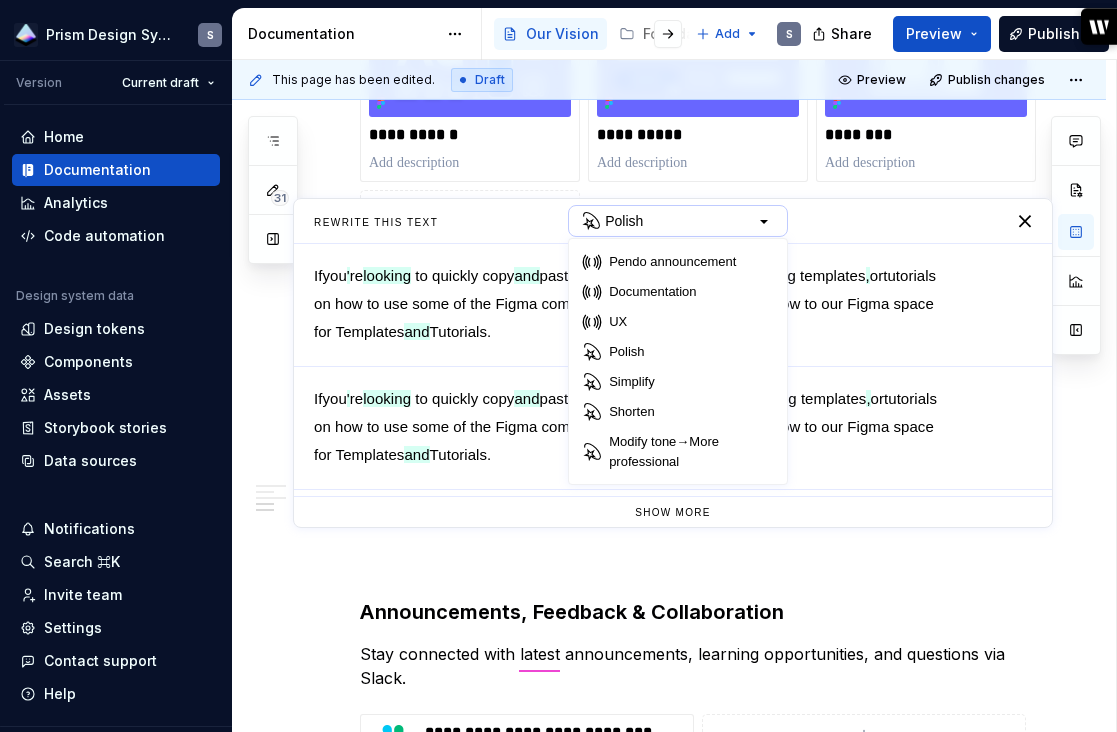 click on "Polish" at bounding box center (678, 221) 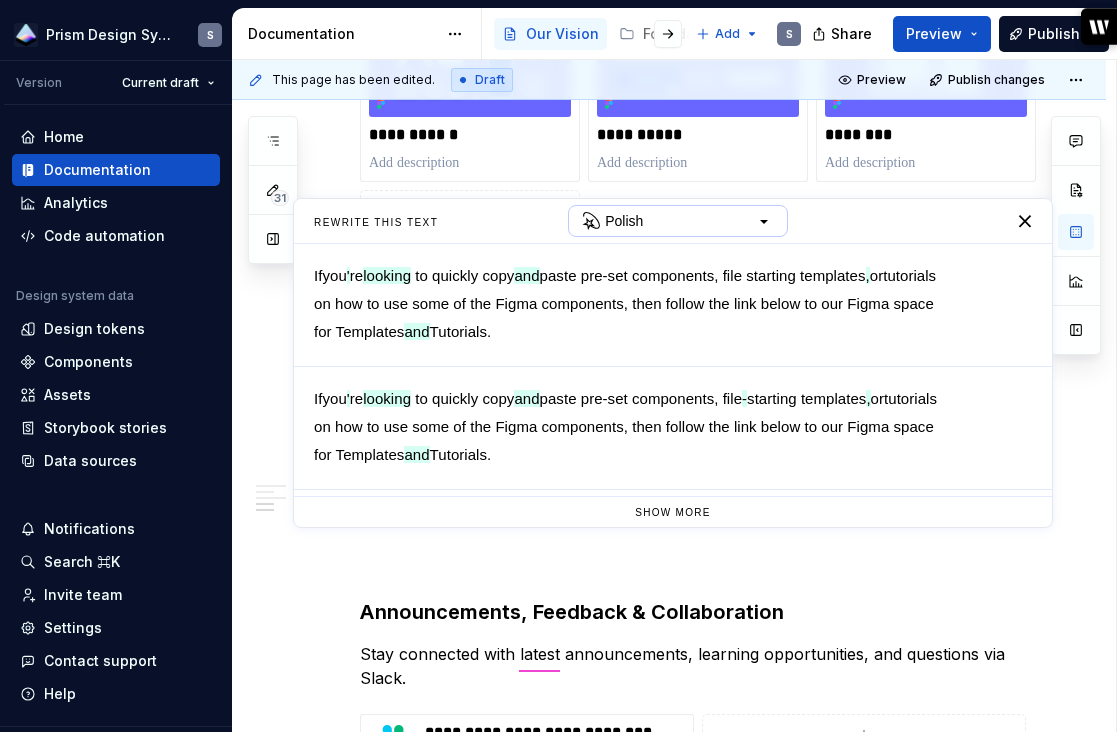 click on "Polish" at bounding box center [678, 221] 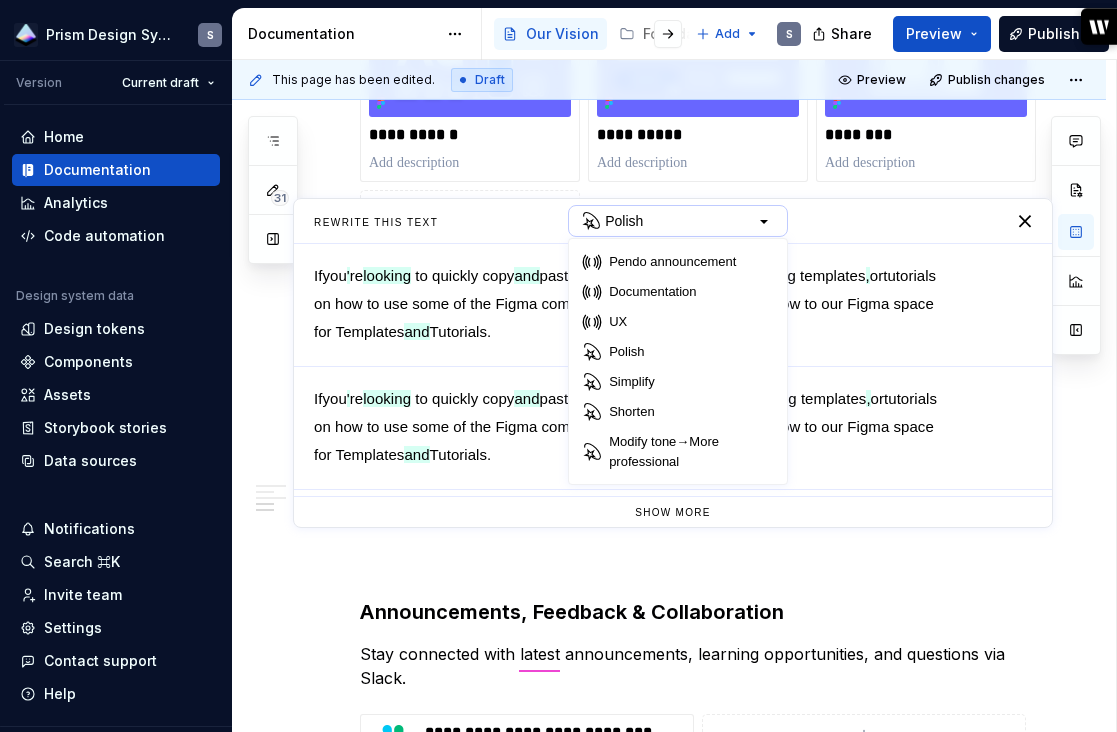 click on "Polish" at bounding box center (678, 221) 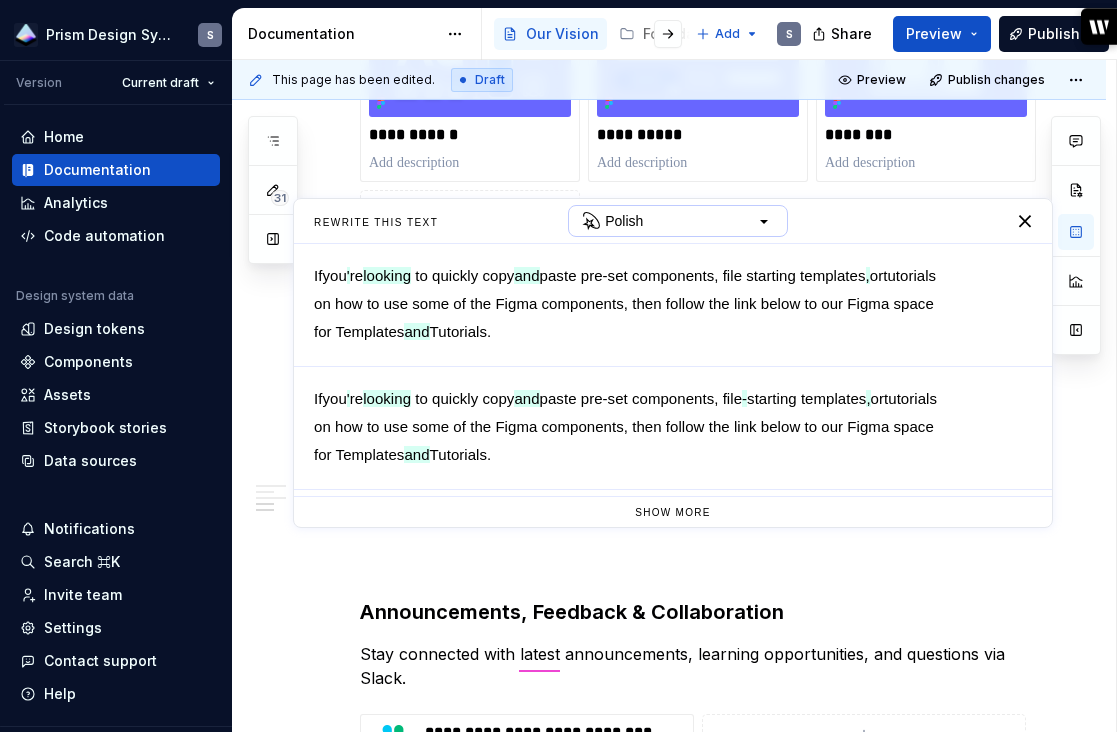click on "Polish" at bounding box center [678, 221] 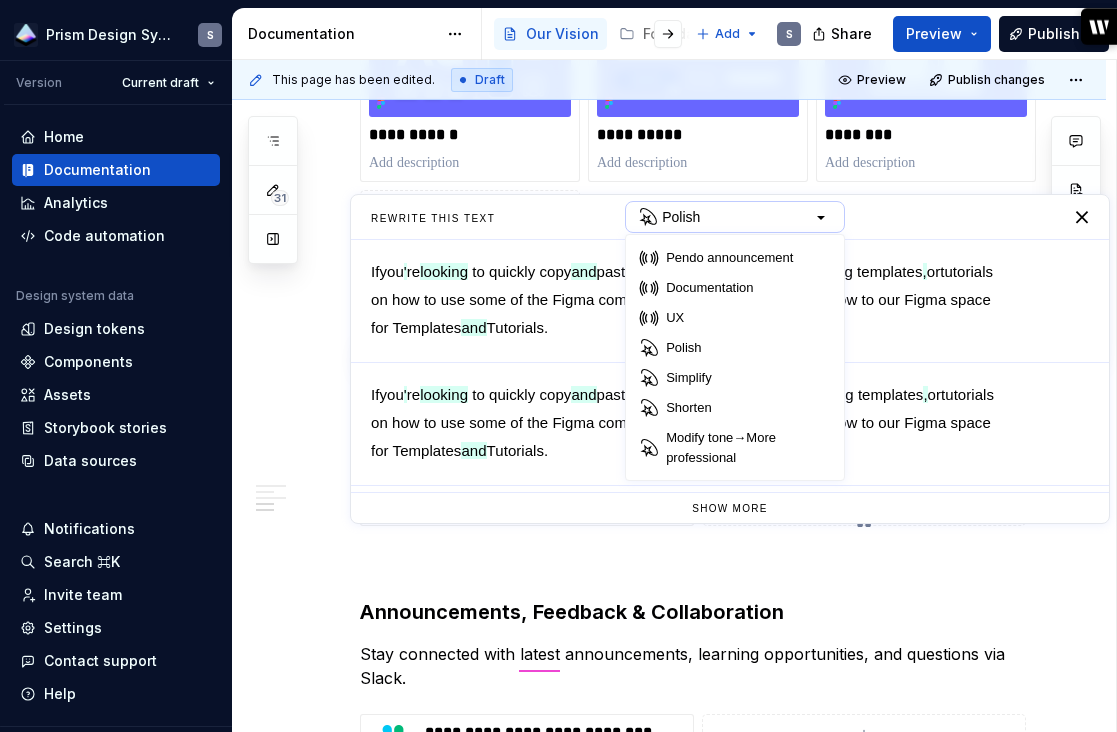click on "Polish" at bounding box center [735, 217] 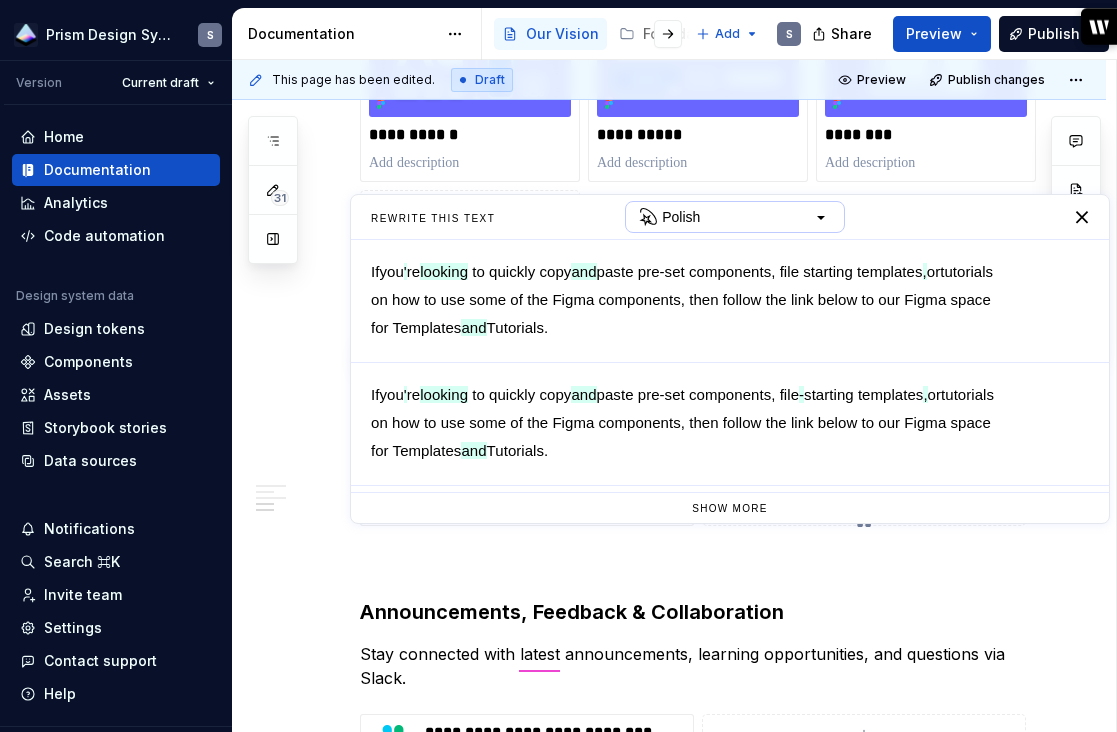 click on "Polish" at bounding box center [735, 217] 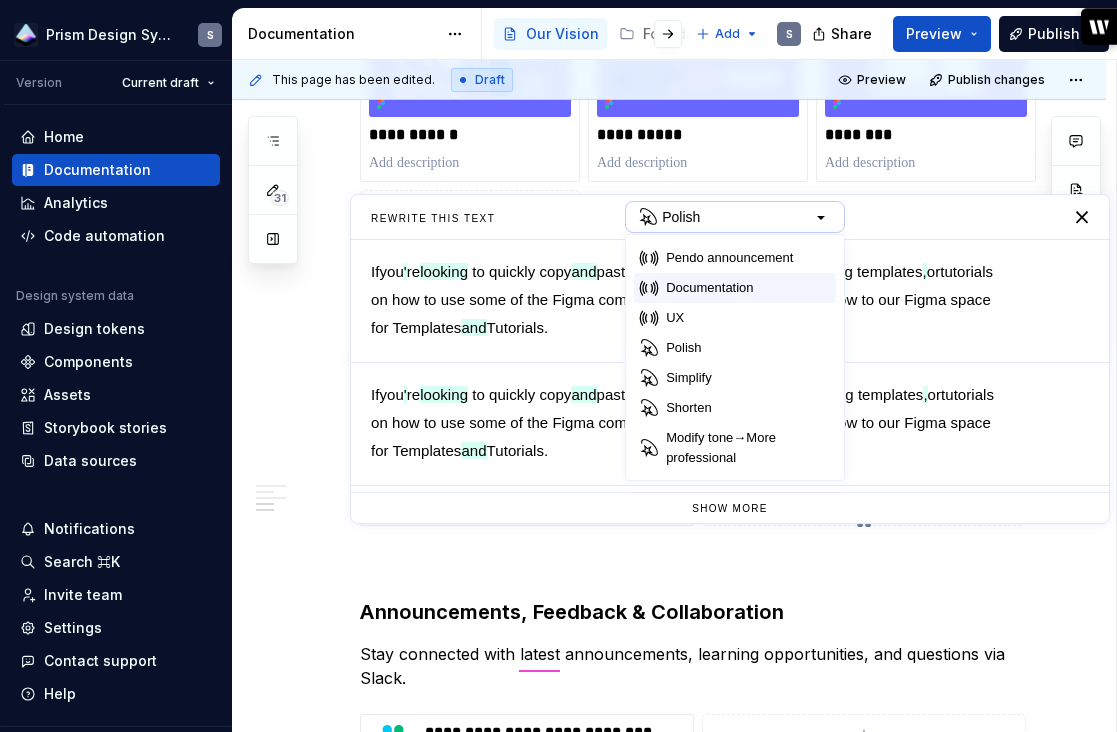 click on "Documentation" at bounding box center [709, 288] 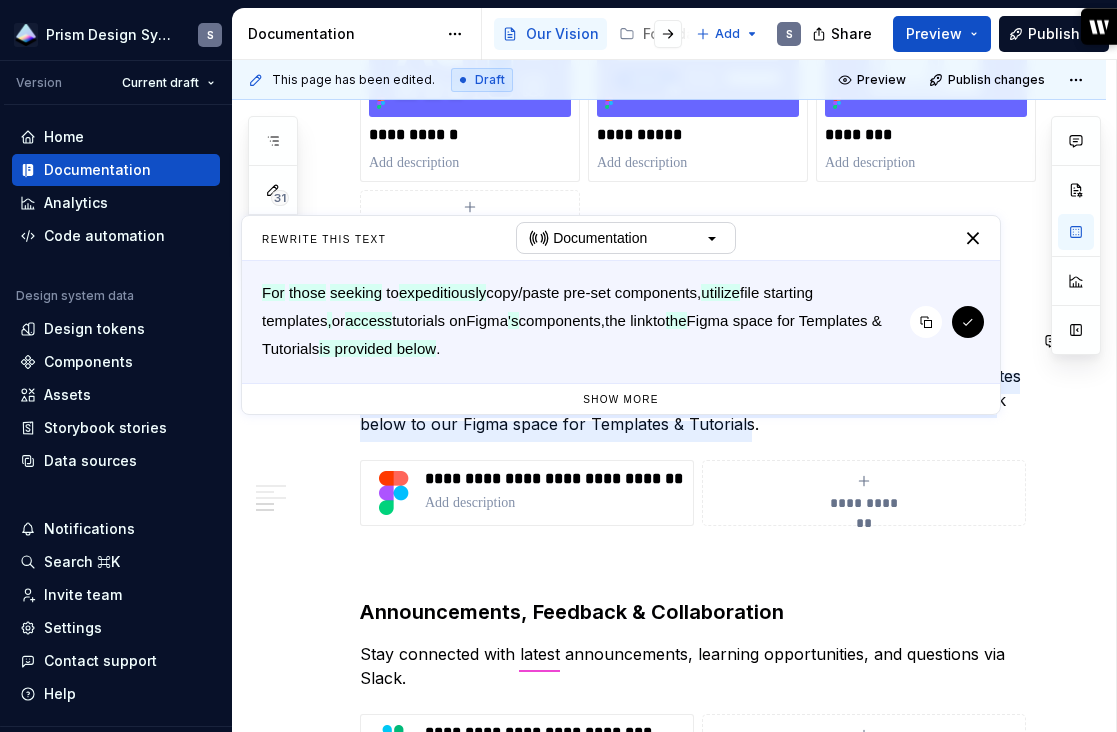 click on "components," at bounding box center [562, 320] 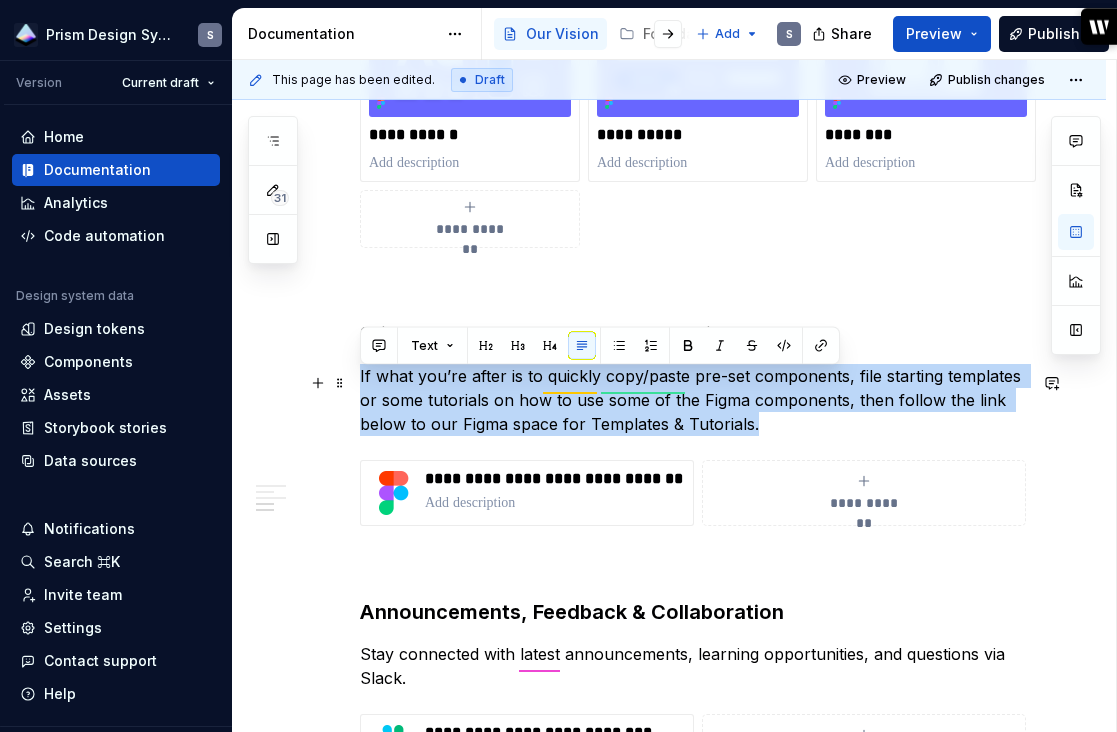 drag, startPoint x: 772, startPoint y: 429, endPoint x: 359, endPoint y: 372, distance: 416.91486 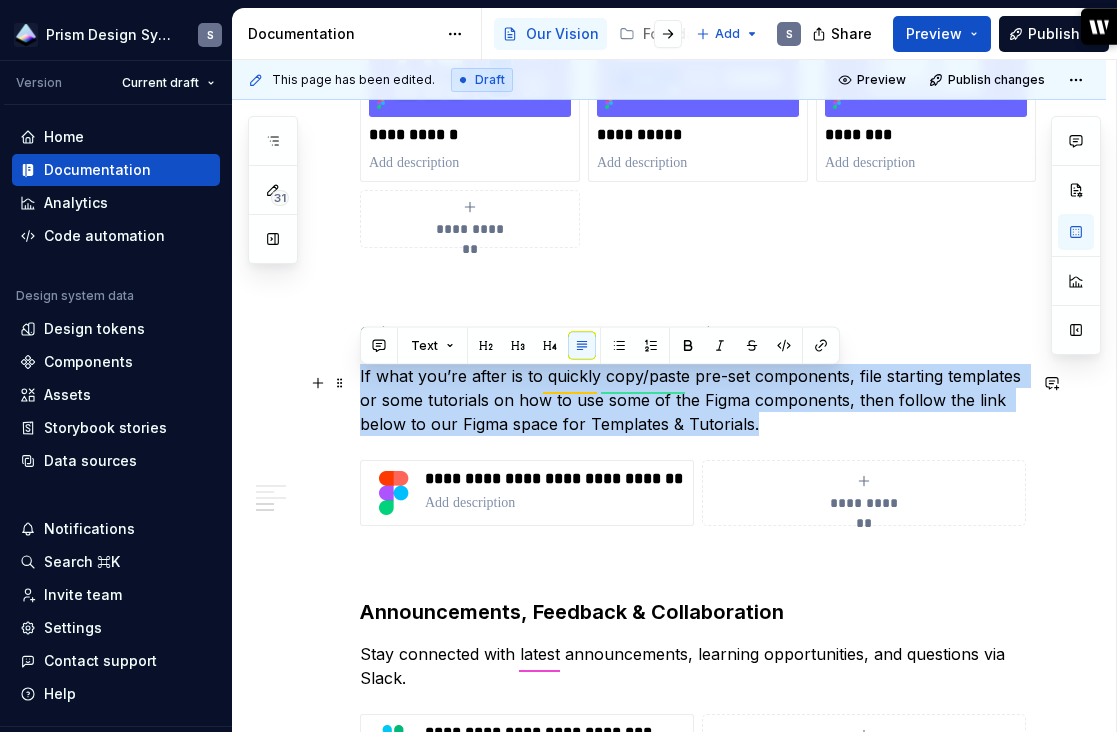 click on "If what you’re after is to quickly copy/paste pre-set components, file starting templates or some tutorials on how to use some of the Figma components, then follow the link below to our Figma space for Templates & Tutorials." at bounding box center (693, 400) 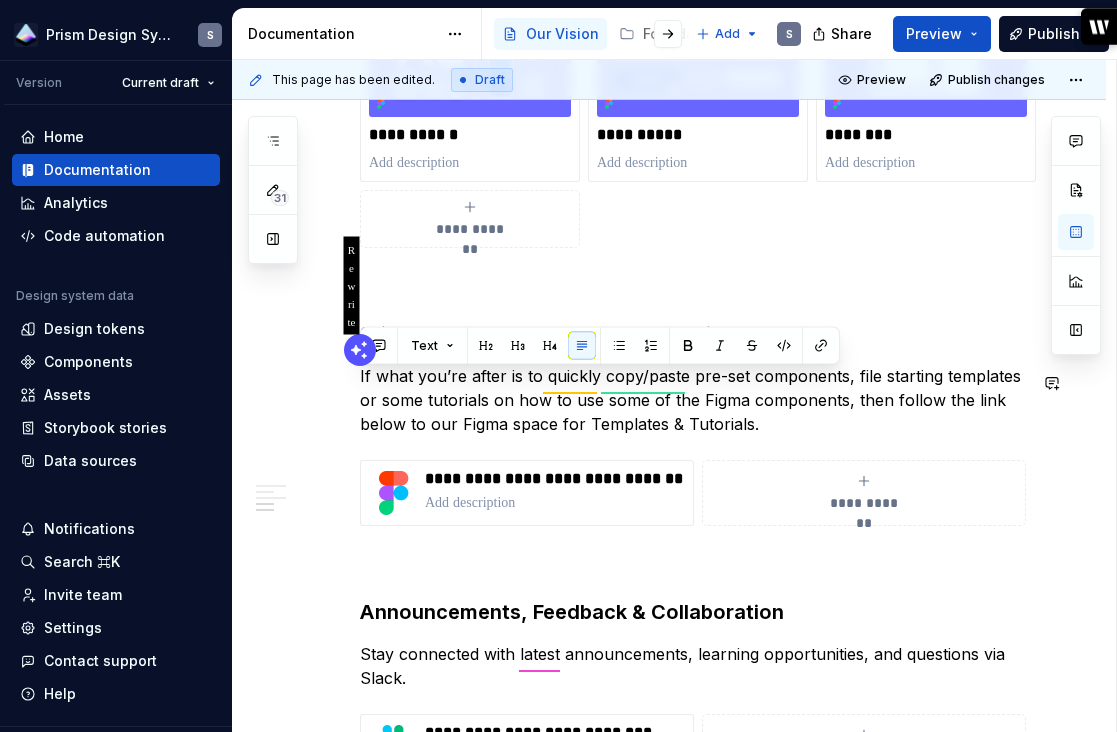 click at bounding box center (360, 350) 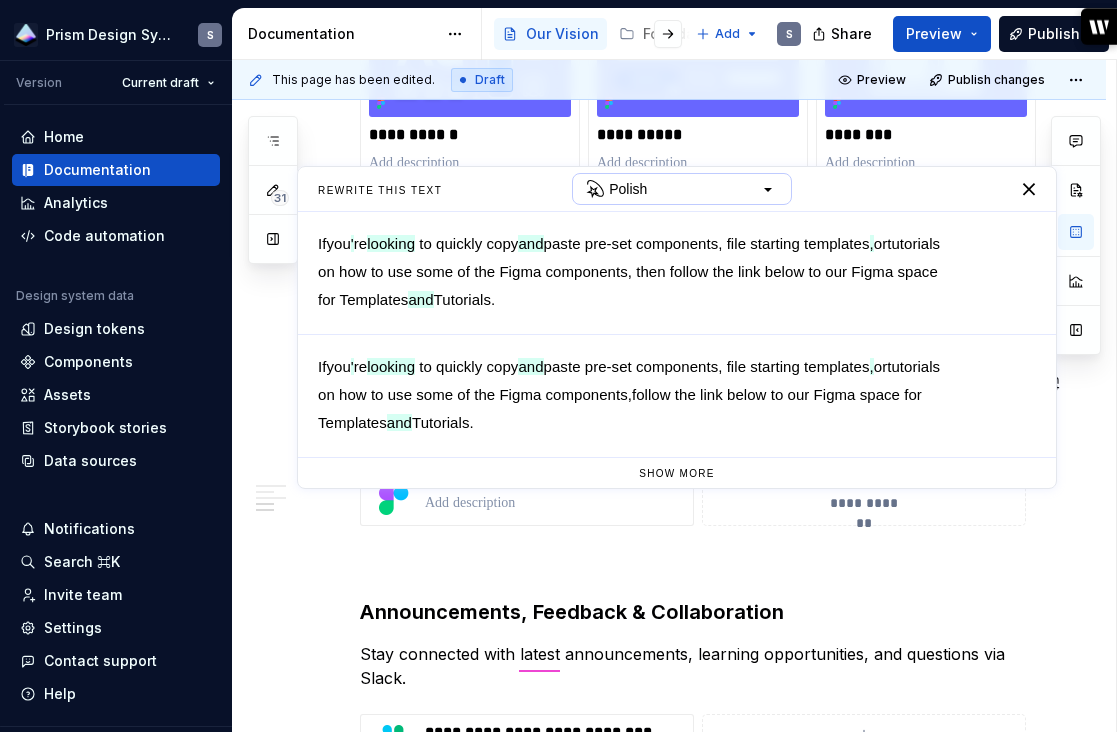 click at bounding box center (769, 189) 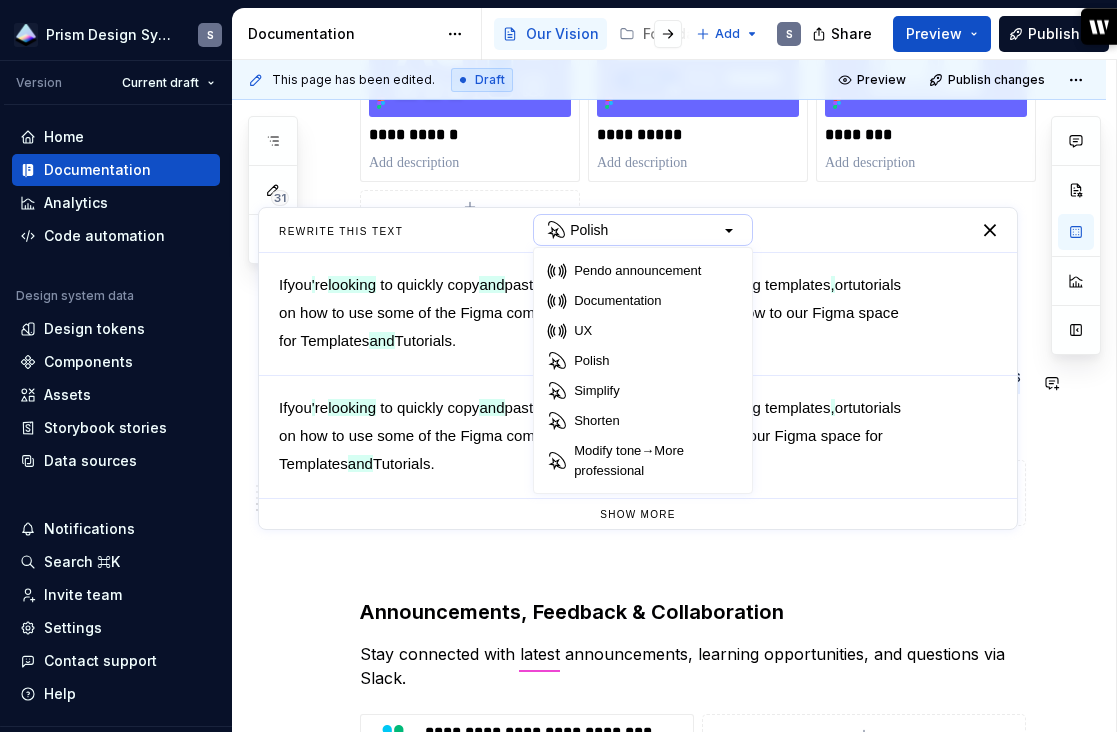 click on "Polish" at bounding box center (643, 230) 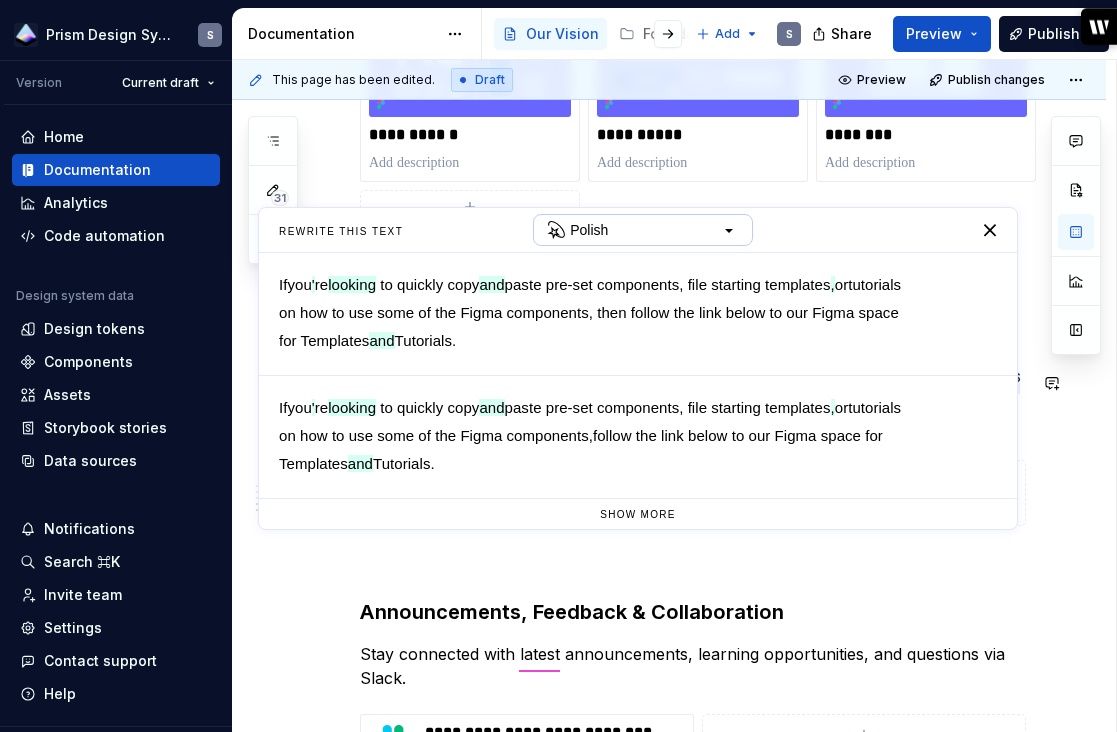 click on "Polish" at bounding box center [643, 230] 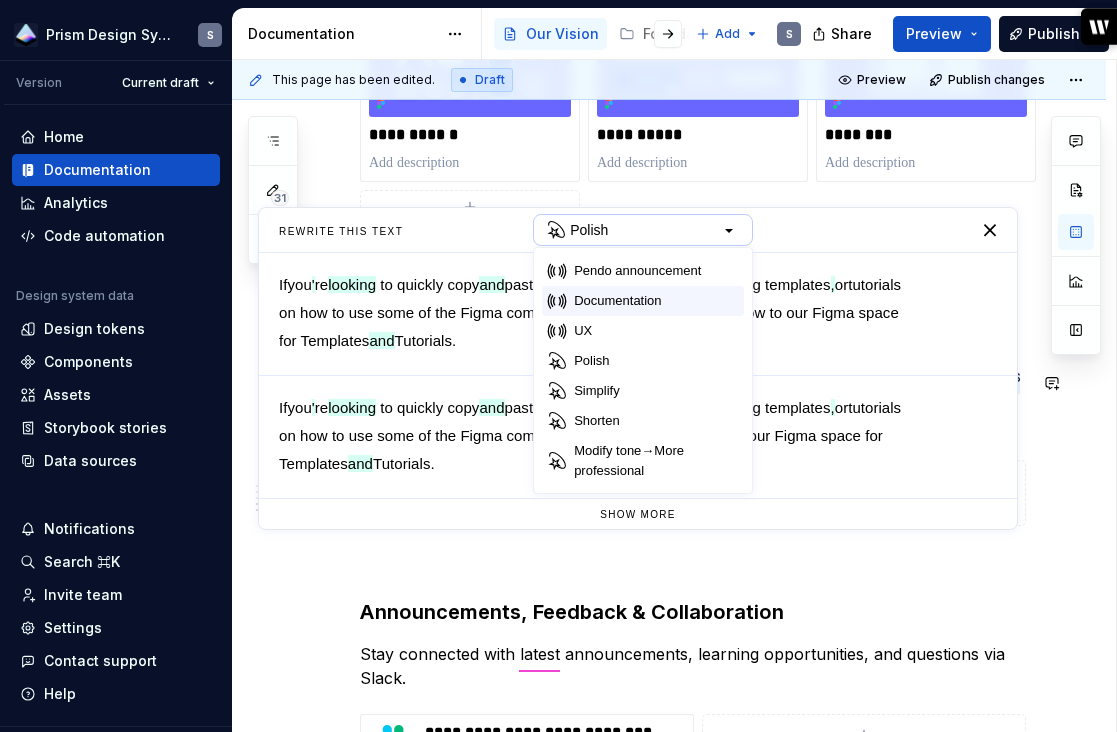 click on "Documentation" at bounding box center [617, 301] 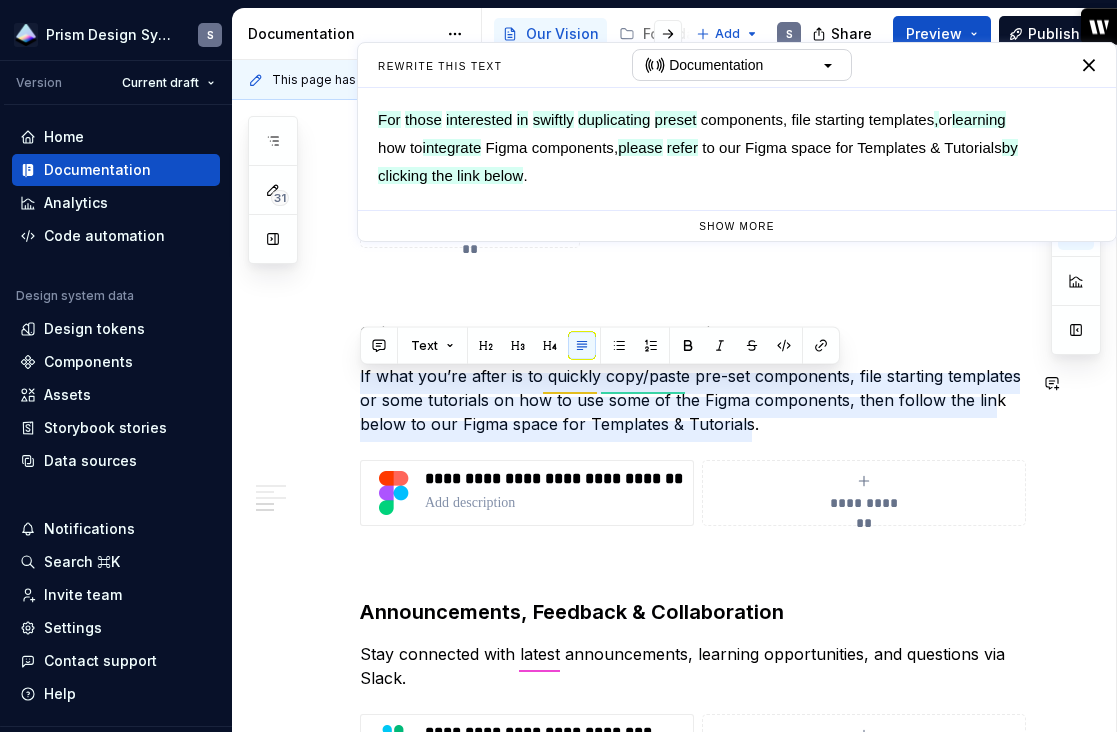 click on "**********" at bounding box center (693, -196) 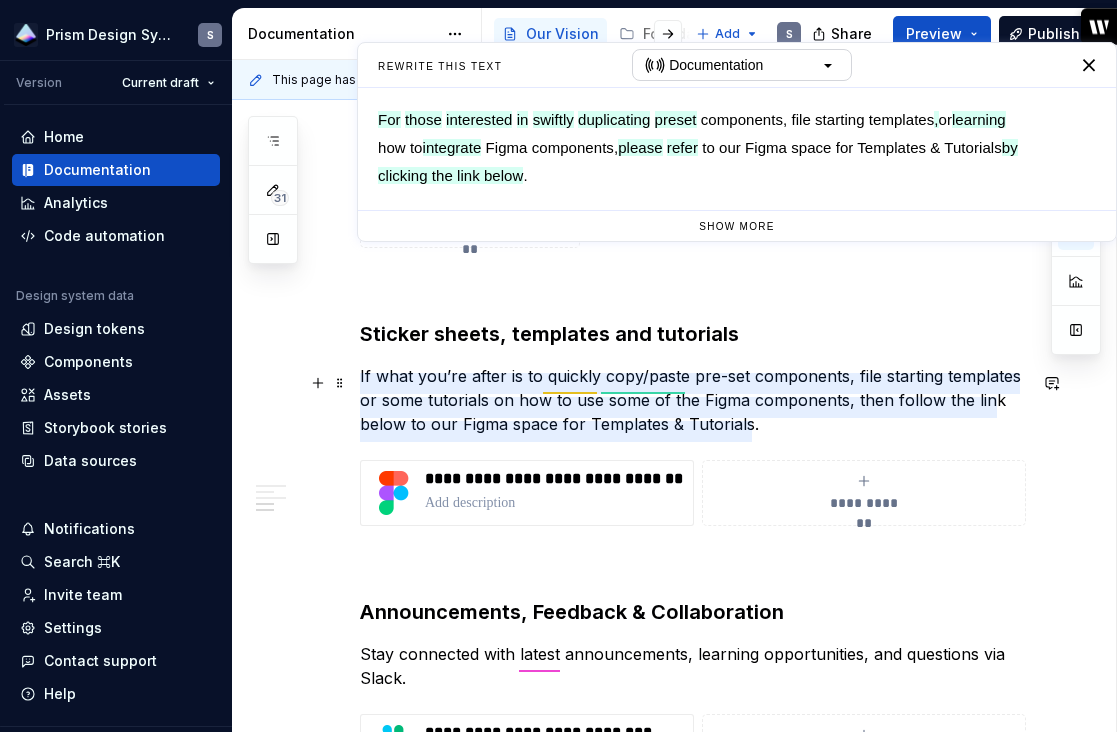click on "If what you’re after is to quickly copy/paste pre-set components, file starting templates or some tutorials on how to use some of the Figma components, then follow the link below to our Figma space for Templates & Tutorials." at bounding box center [693, 400] 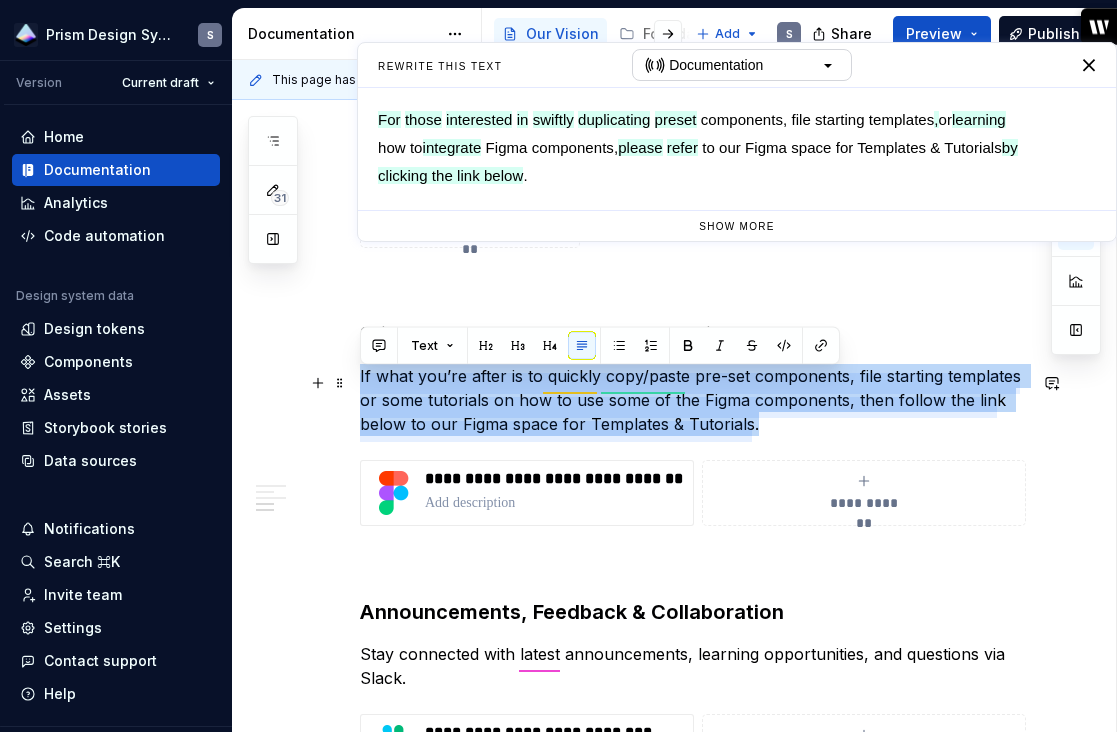 drag, startPoint x: 781, startPoint y: 431, endPoint x: 358, endPoint y: 378, distance: 426.3074 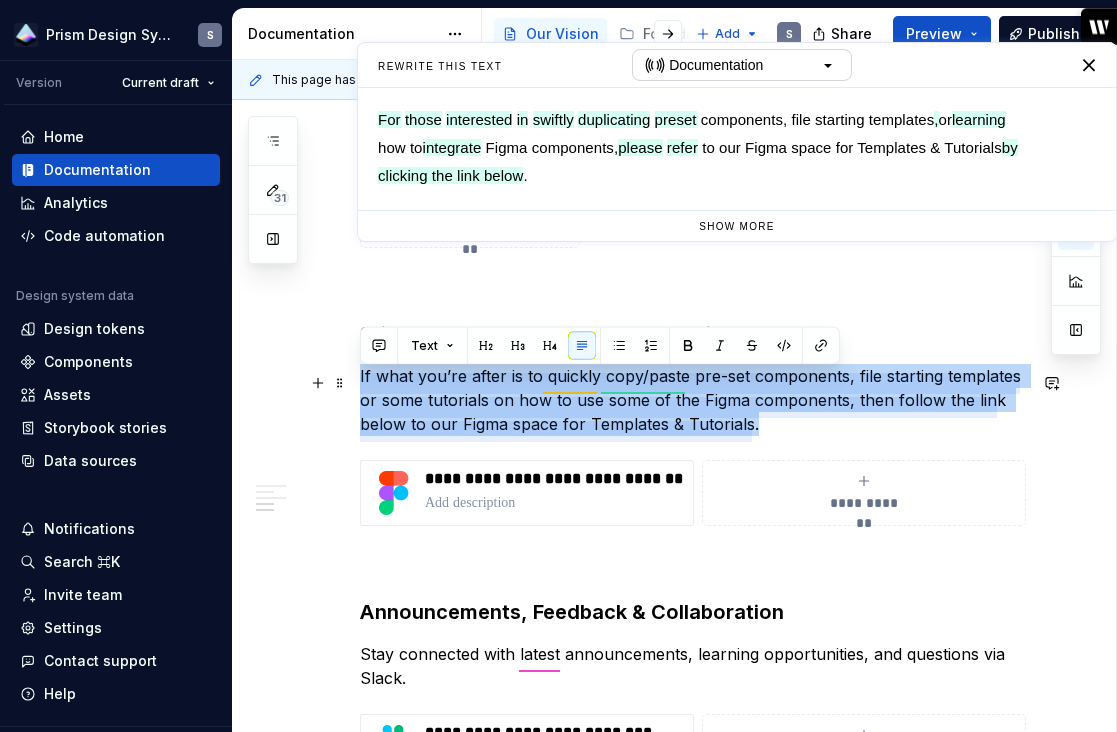 click on "**********" at bounding box center [669, -98] 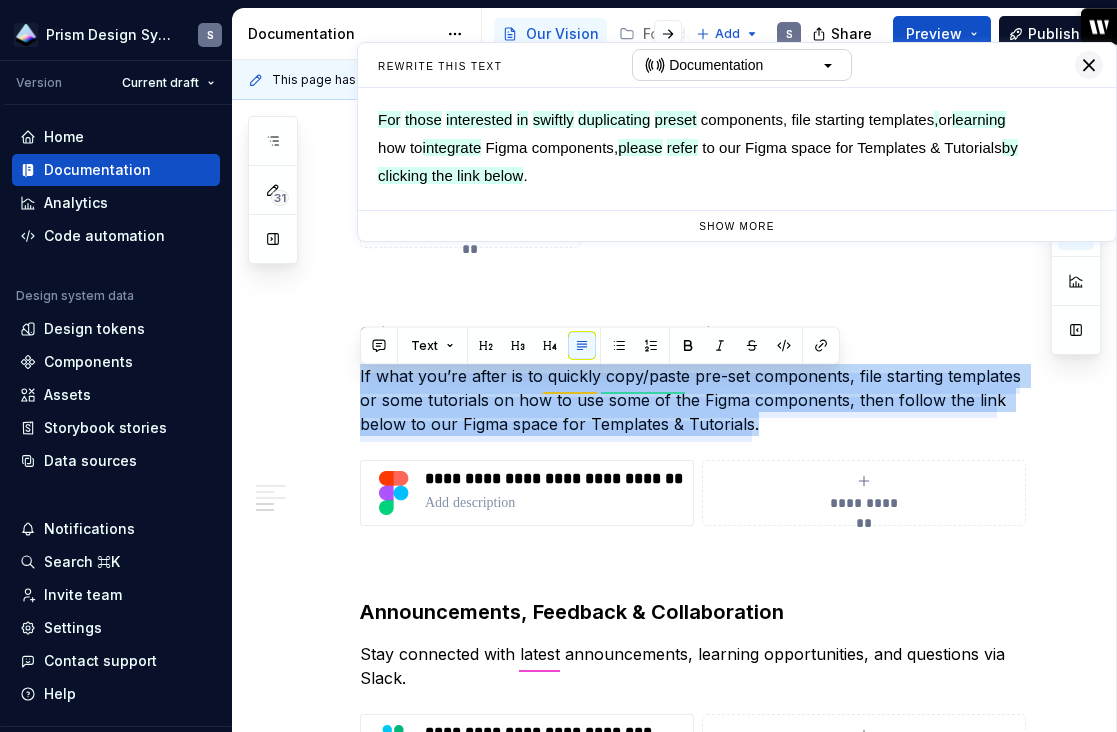 click at bounding box center [1089, 65] 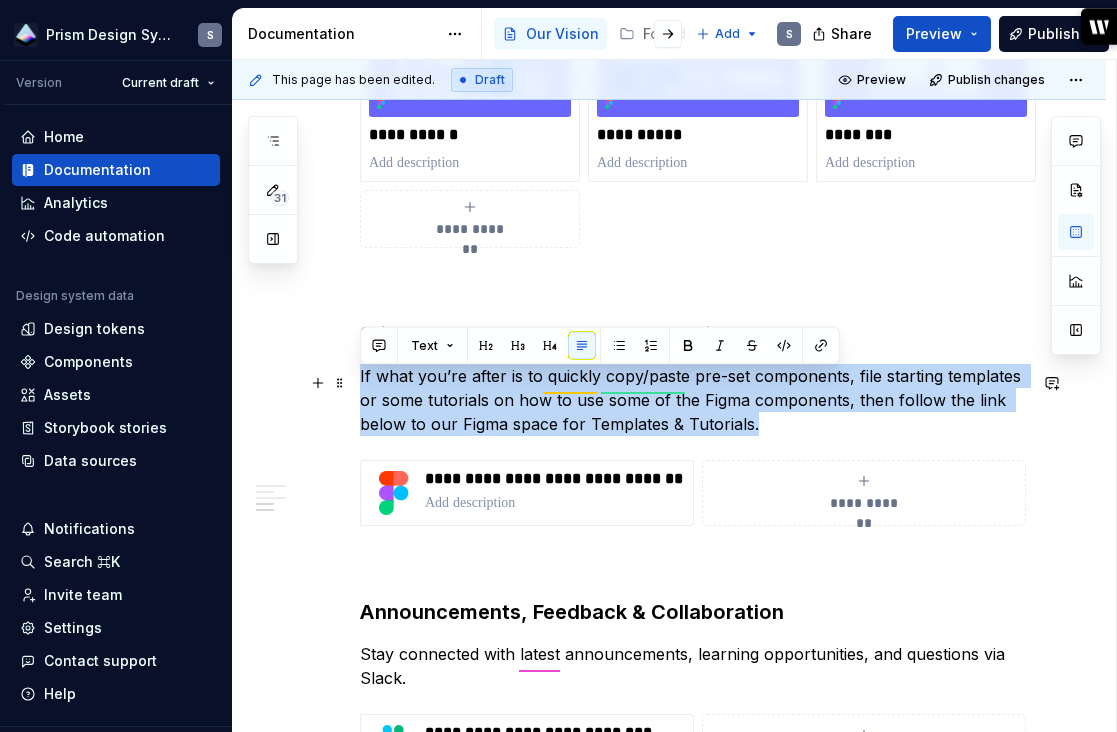 click on "If what you’re after is to quickly copy/paste pre-set components, file starting templates or some tutorials on how to use some of the Figma components, then follow the link below to our Figma space for Templates & Tutorials." at bounding box center (693, 400) 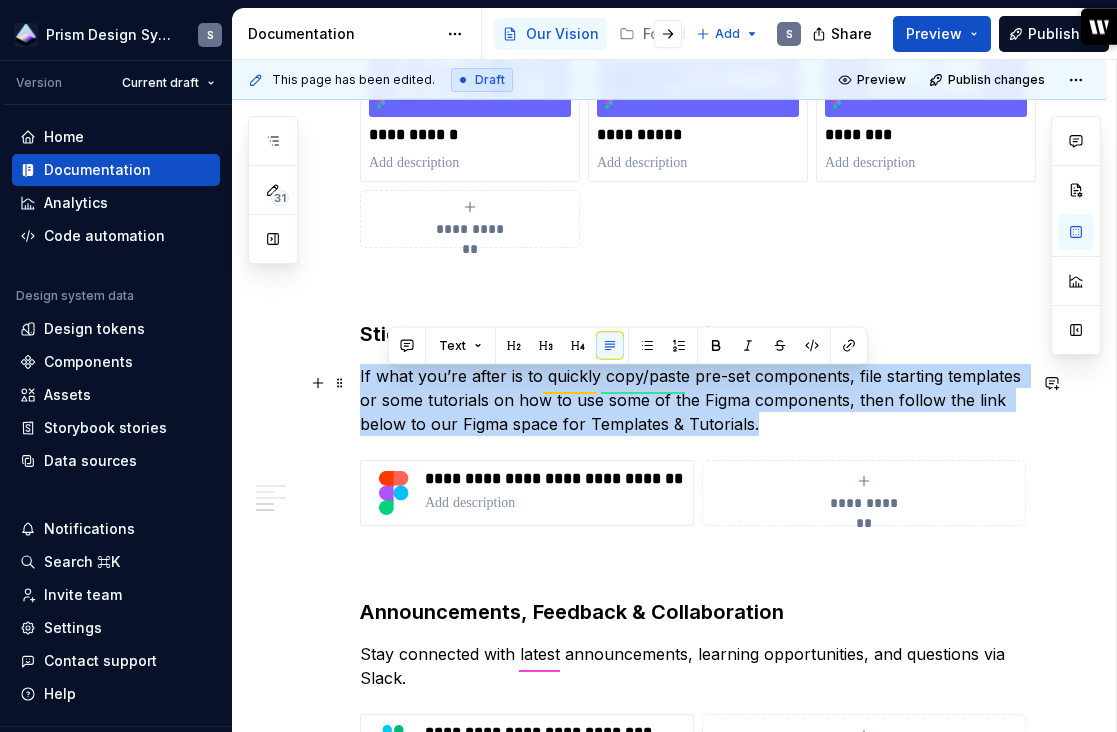 drag, startPoint x: 796, startPoint y: 432, endPoint x: 350, endPoint y: 382, distance: 448.79395 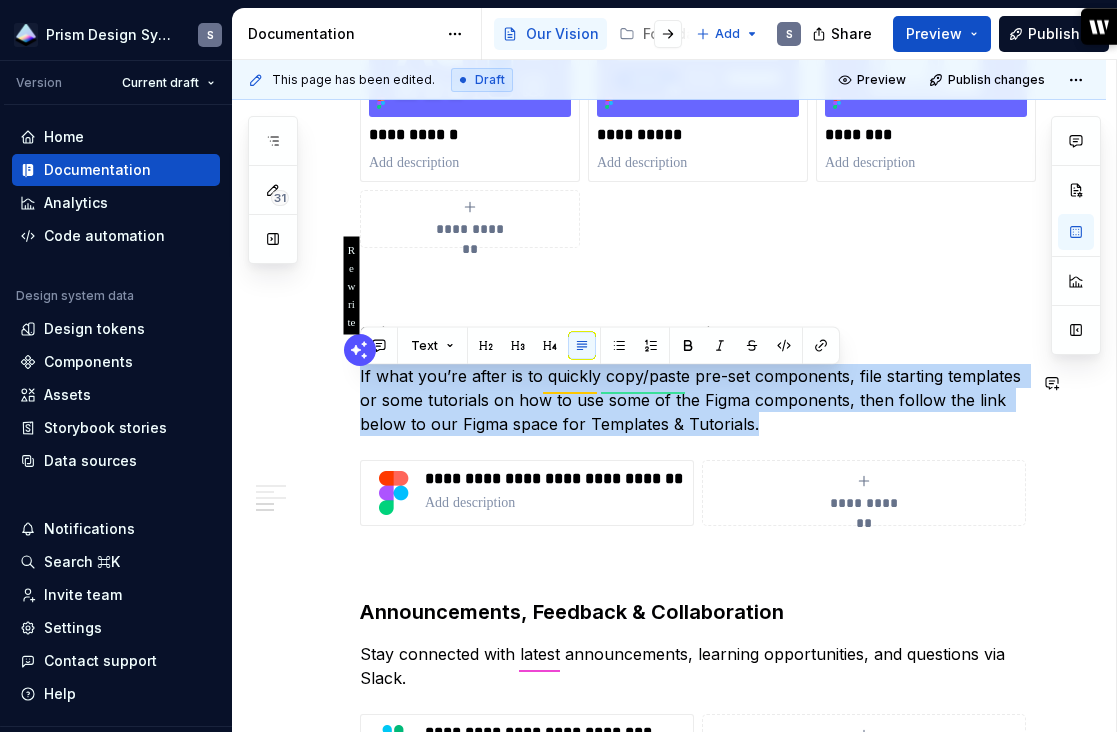 click at bounding box center [360, 350] 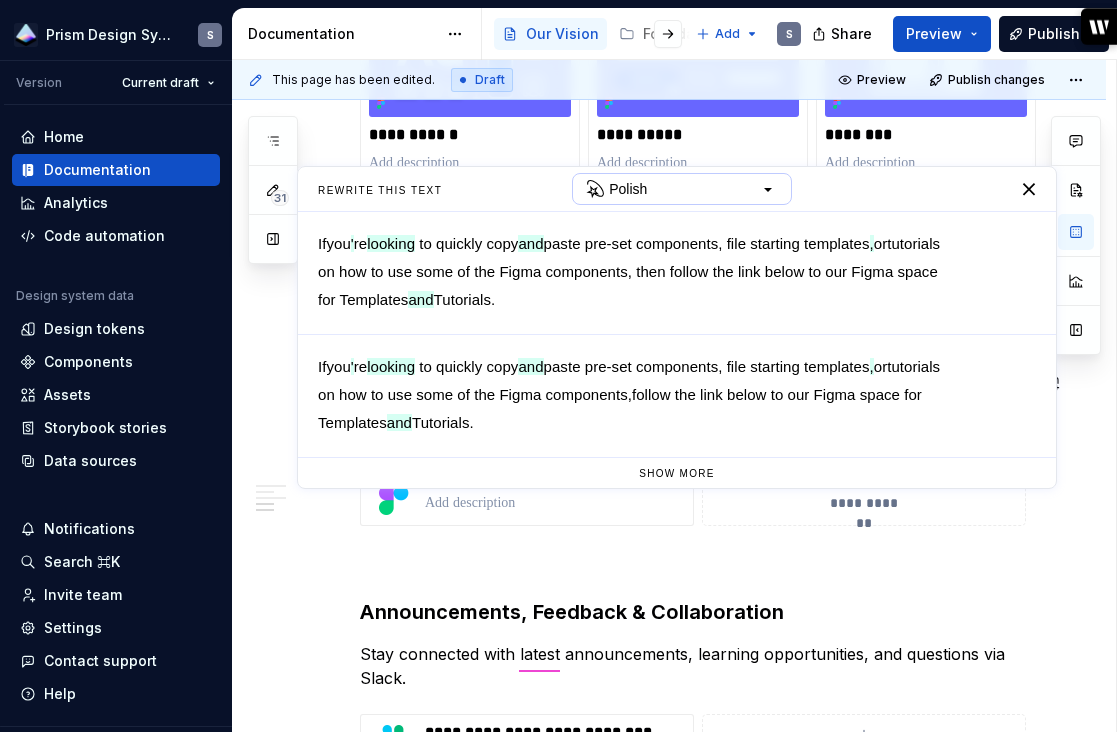 click on "Polish" at bounding box center (682, 189) 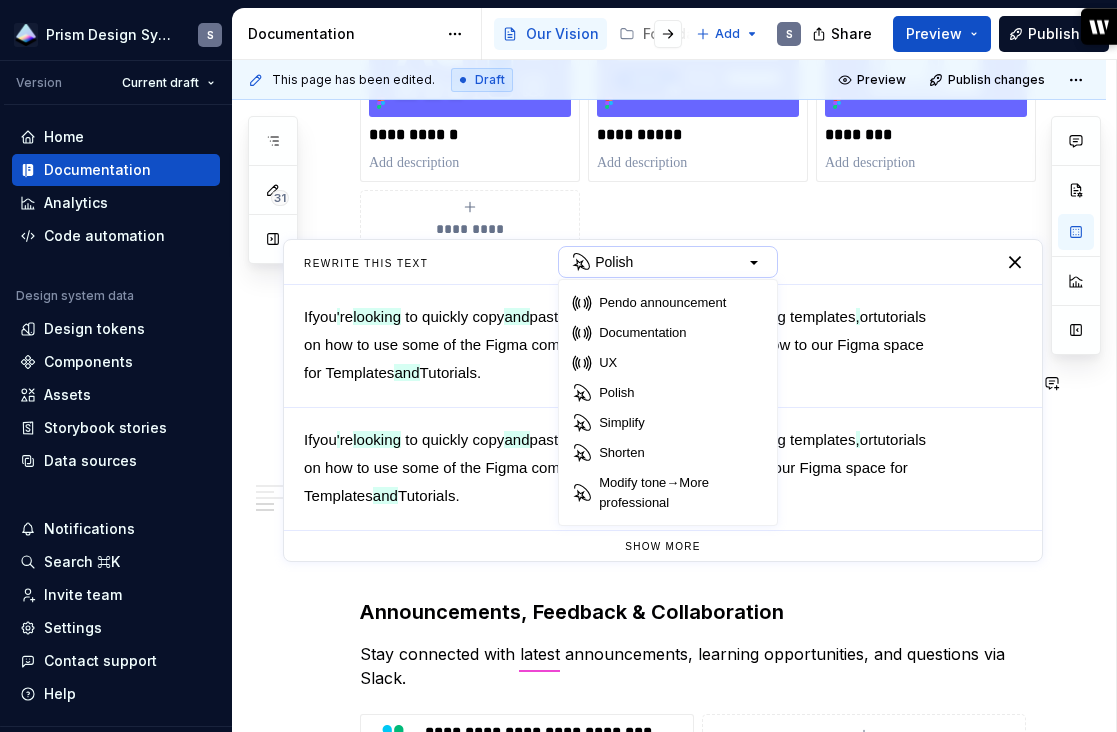 click on "Polish" at bounding box center (668, 262) 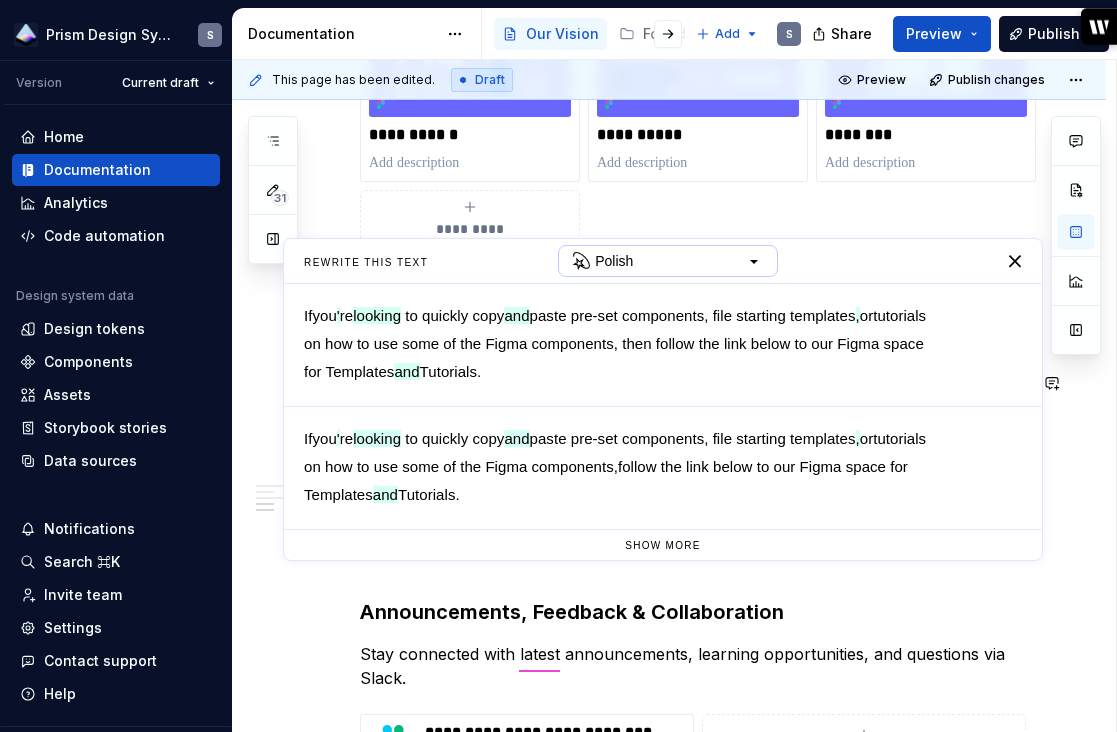 click on "Polish" at bounding box center [668, 261] 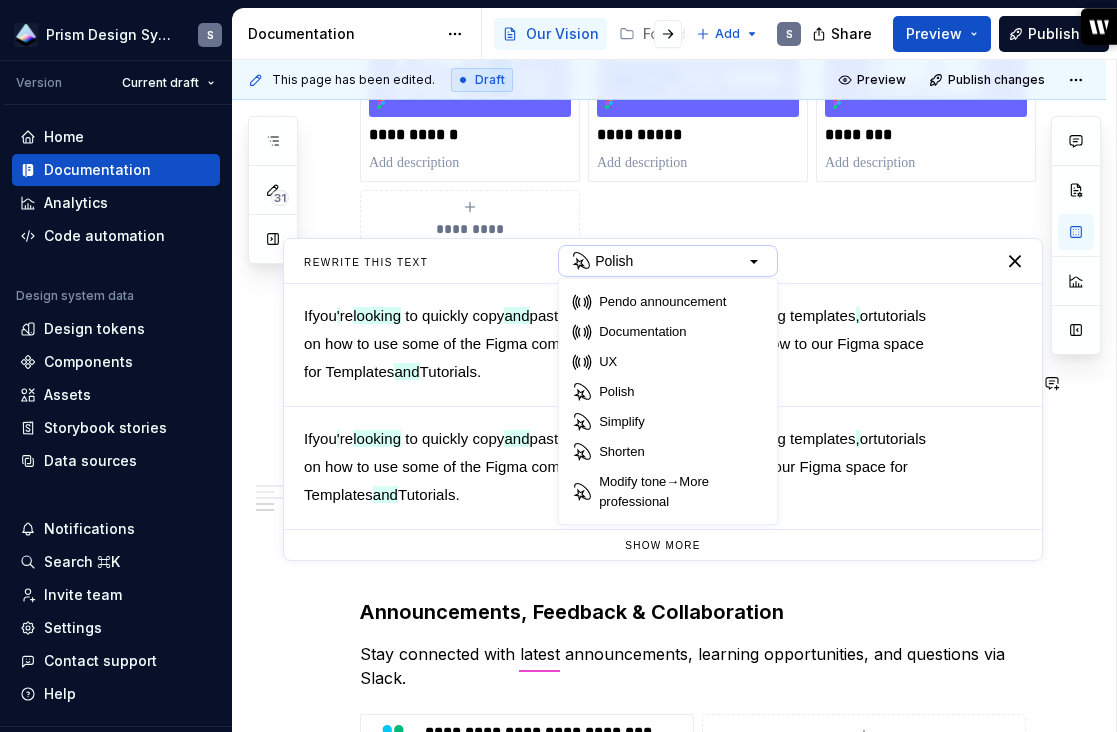 click on "Rewrite this text Polish Pendo announcement Documentation UX Polish Simplify Shorten Modify tone→More professional" at bounding box center [663, 261] 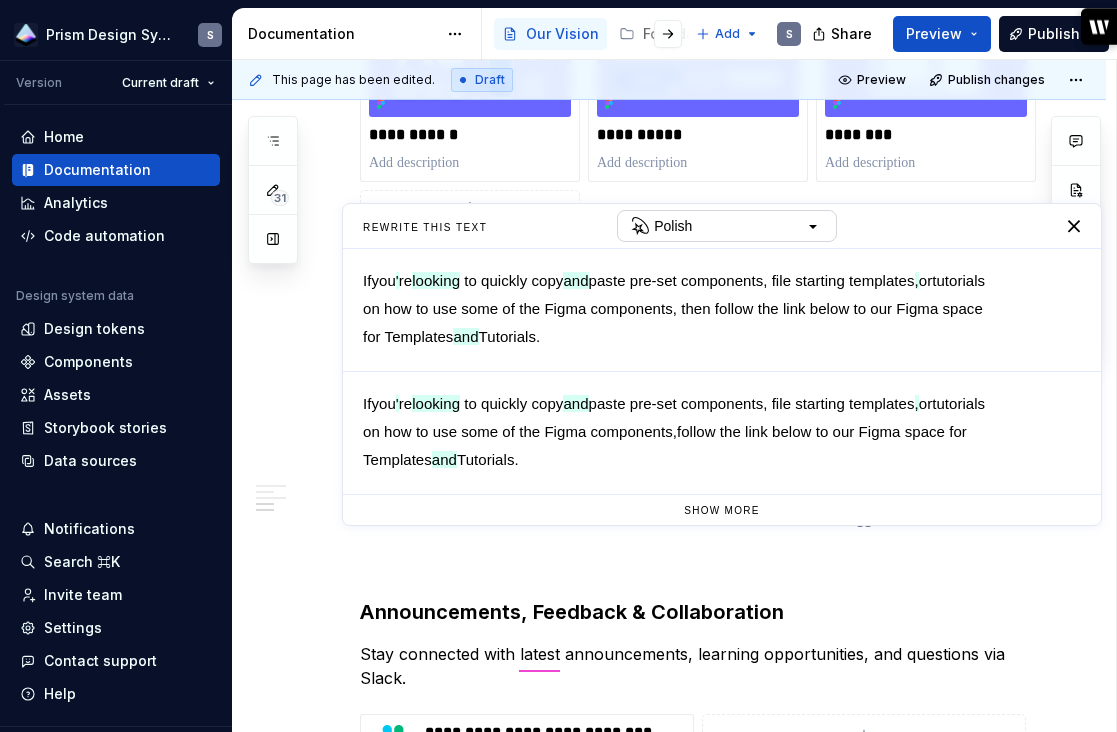 click on "Rewrite this text Polish" at bounding box center (722, 226) 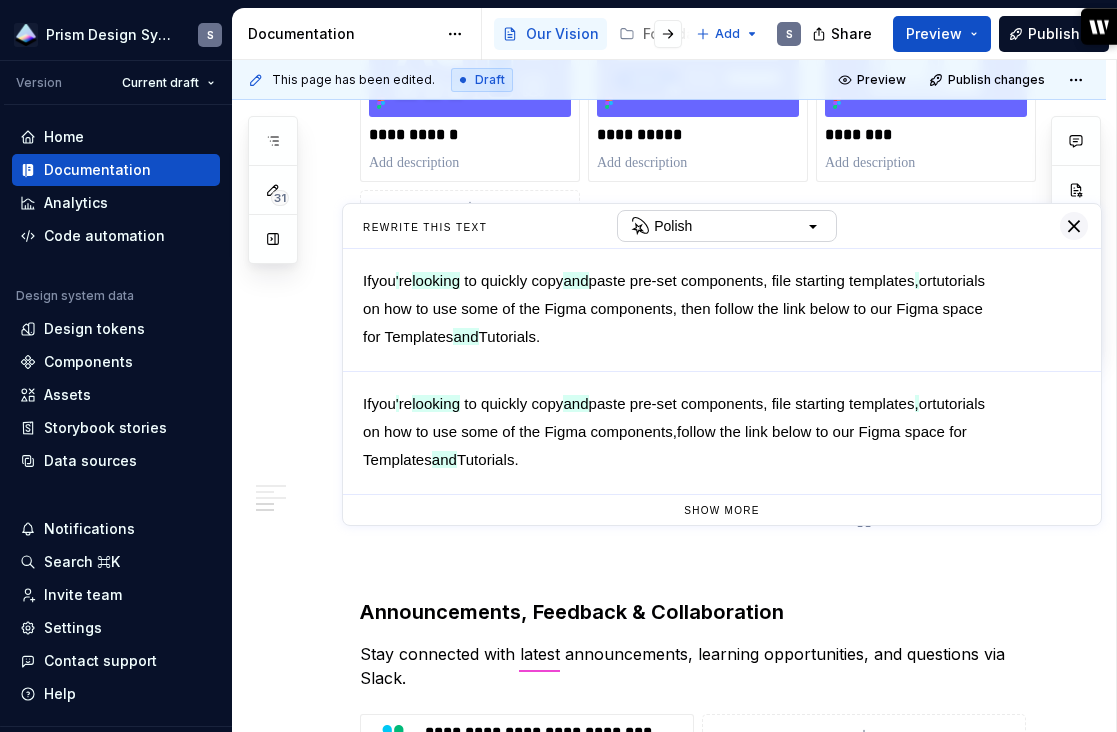 click at bounding box center (1074, 226) 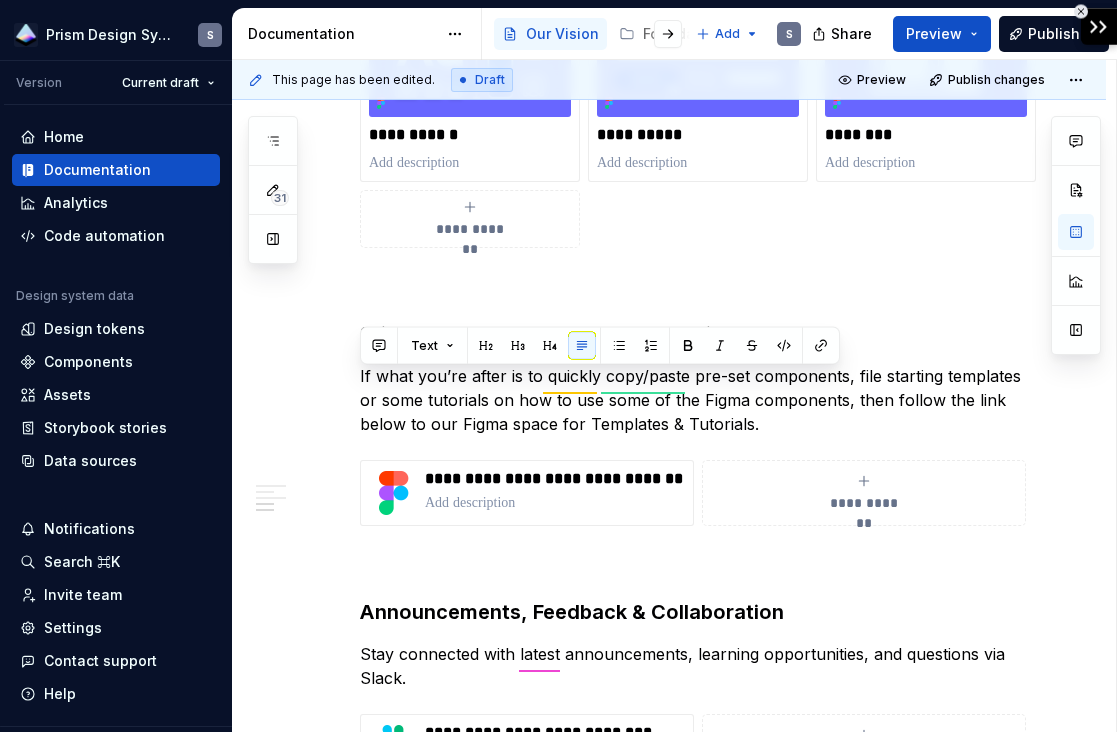 click 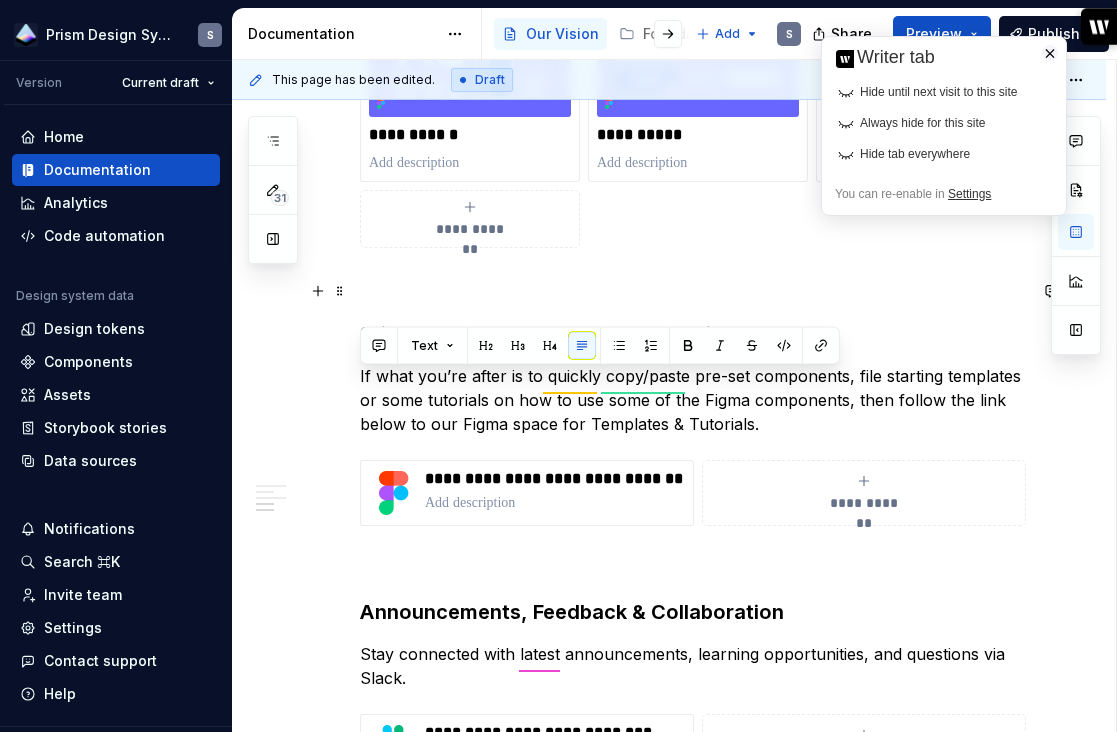 click at bounding box center (693, 284) 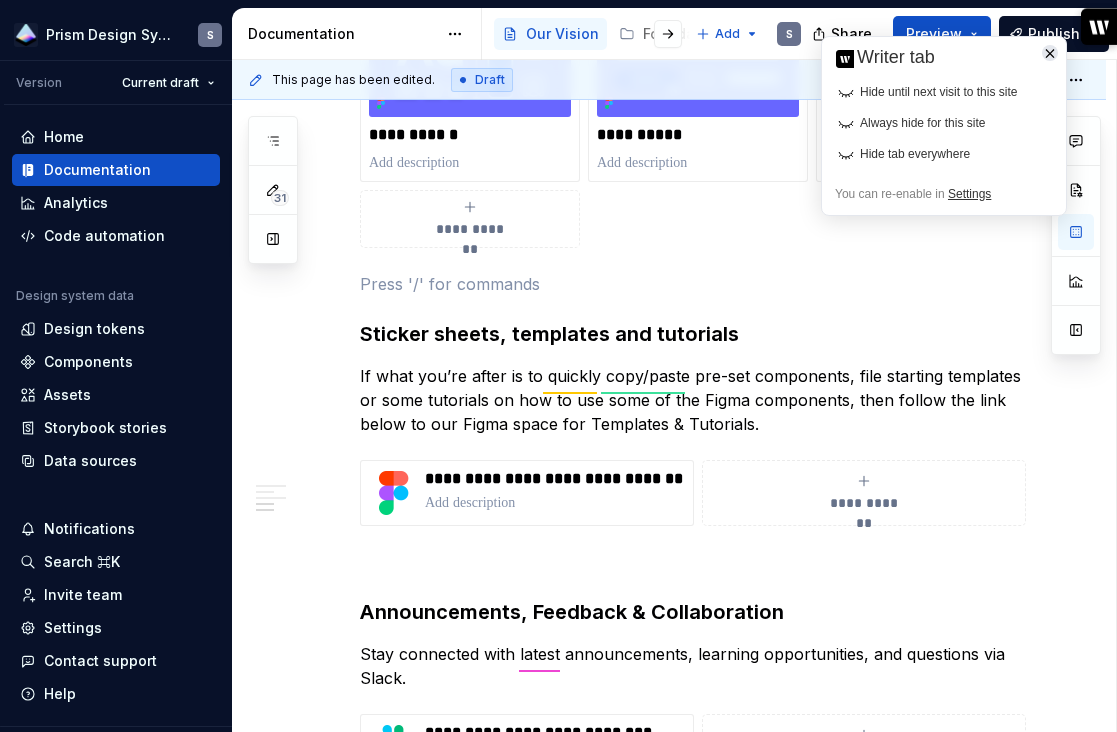 click at bounding box center [1050, 53] 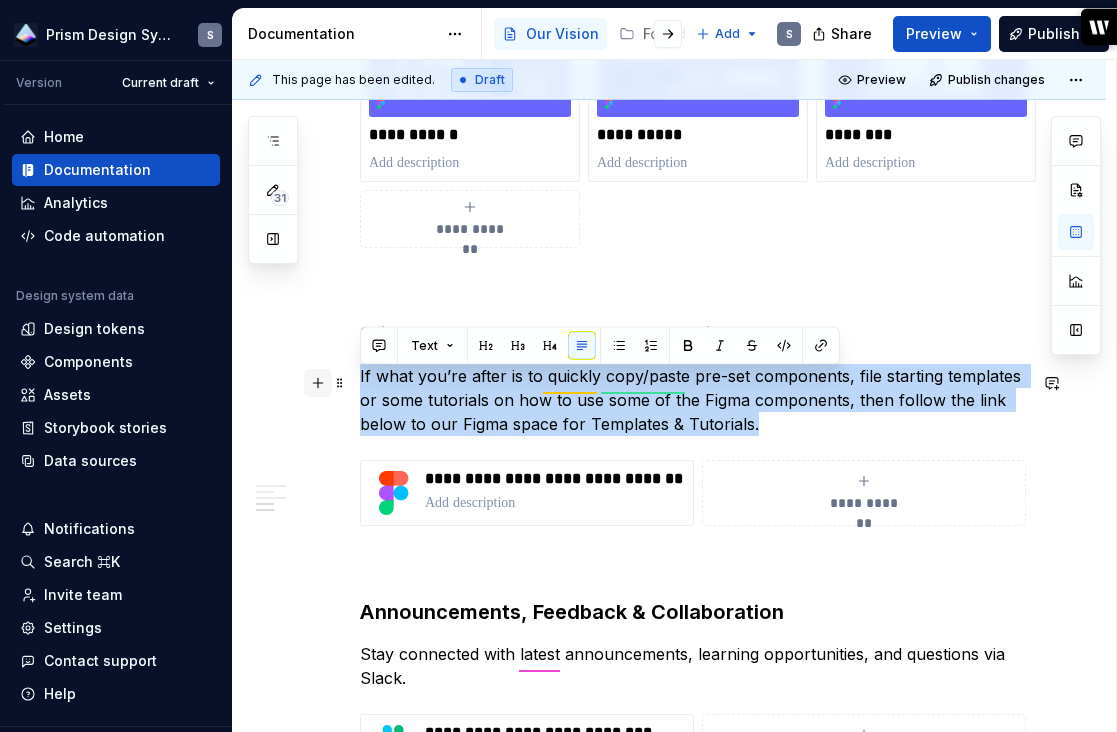 drag, startPoint x: 797, startPoint y: 436, endPoint x: 306, endPoint y: 370, distance: 495.416 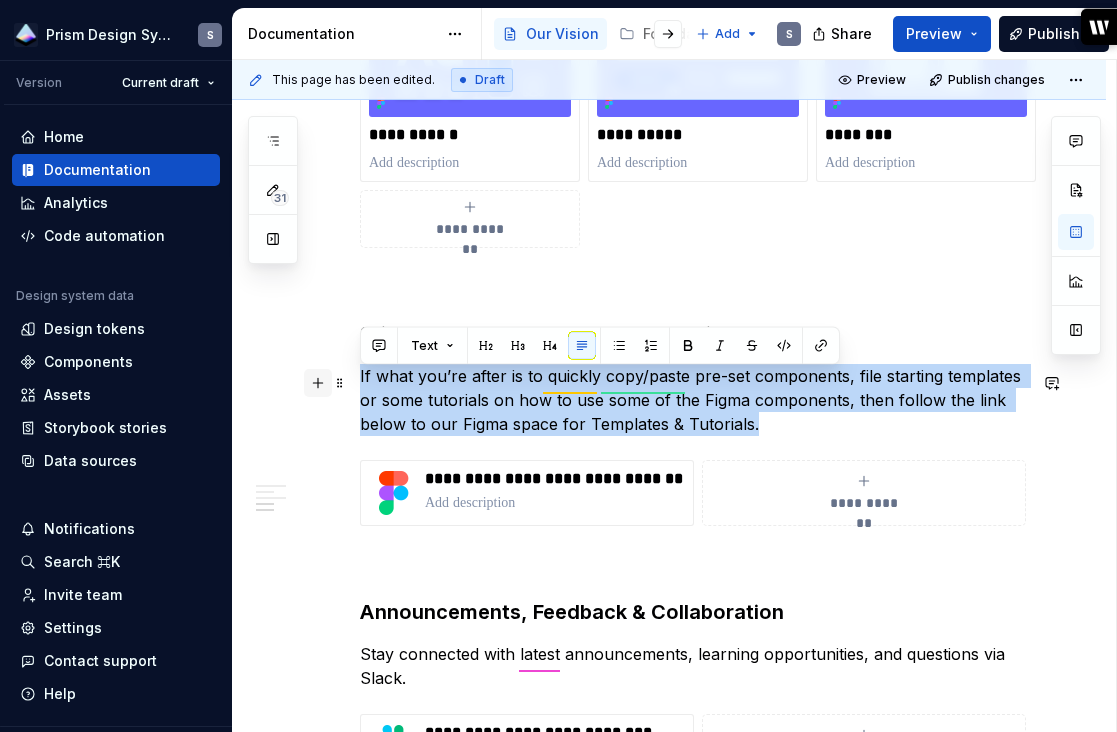 click on "**********" at bounding box center [693, -184] 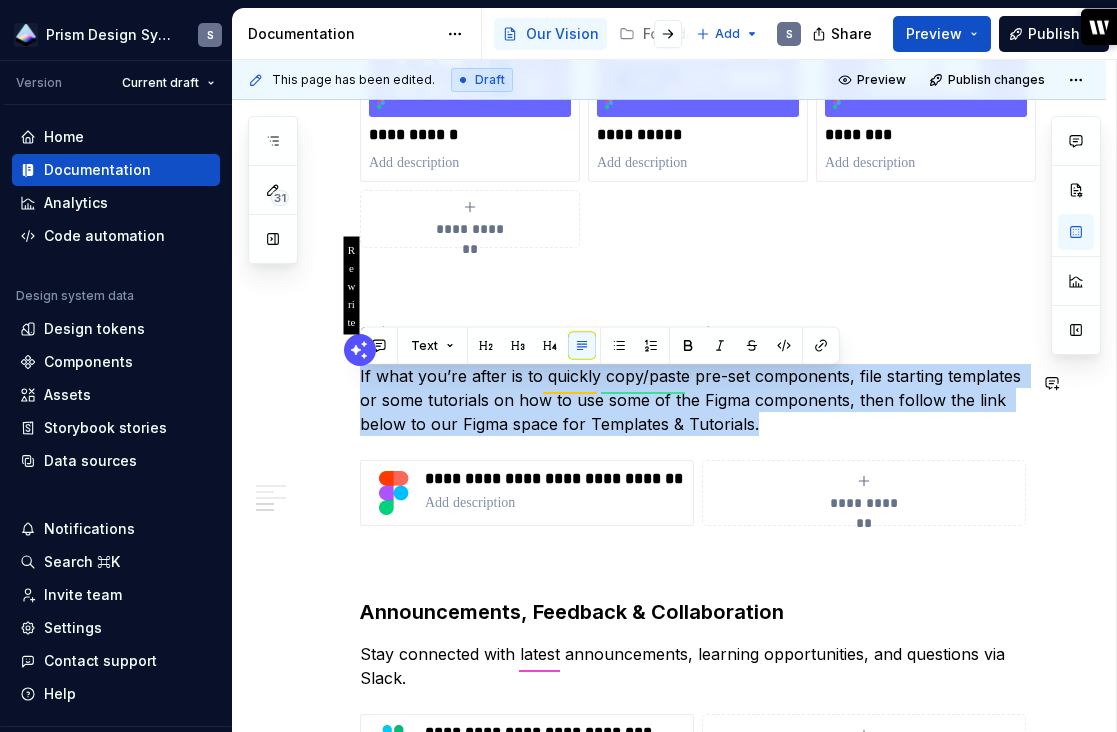 click at bounding box center [360, 350] 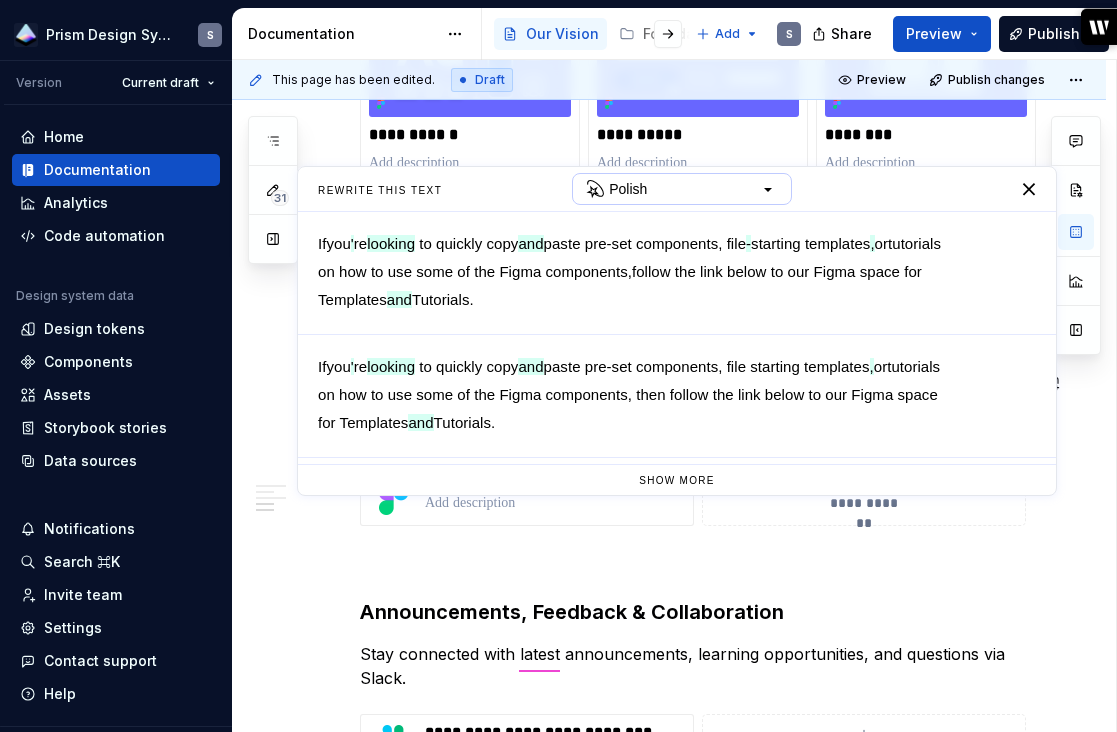 click at bounding box center (769, 189) 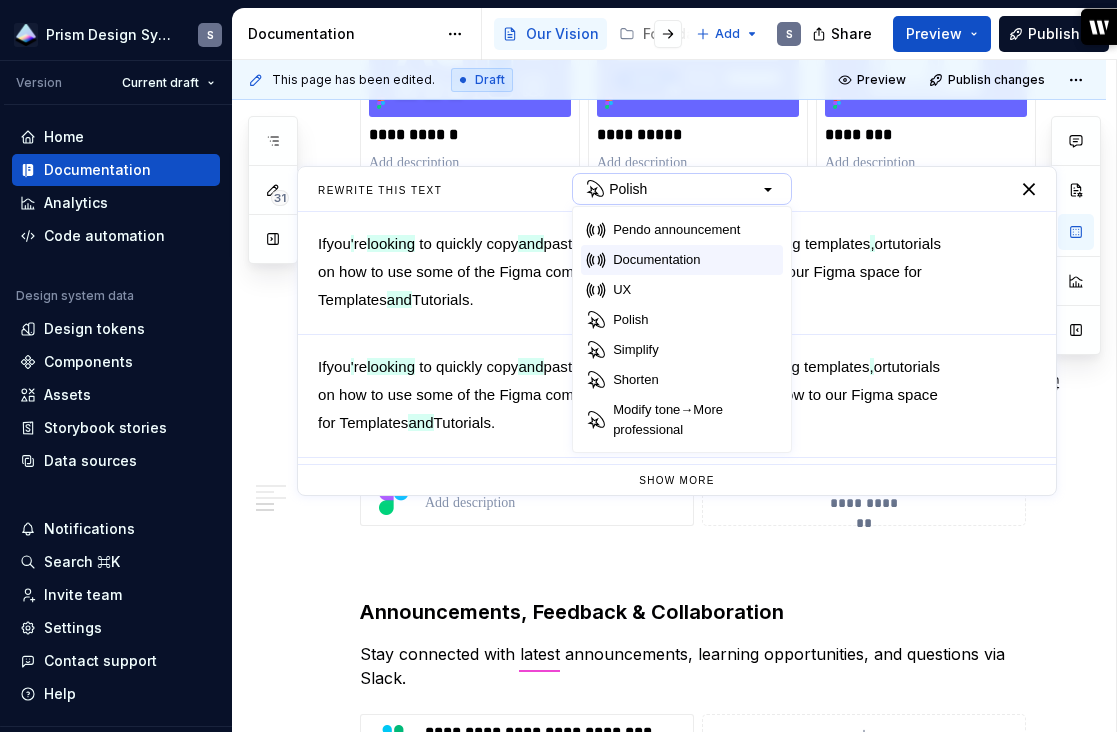 click on "Documentation" at bounding box center [656, 260] 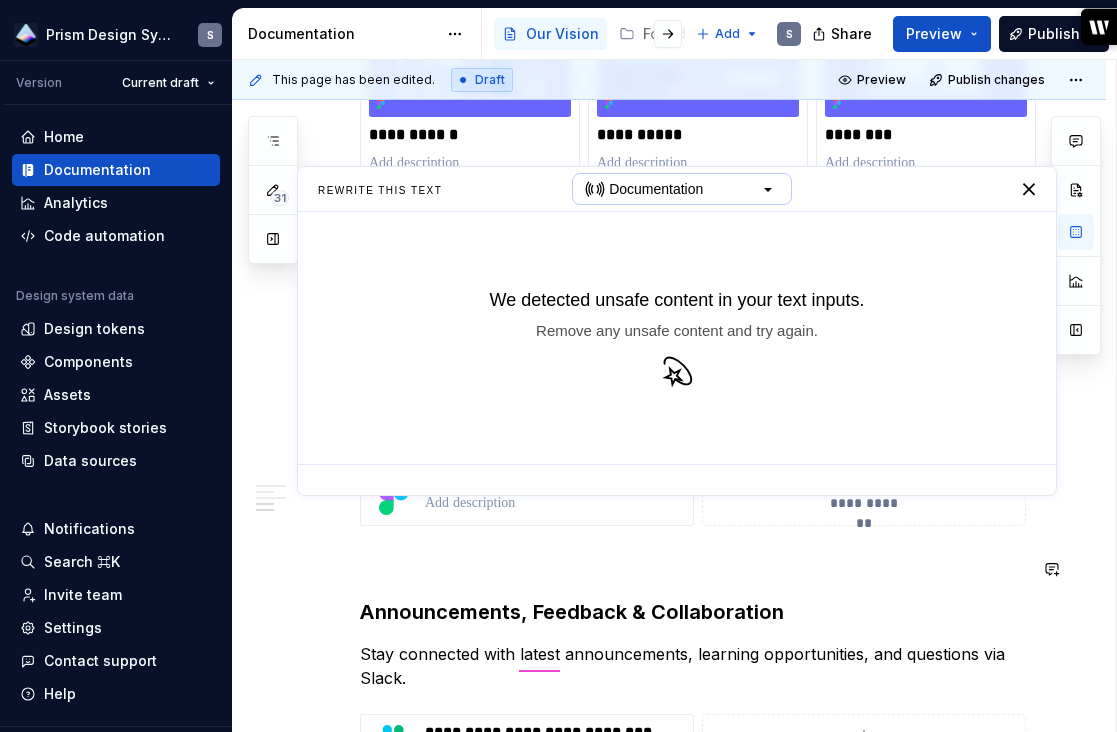 click on "Documentation" at bounding box center [682, 189] 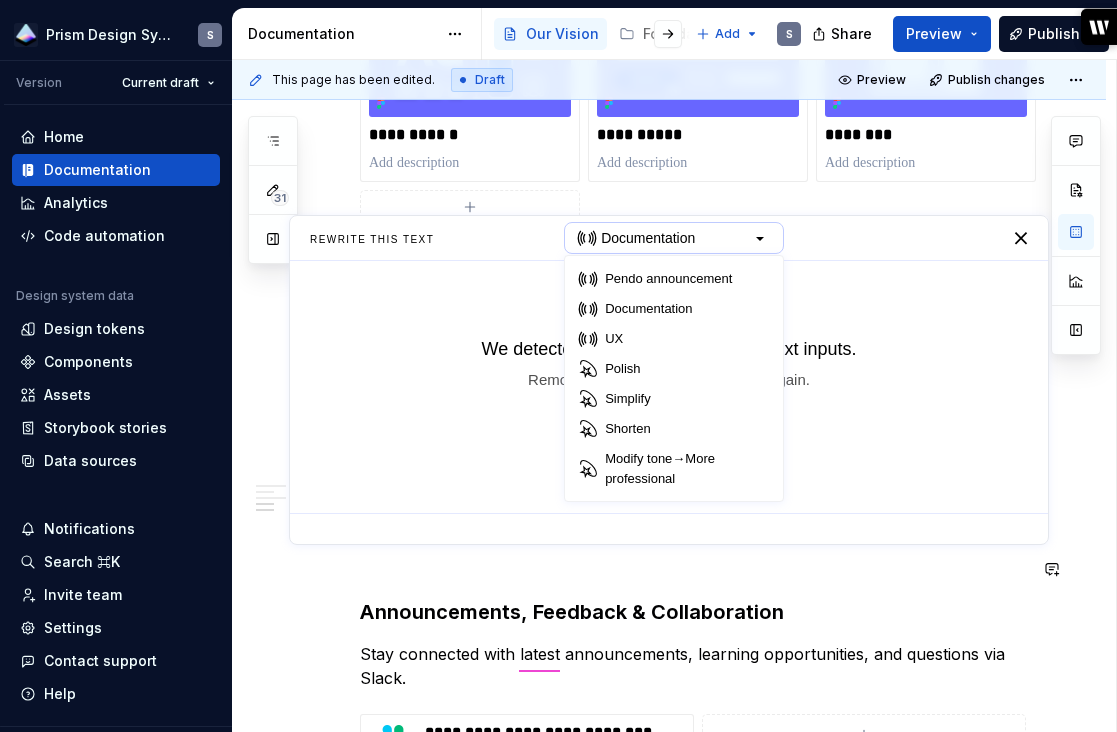 click on "Documentation" at bounding box center (674, 238) 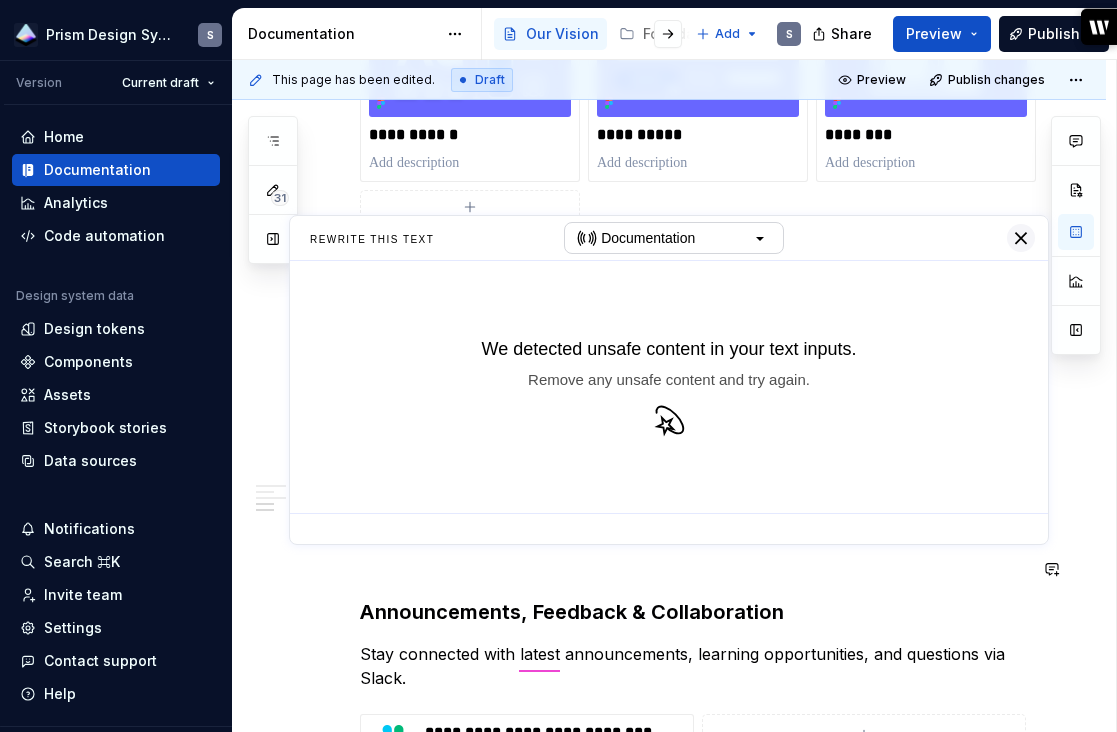 click at bounding box center (1021, 238) 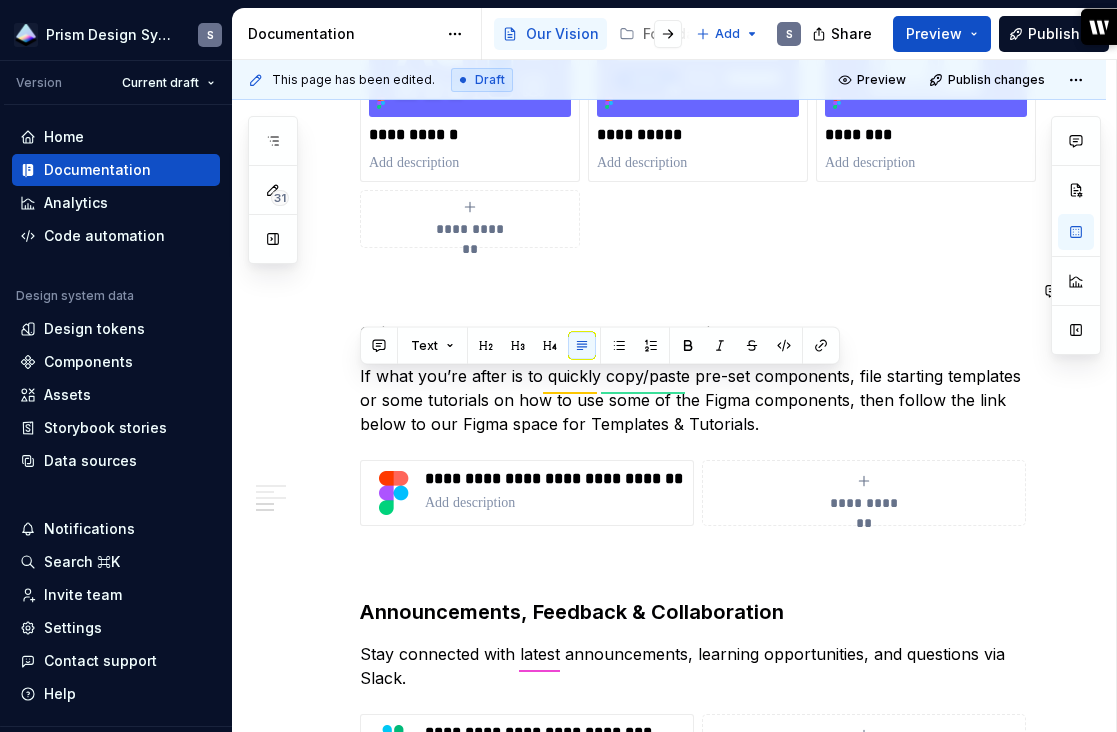 click on "**********" at bounding box center (693, -196) 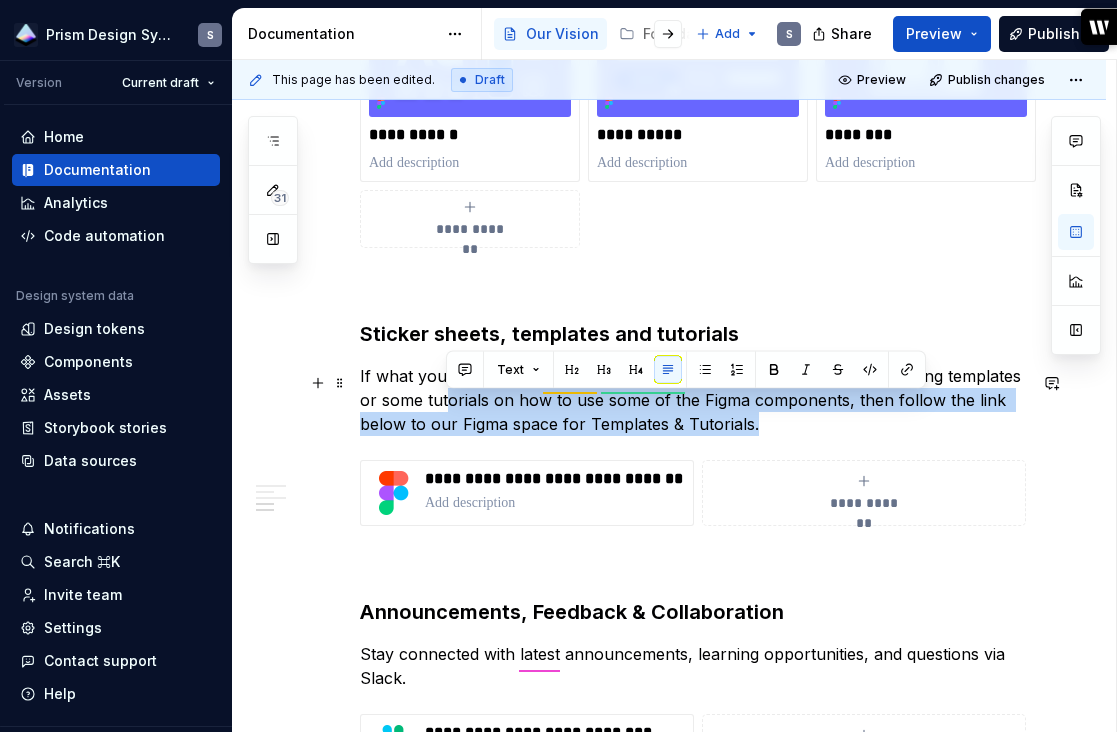 drag, startPoint x: 769, startPoint y: 436, endPoint x: 448, endPoint y: 398, distance: 323.2414 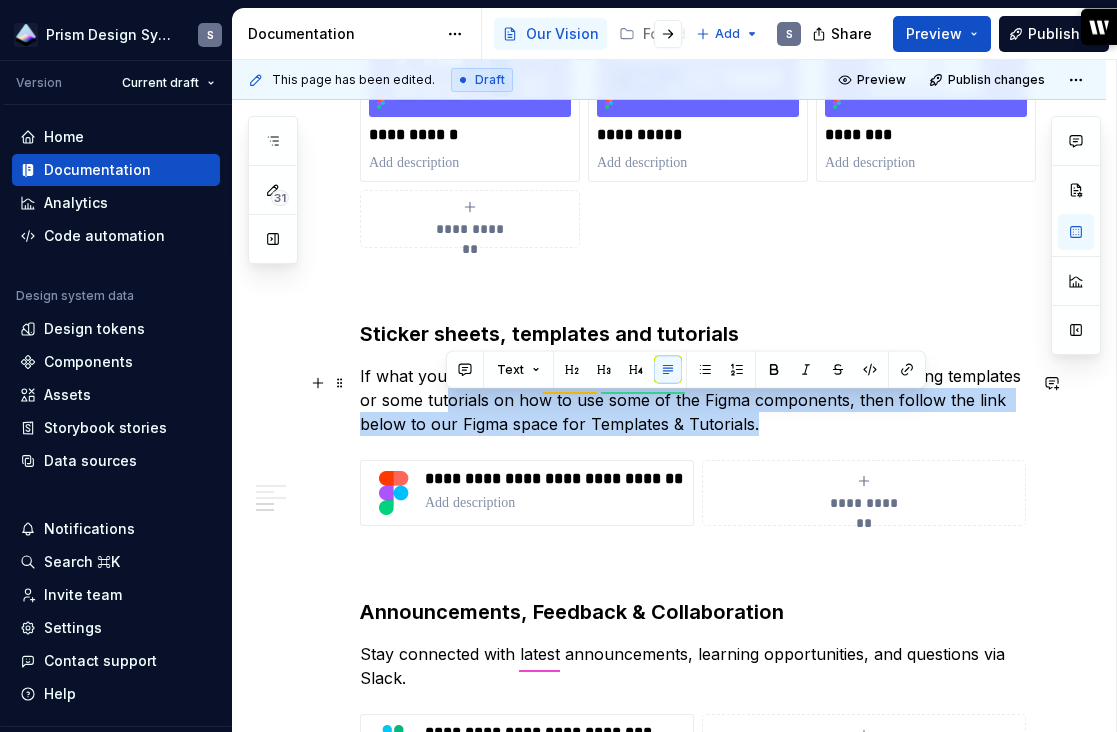click on "If what you’re after is to quickly copy/paste pre-set components, file starting templates or some tutorials on how to use some of the Figma components, then follow the link below to our Figma space for Templates & Tutorials." at bounding box center [693, 400] 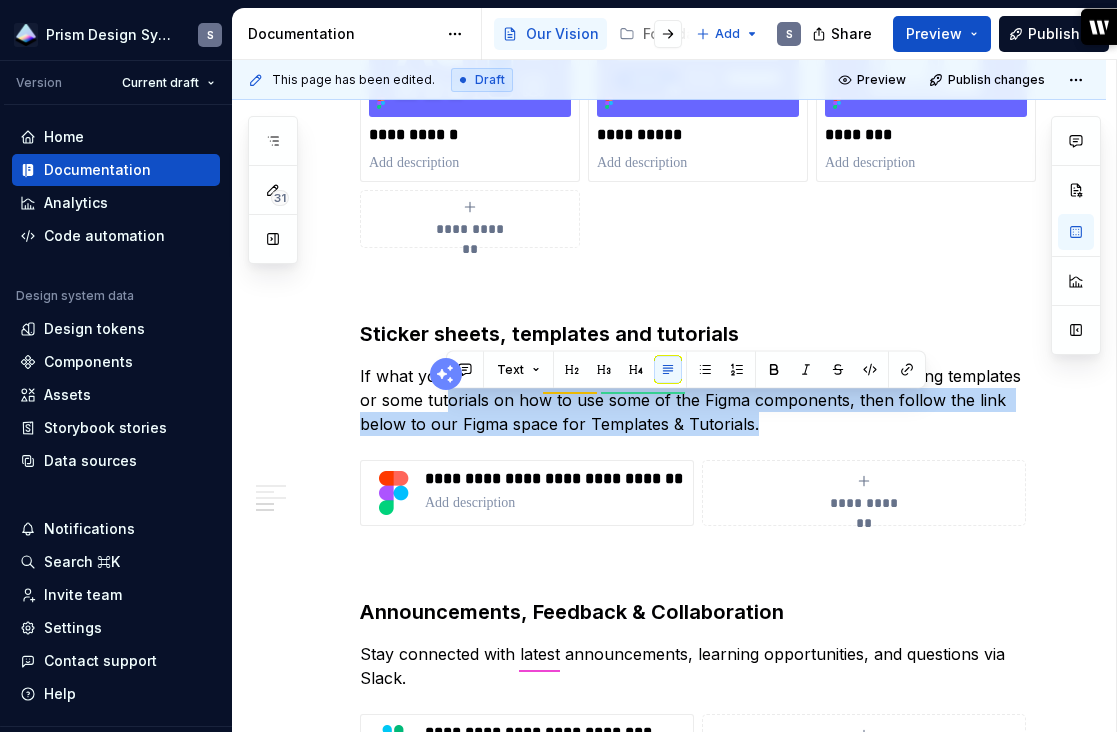 click on "**********" at bounding box center [693, 110] 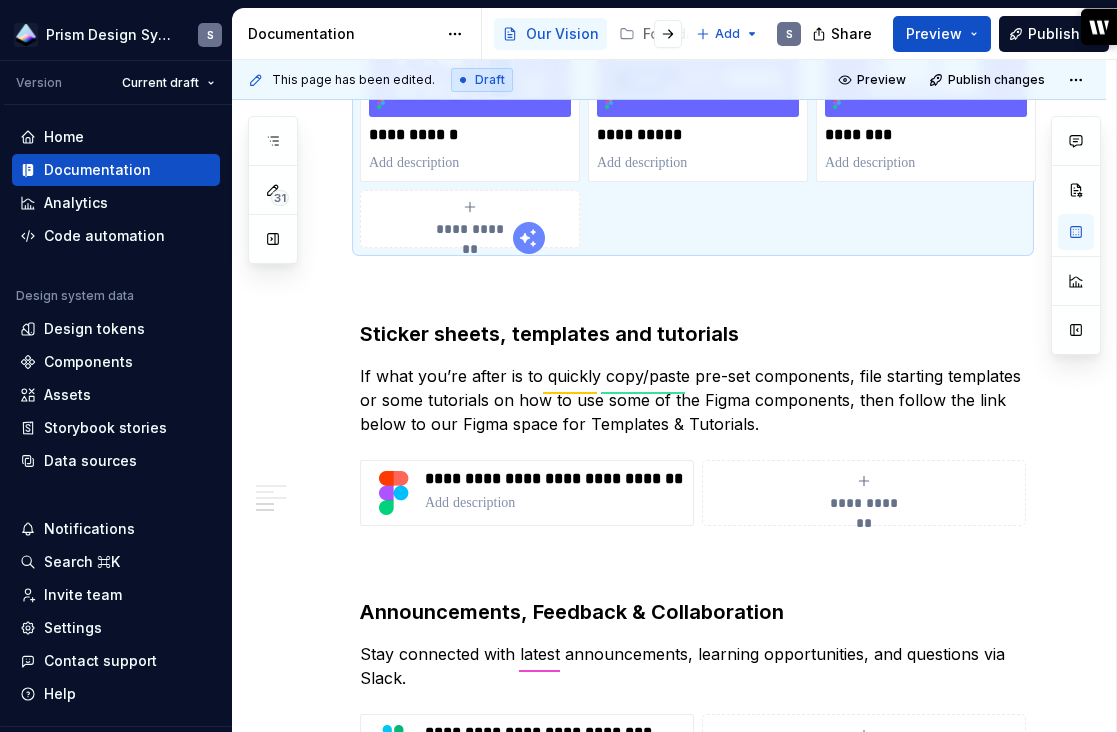 type on "*" 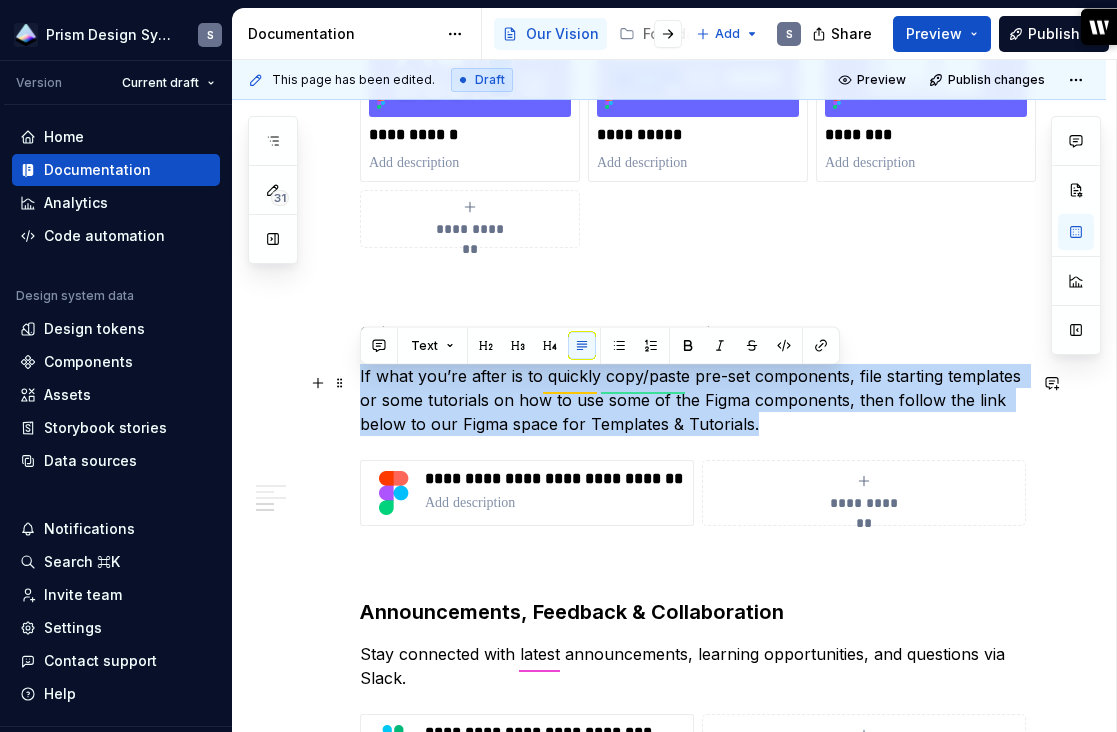 drag, startPoint x: 763, startPoint y: 431, endPoint x: 360, endPoint y: 376, distance: 406.73578 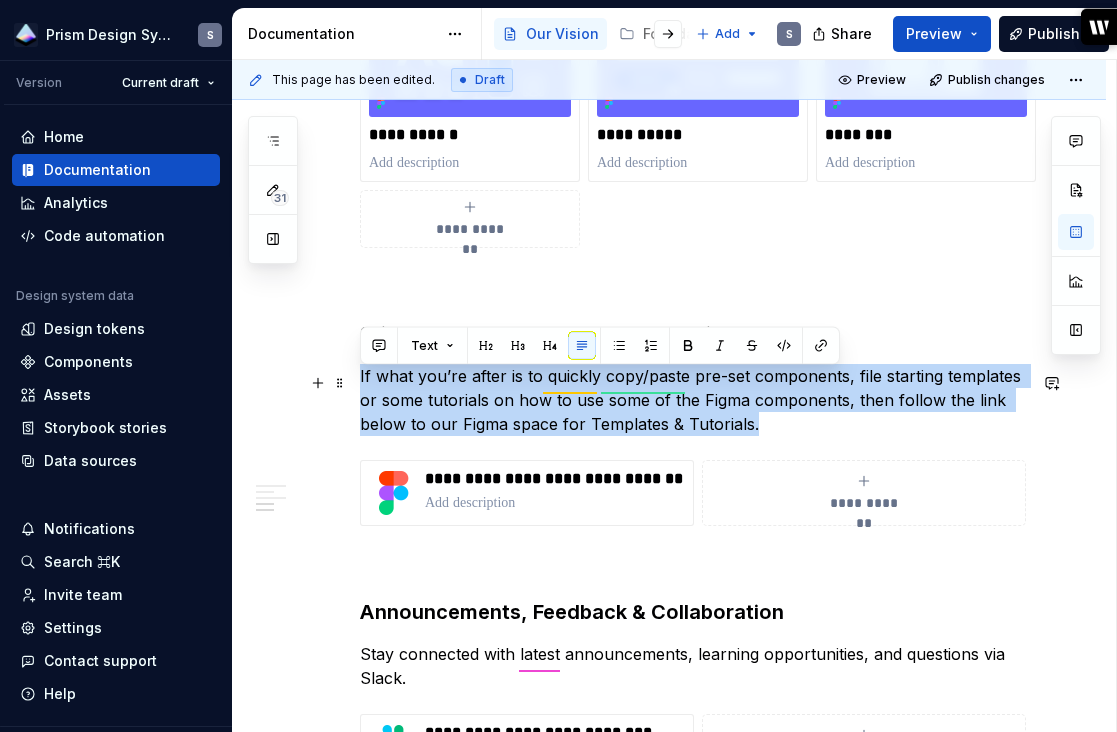 click on "**********" at bounding box center [669, -98] 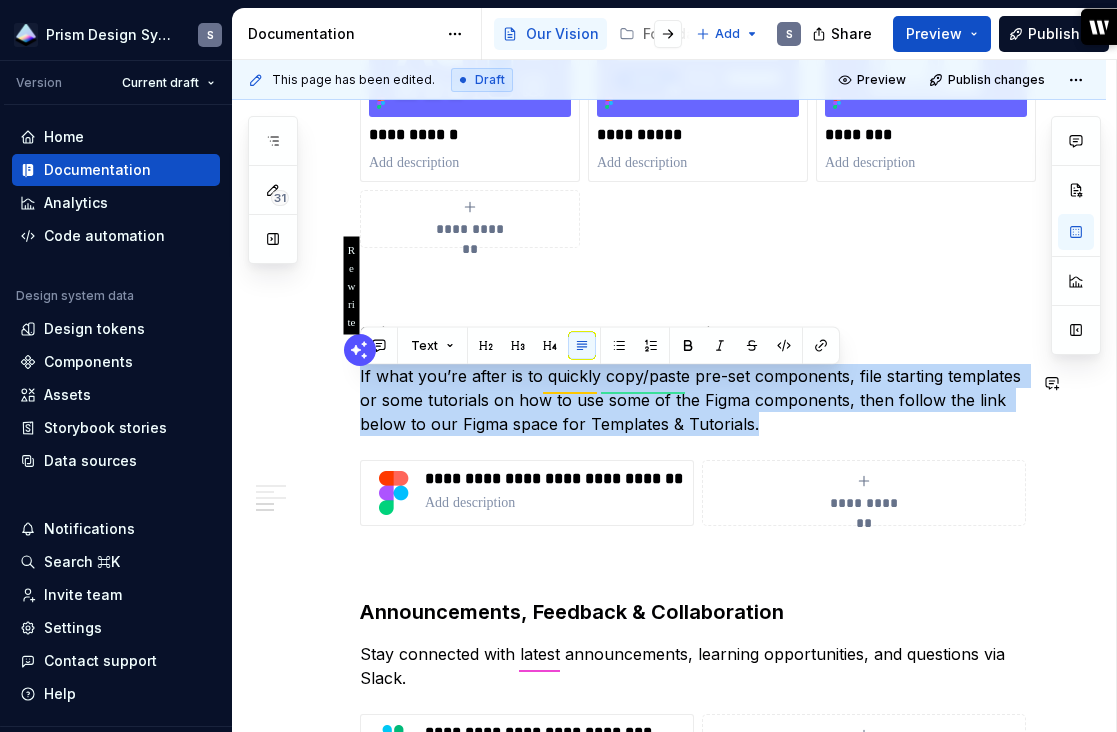 click at bounding box center [360, 350] 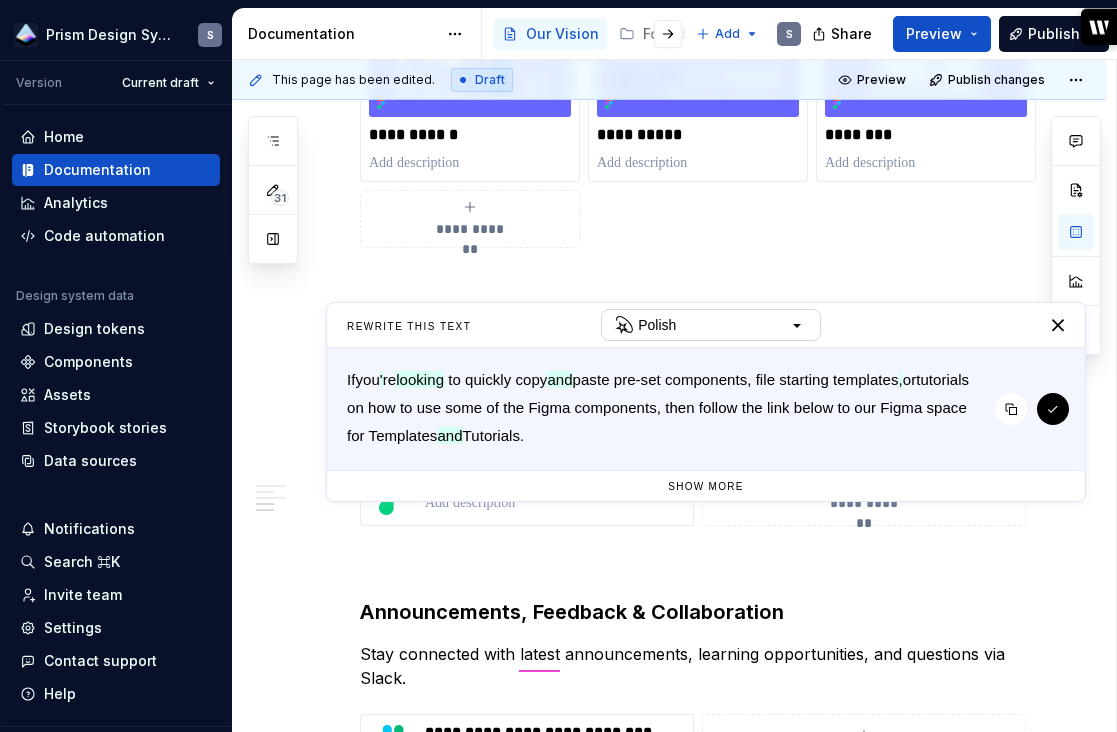 drag, startPoint x: 902, startPoint y: 187, endPoint x: 942, endPoint y: 369, distance: 186.34377 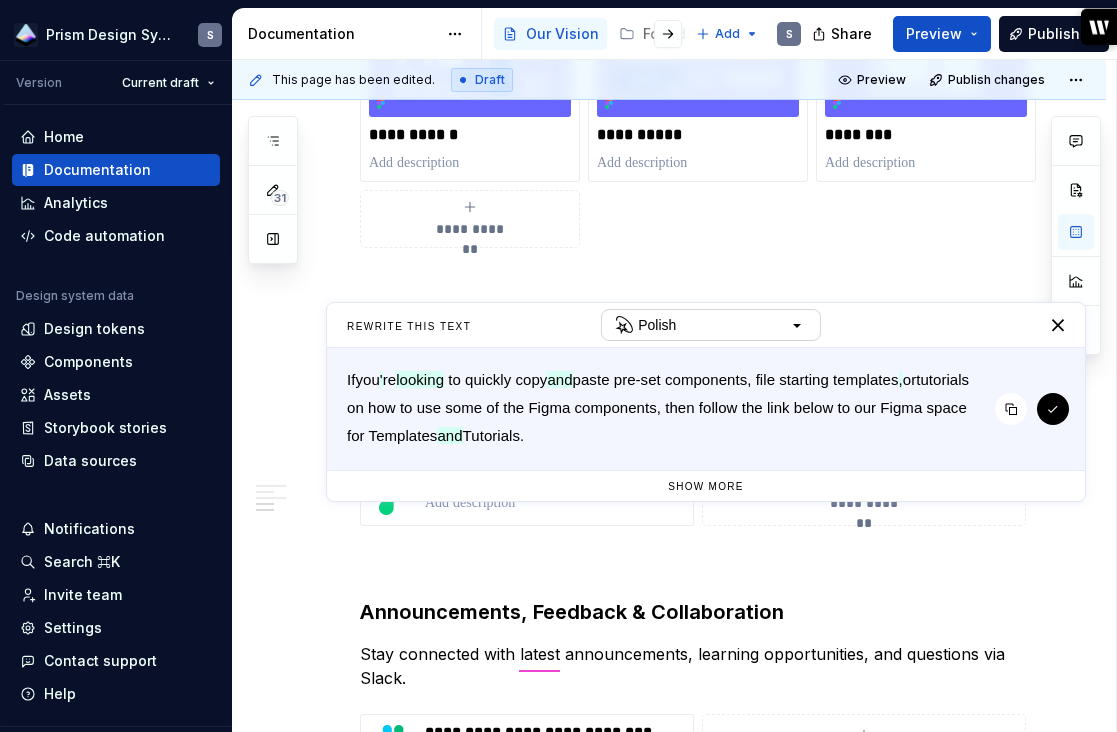 click on "Rewrite this text Polish If  what  you ’ ' re  after looking   is  to quickly copy /  and  paste pre-set components, file starting templates ,  or  some  tutorials on how to use some of the Figma components, then follow the link below to our Figma space for Templates  & and  Tutorials. Show more" at bounding box center (706, 402) 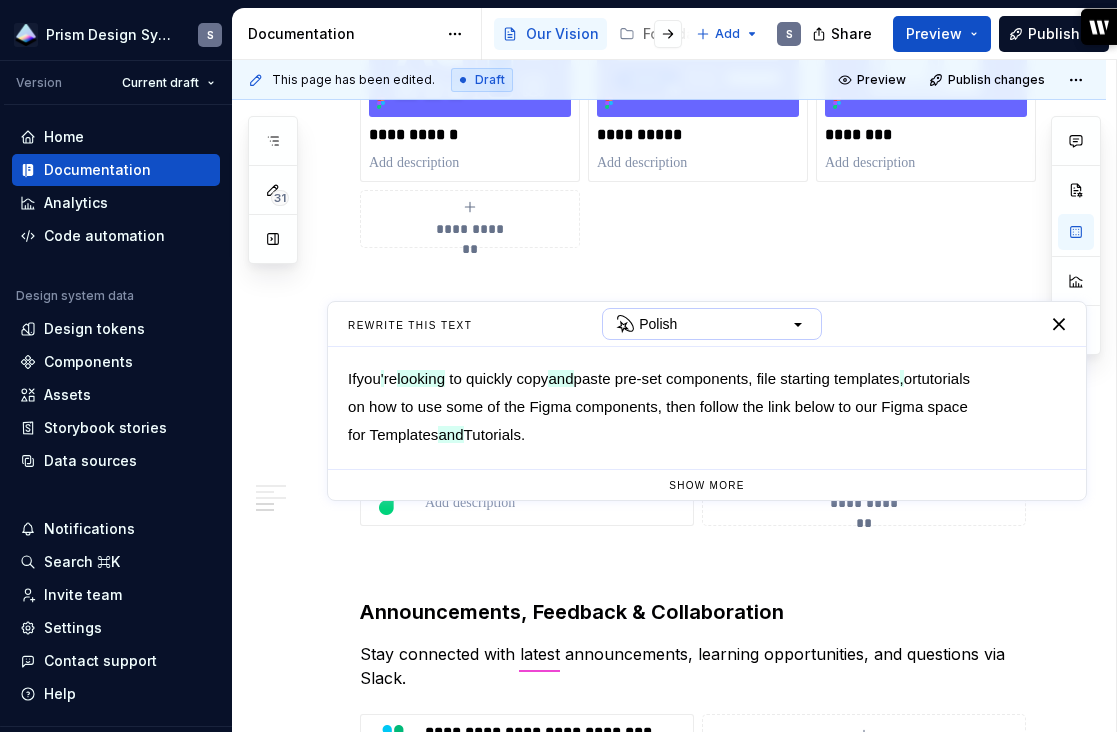 click at bounding box center [799, 324] 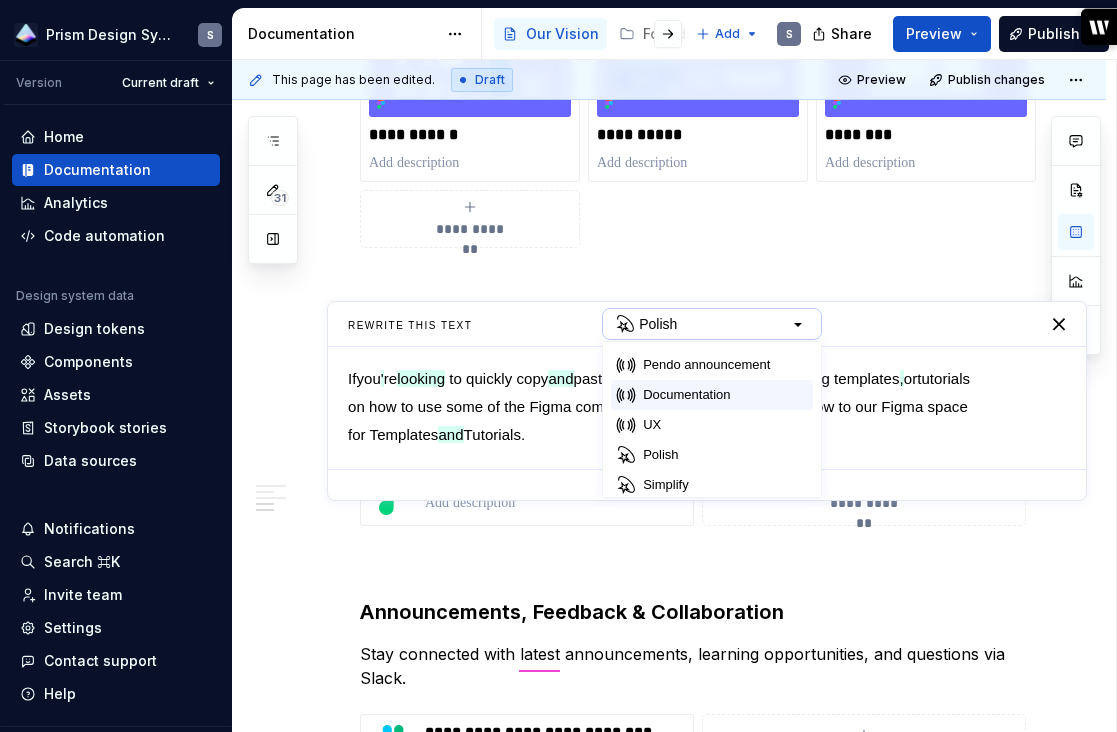 click on "Documentation" at bounding box center [686, 395] 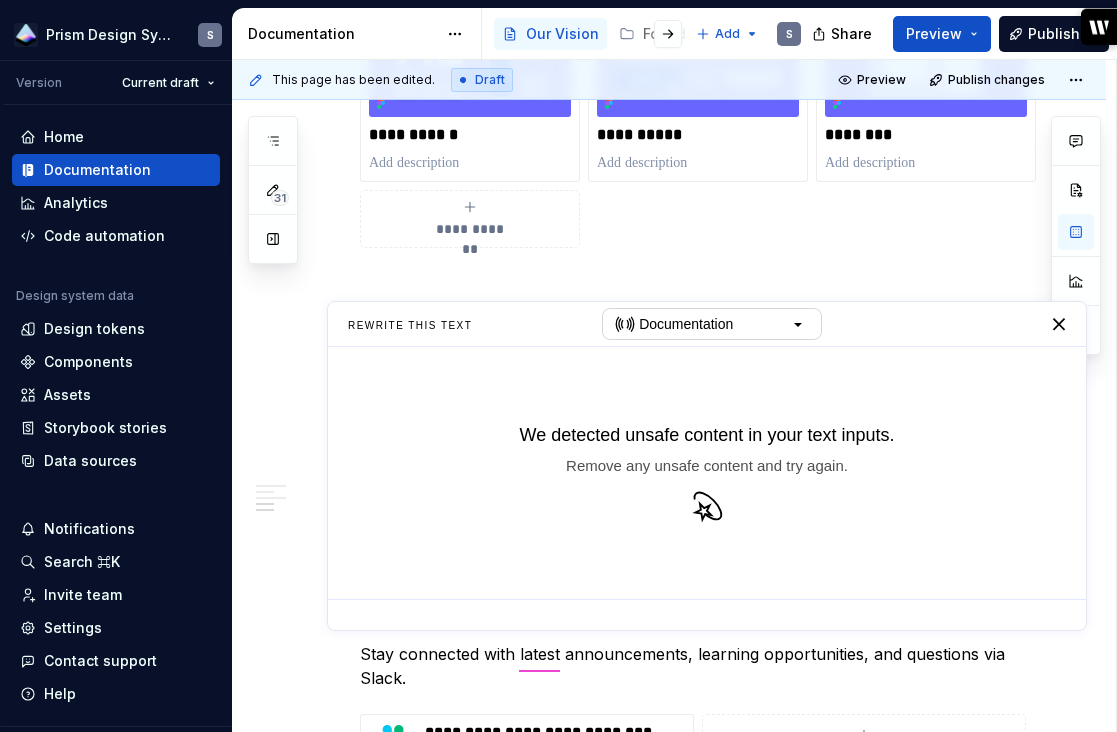 click on "We detected unsafe content in your text inputs. Remove any unsafe content and try again." at bounding box center (707, 473) 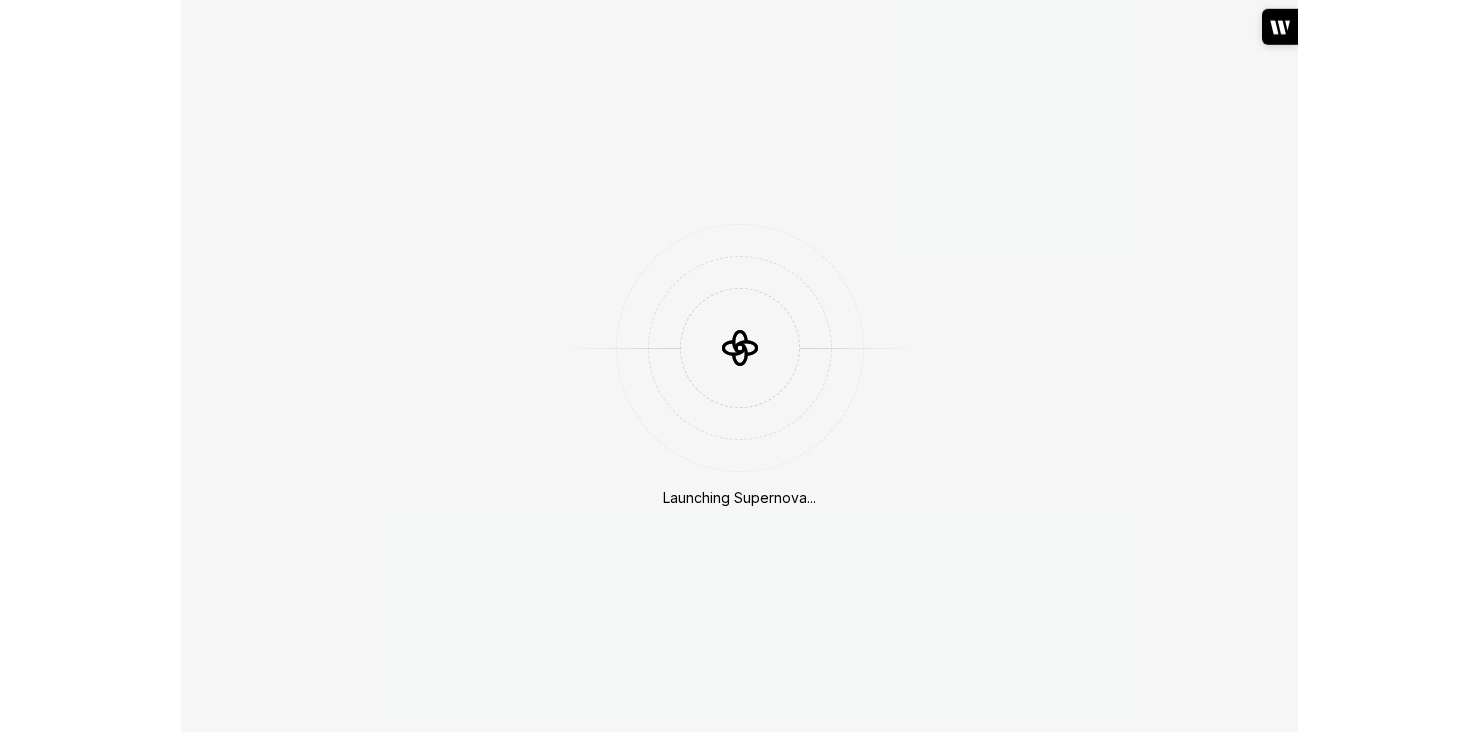 scroll, scrollTop: 0, scrollLeft: 0, axis: both 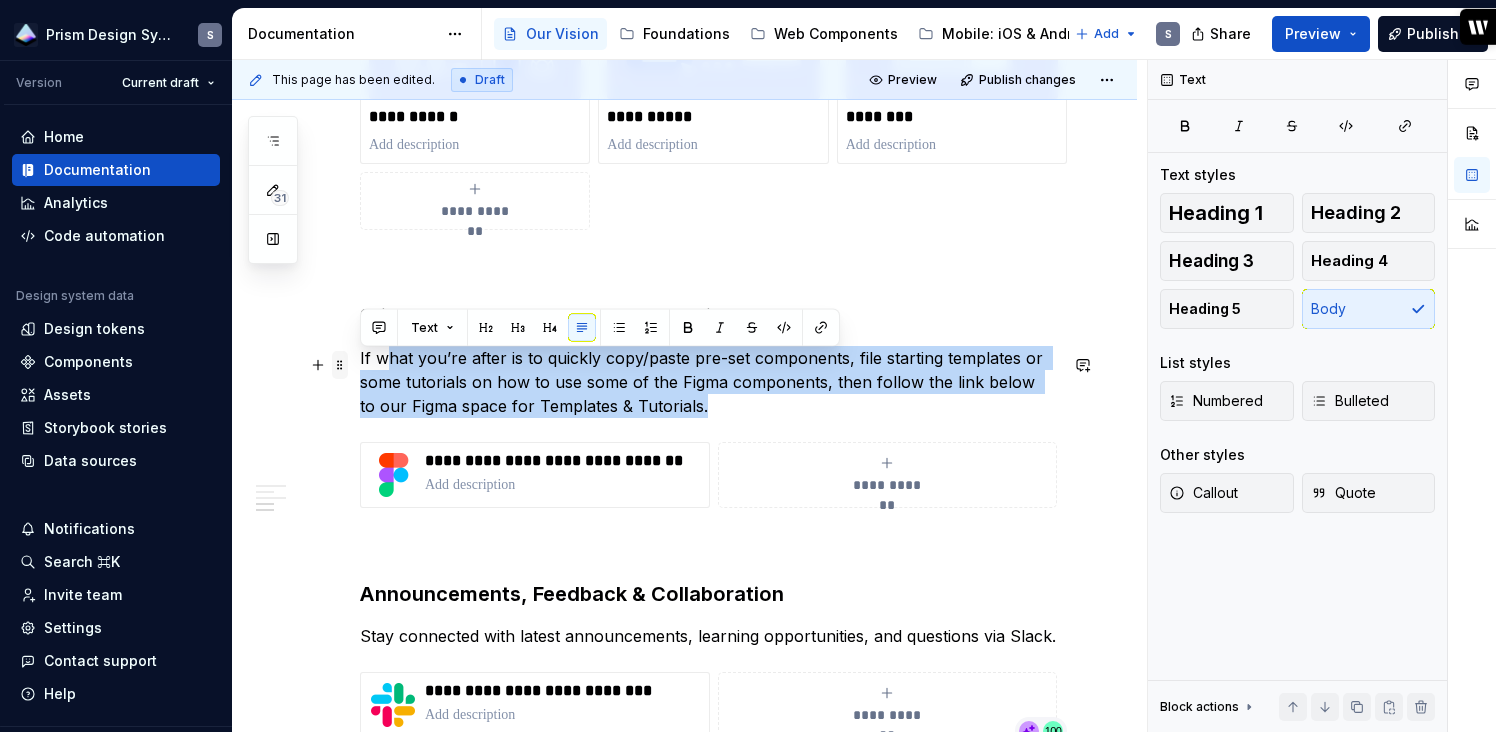 drag, startPoint x: 699, startPoint y: 413, endPoint x: 347, endPoint y: 357, distance: 356.4267 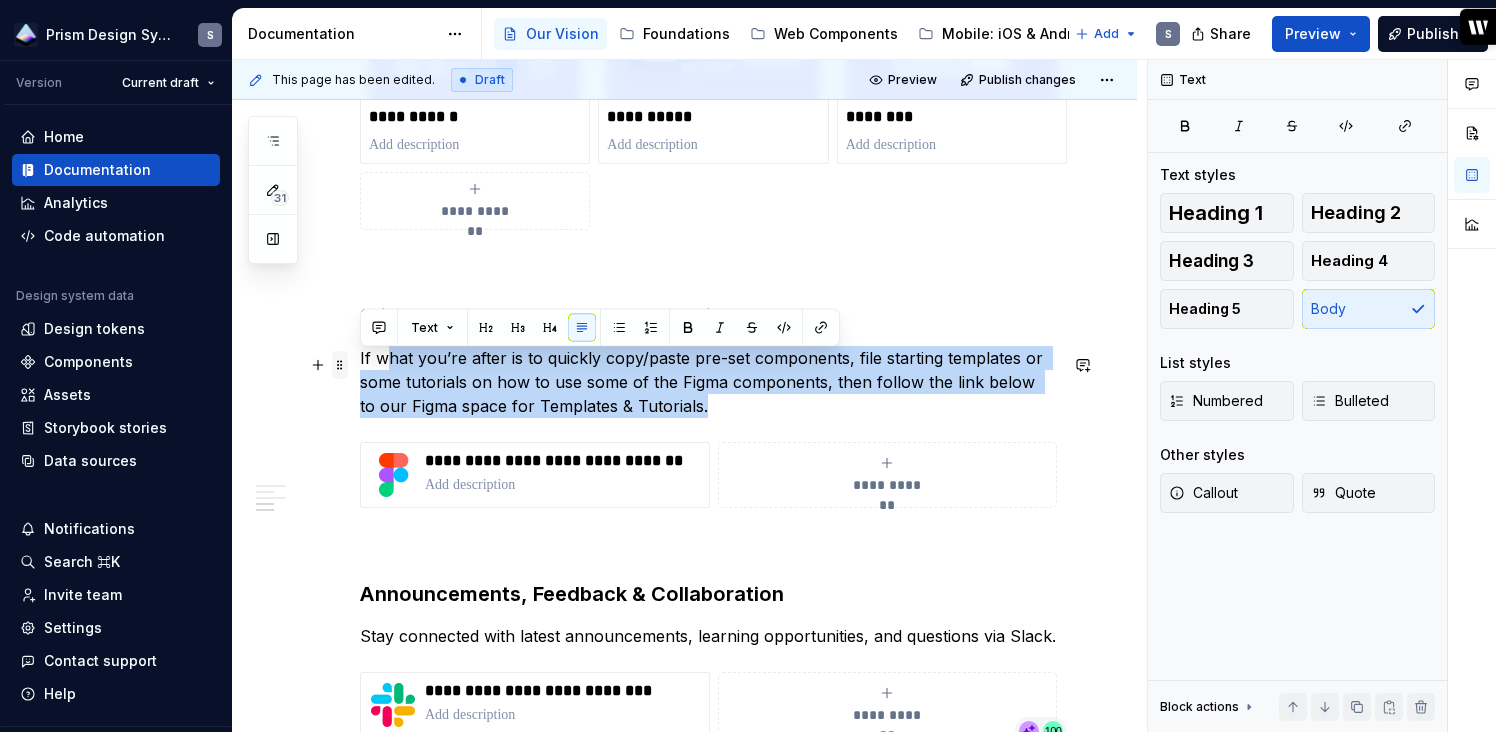 click on "**********" at bounding box center (708, -228) 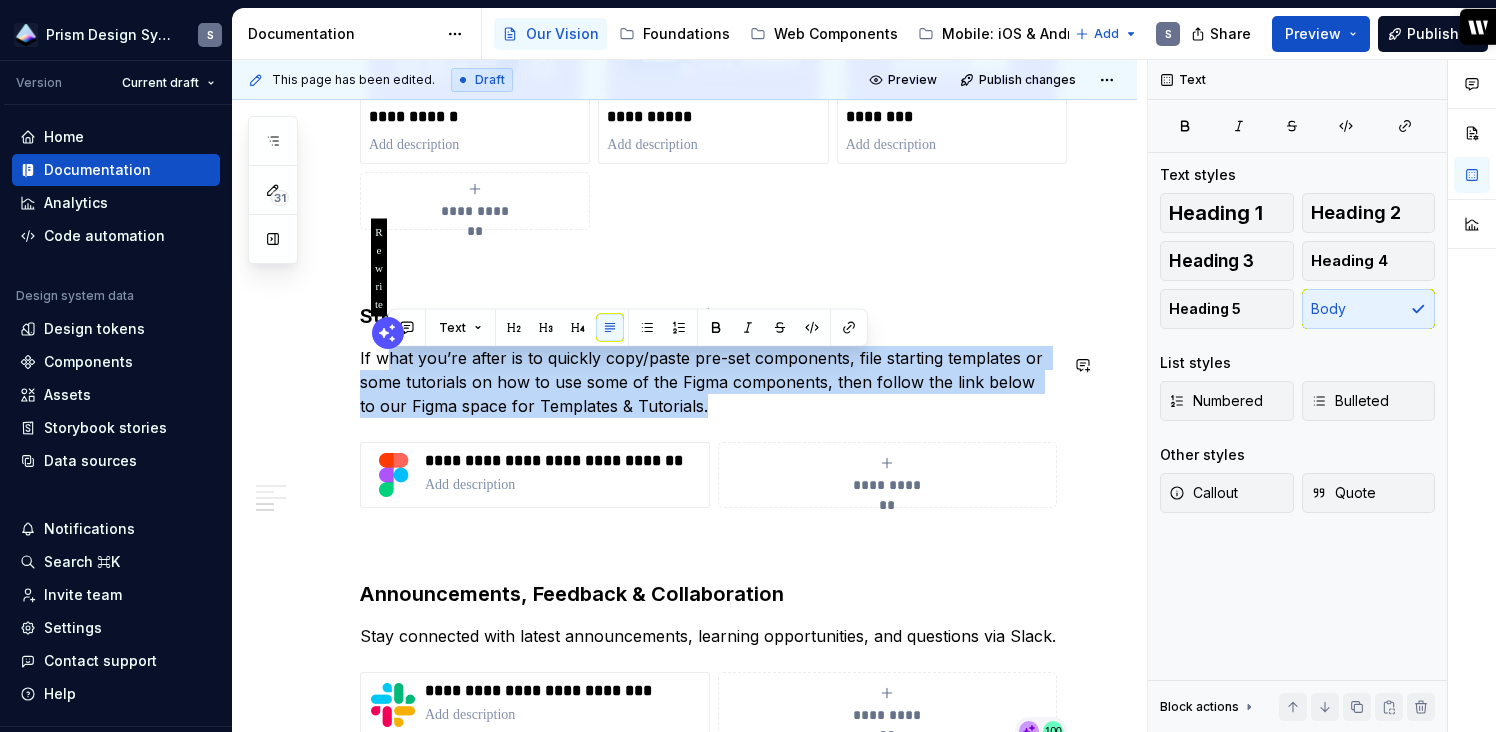 click at bounding box center (388, 333) 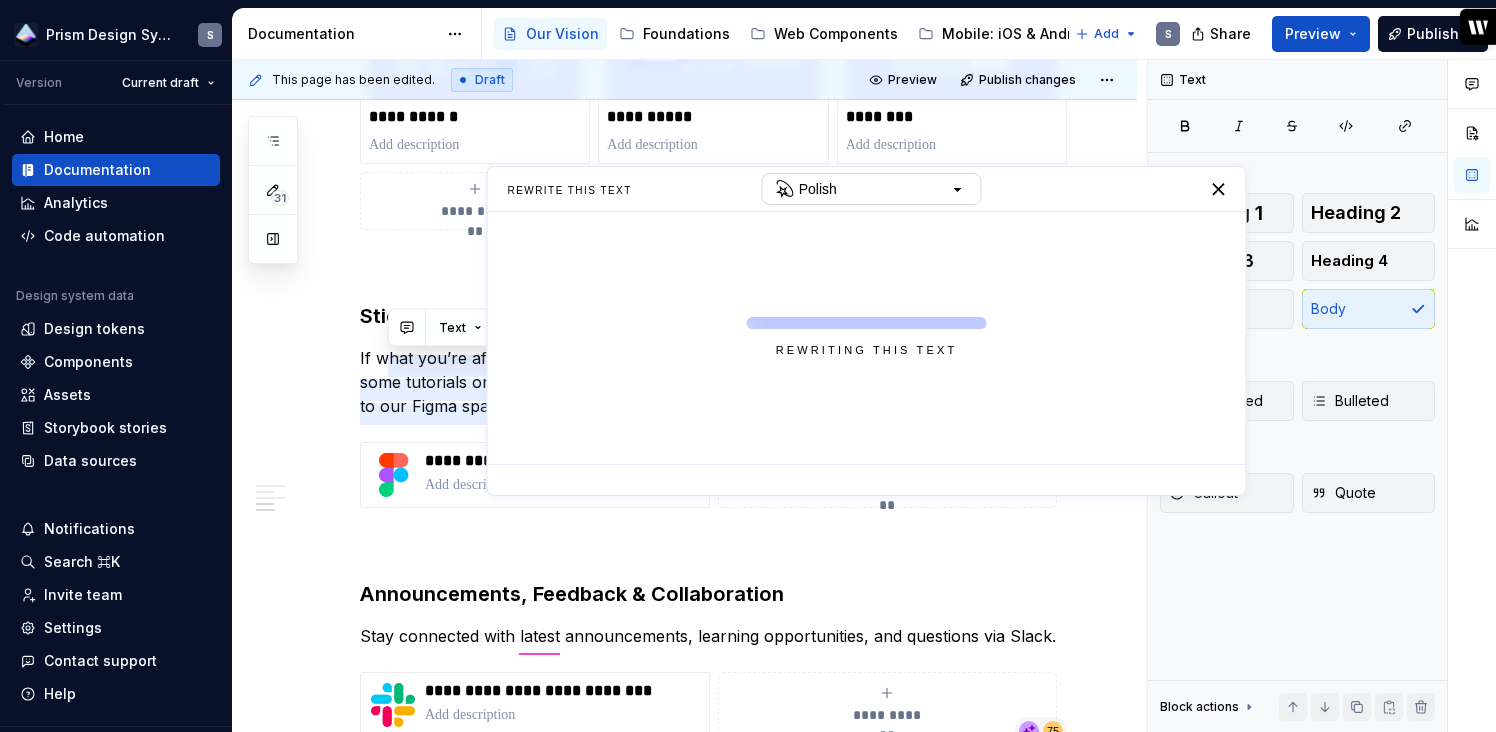type on "*" 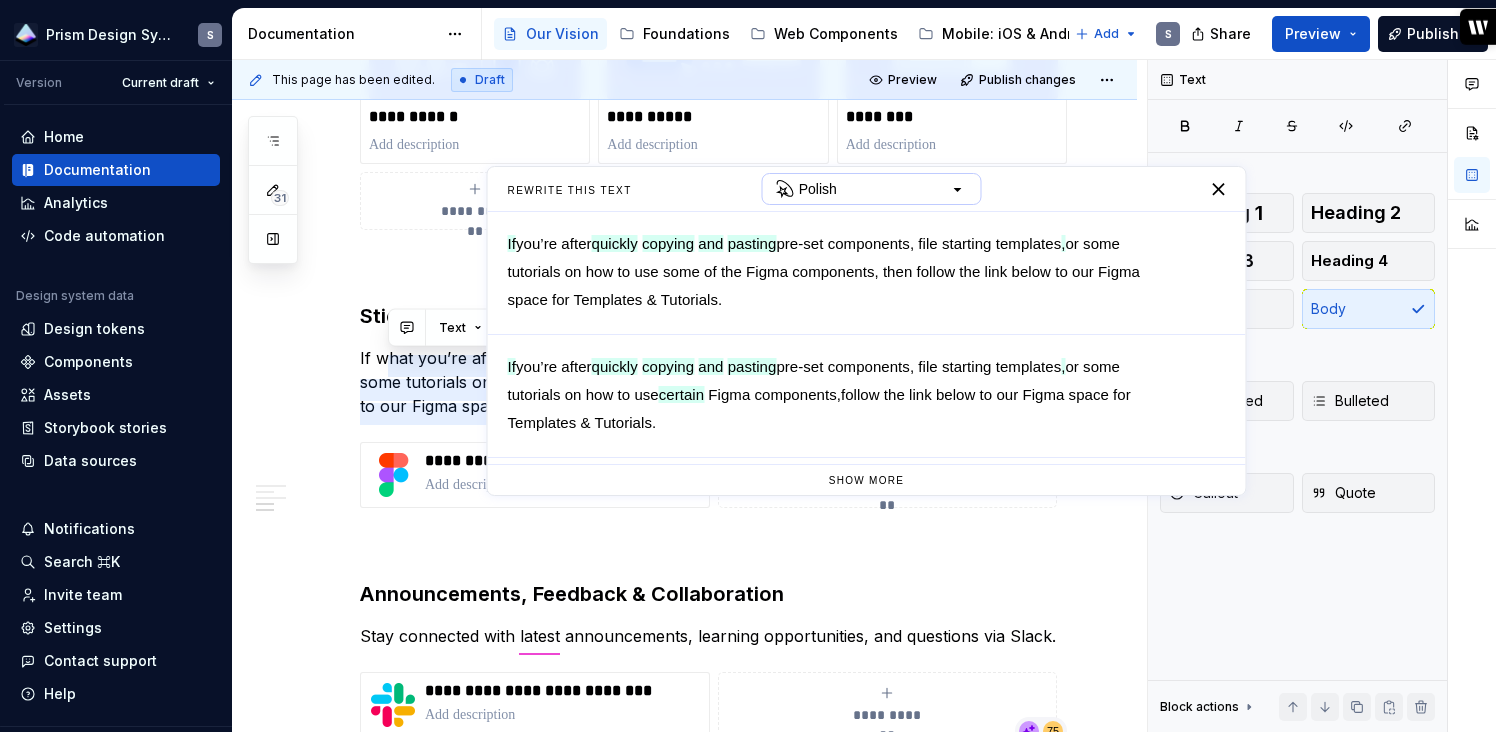 click at bounding box center [959, 189] 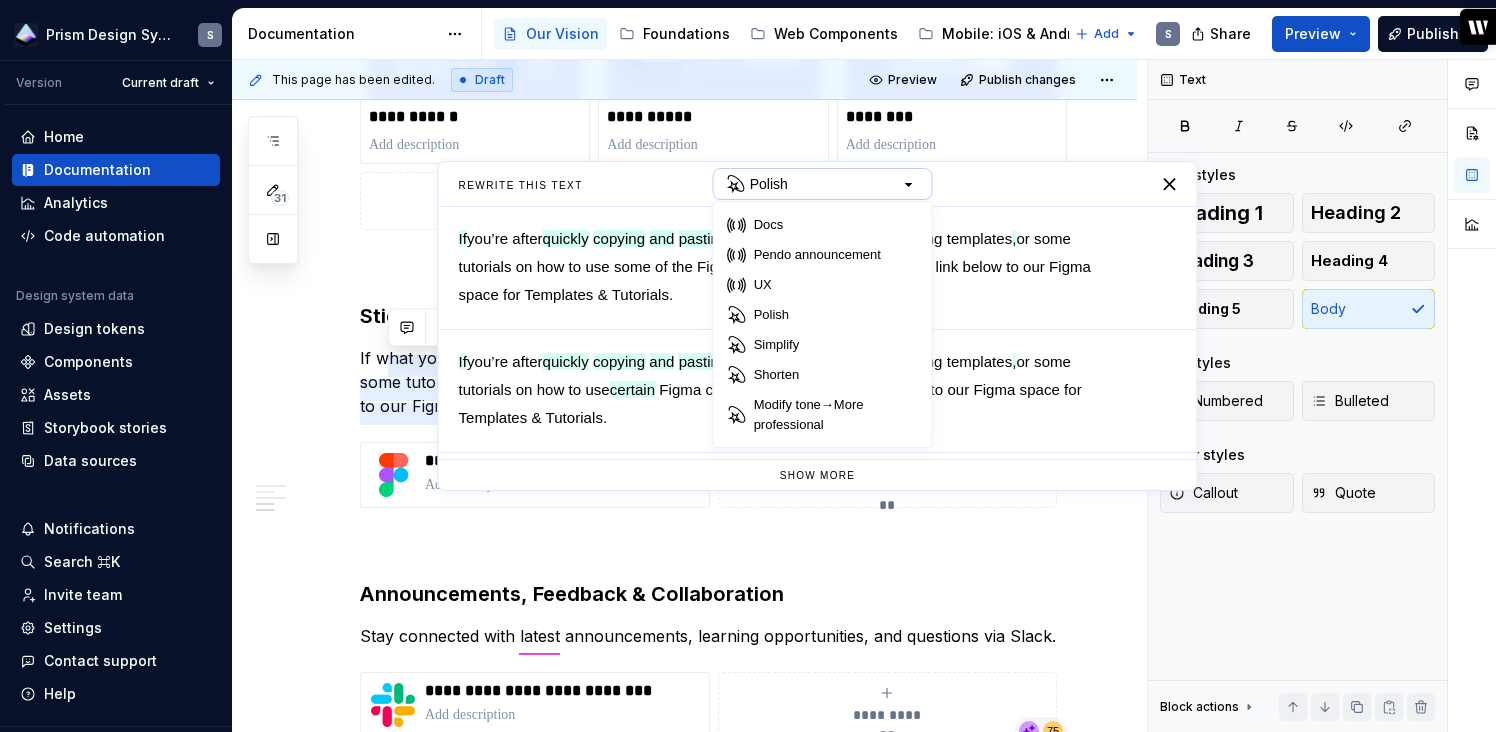 click on "Polish" at bounding box center (823, 184) 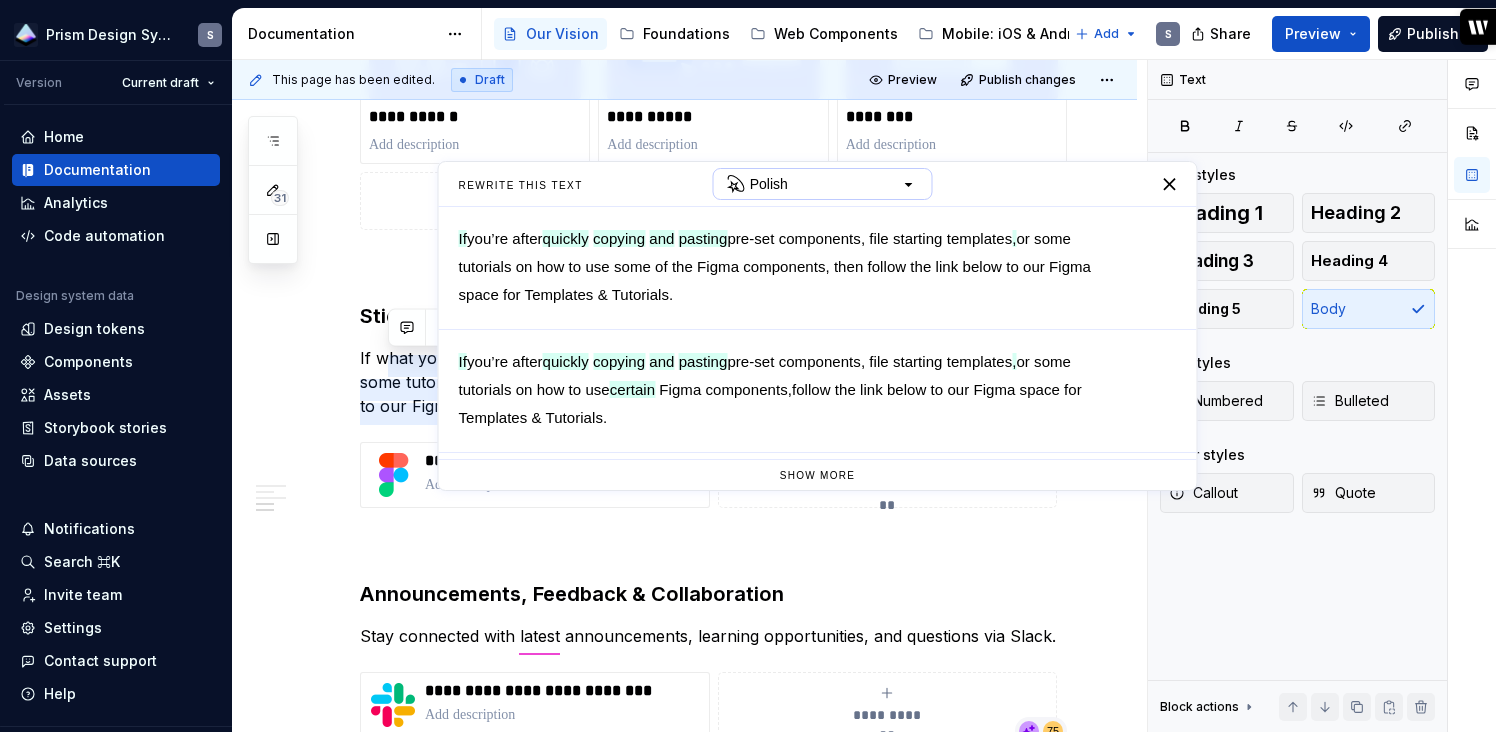 click at bounding box center [910, 184] 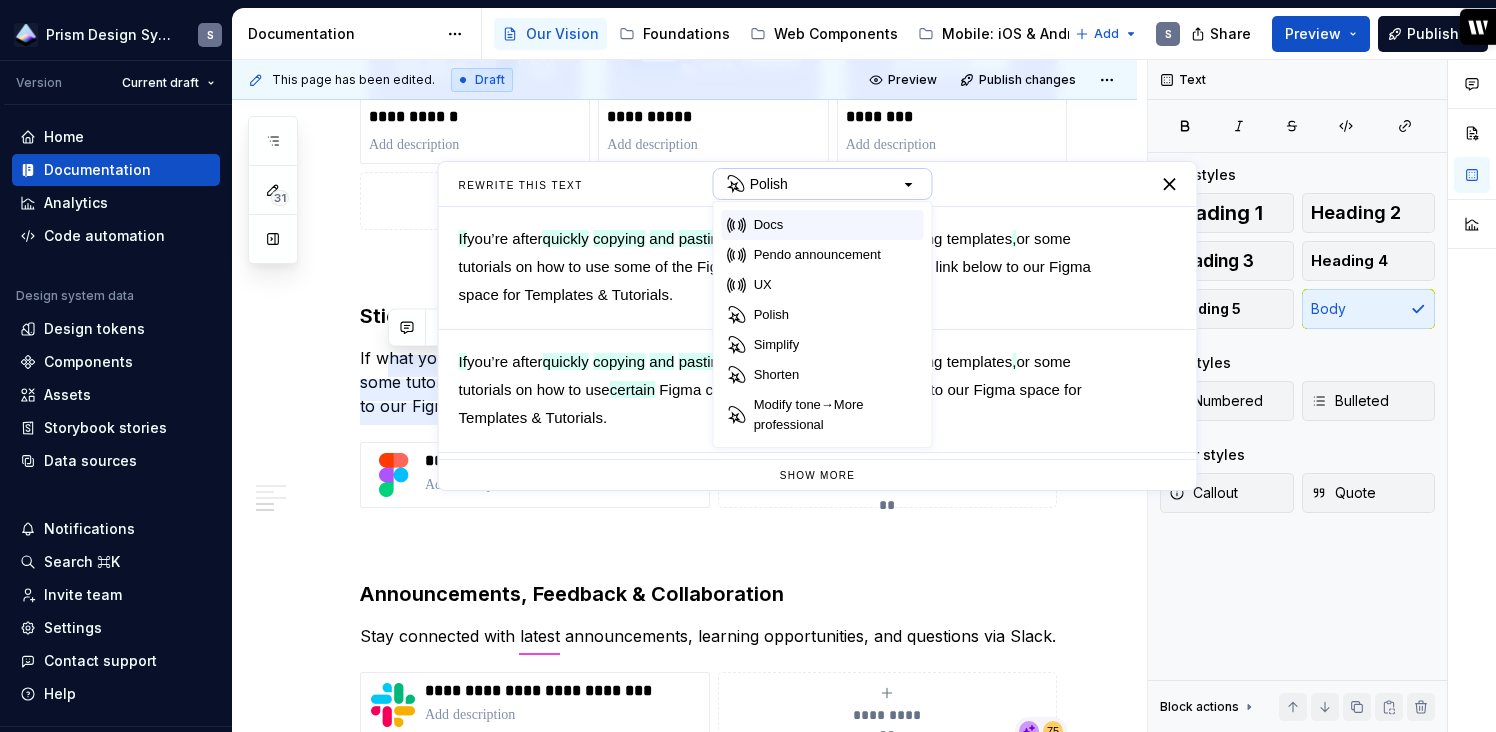 click on "Docs" at bounding box center [823, 225] 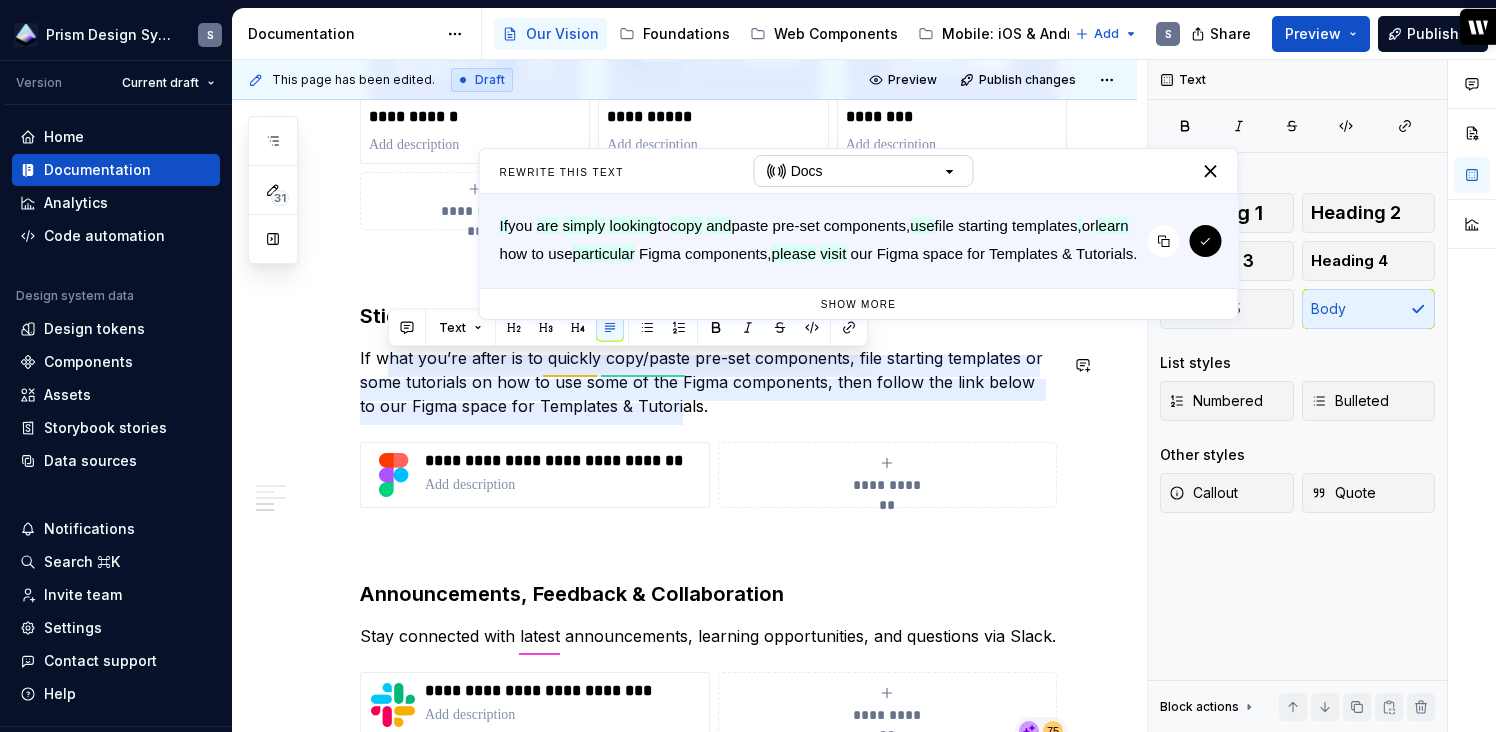 click on "hat If  you ’re   after are   is simply   looking  to  quickly copy   copy/ and  paste pre-set components,  use  file starting templates ,  or  some learn   tutorials on  how to use  some particular   of the  Figma components,  then please   follow visit   the link below to  our Figma space for Templates & Tutorials." at bounding box center [859, 241] 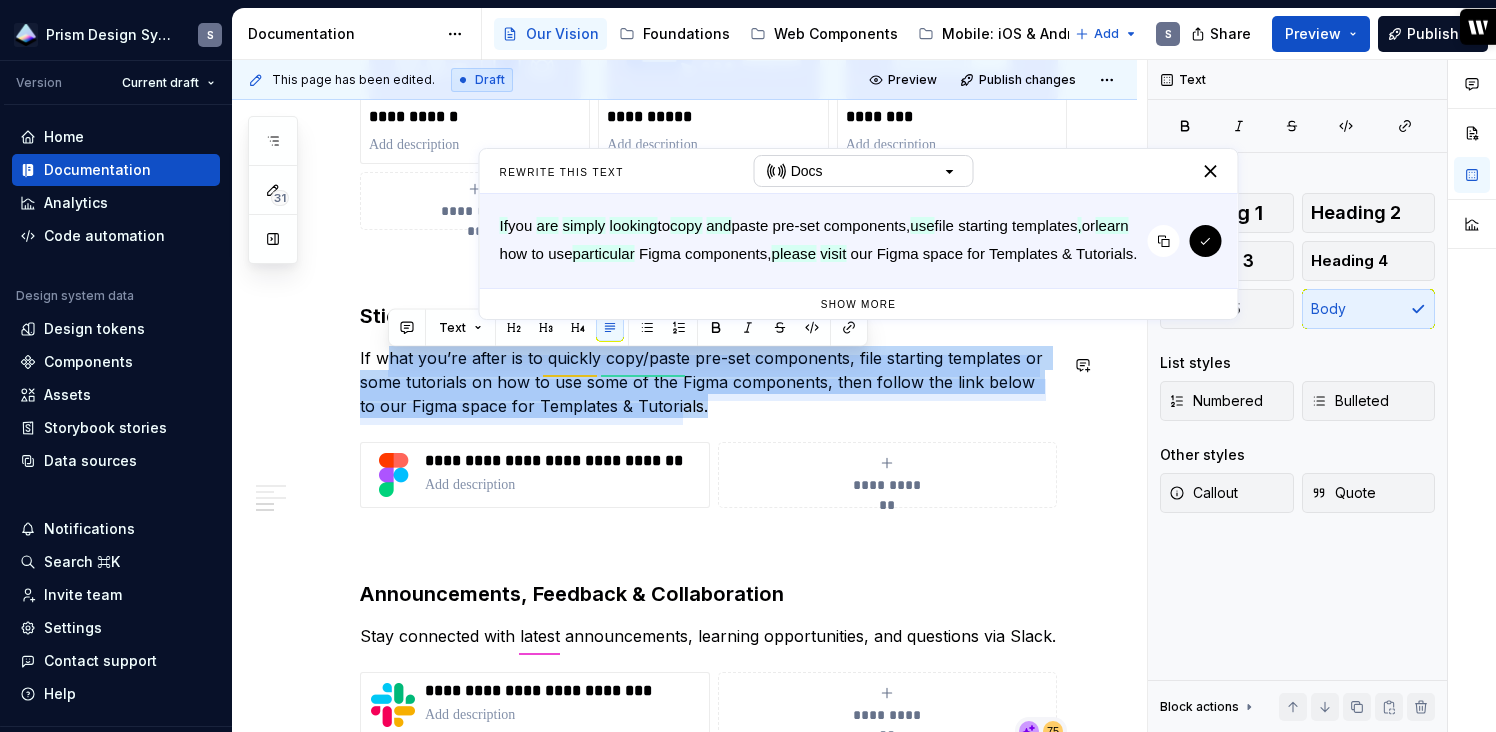 type 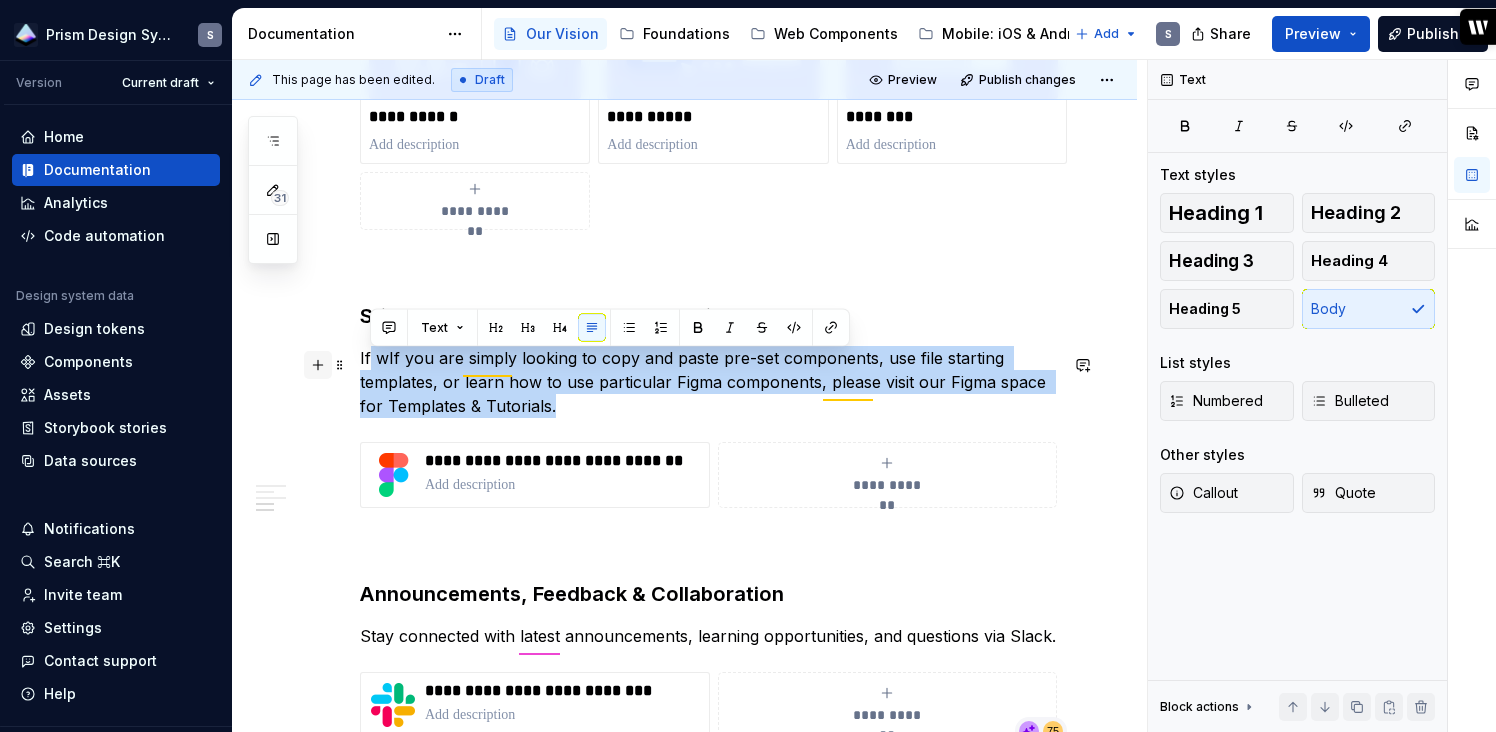 drag, startPoint x: 586, startPoint y: 422, endPoint x: 328, endPoint y: 365, distance: 264.2215 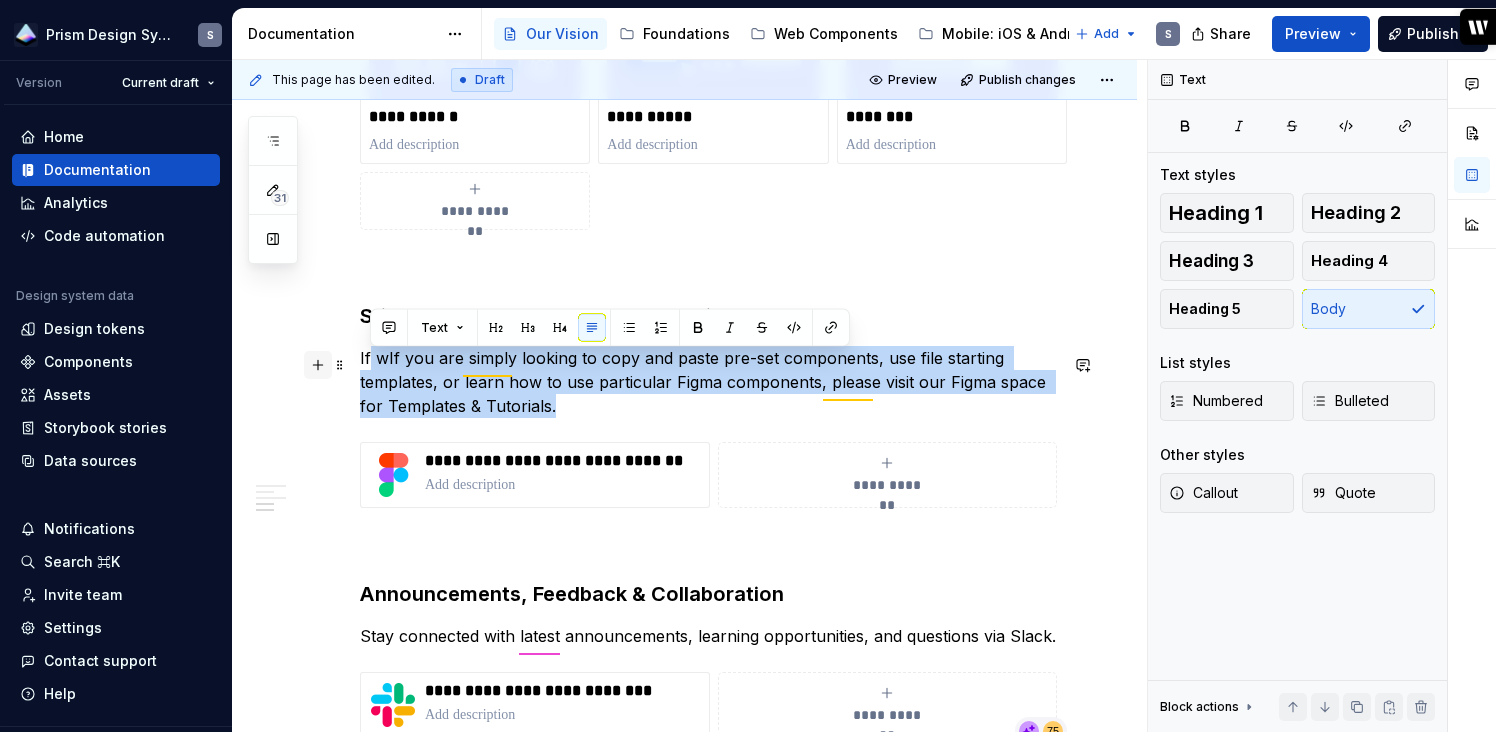 click on "**********" at bounding box center (708, -228) 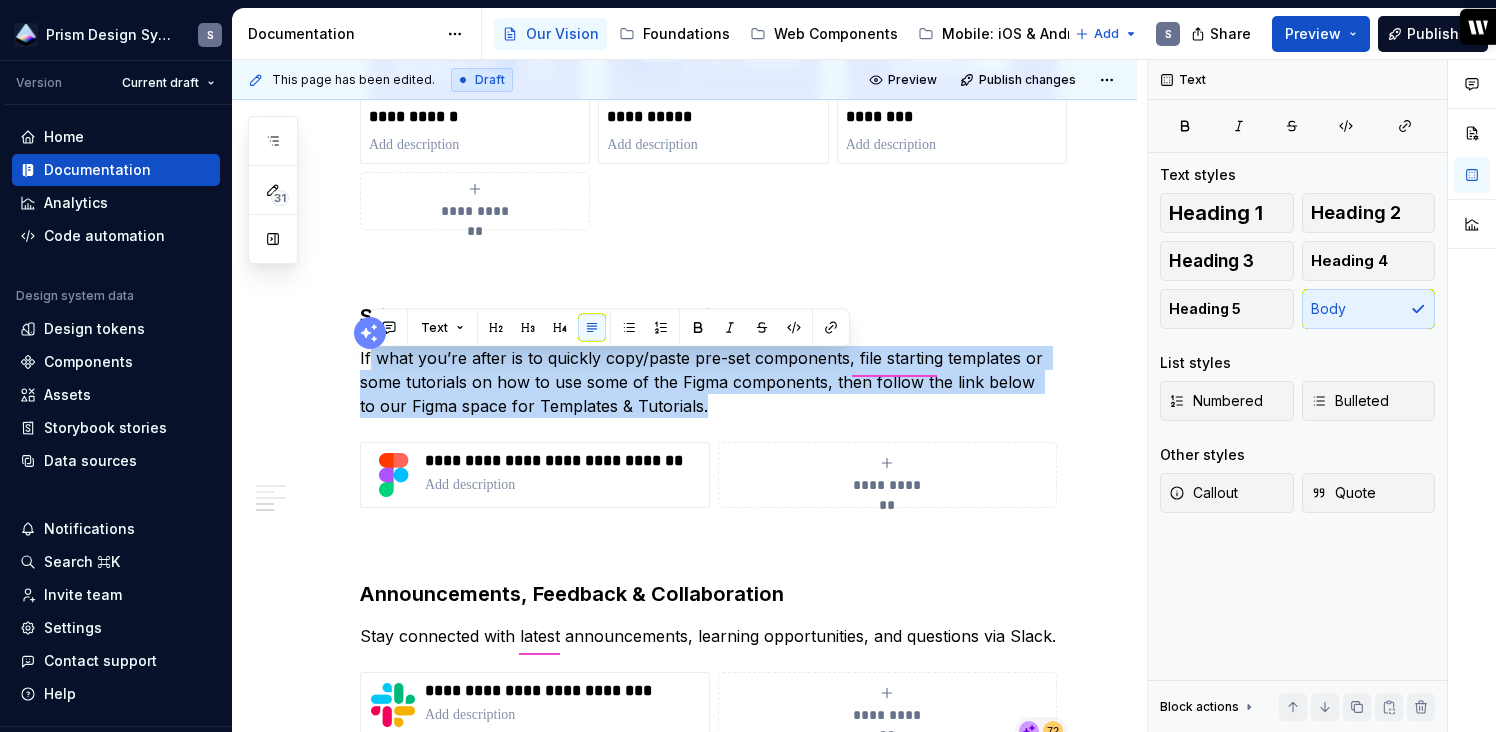 click on "**********" at bounding box center (708, -240) 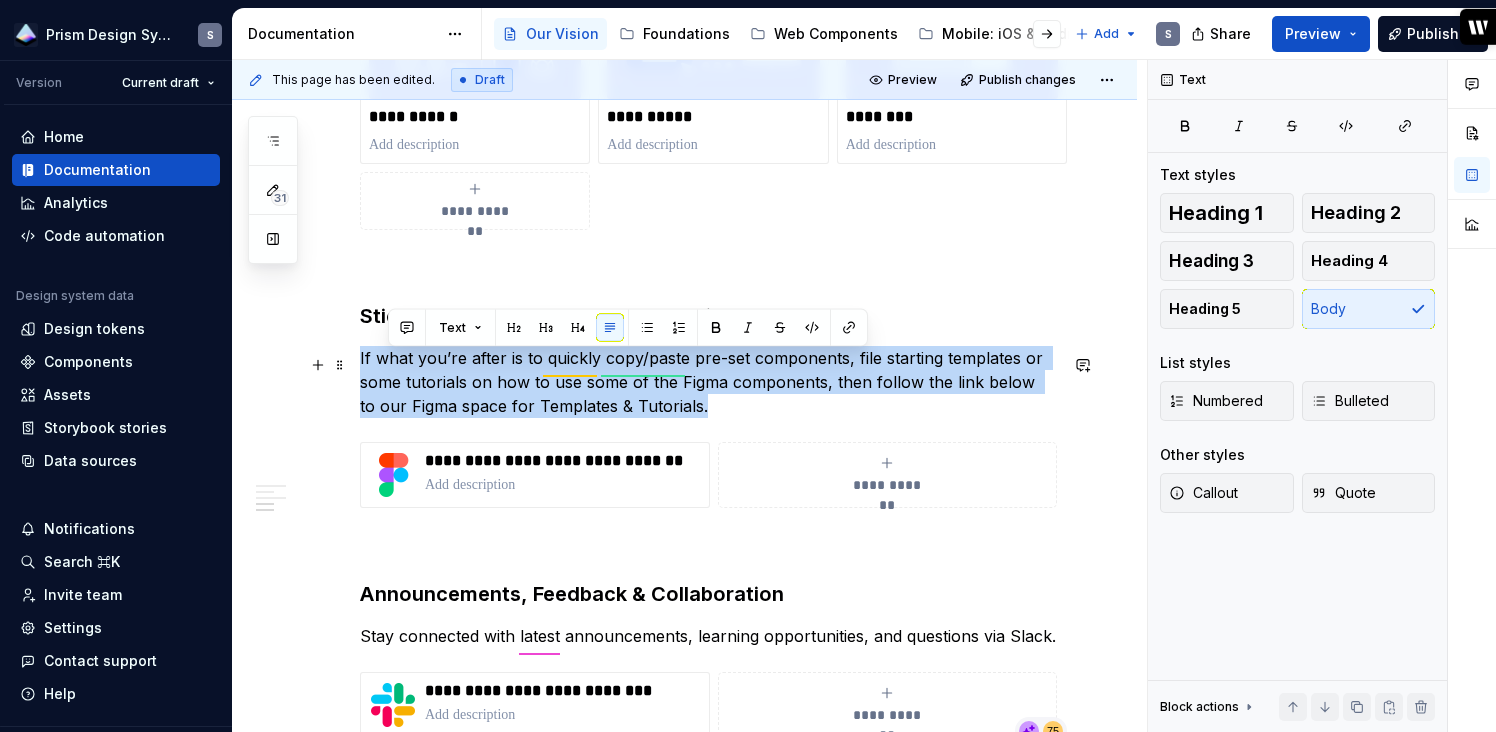 drag, startPoint x: 738, startPoint y: 420, endPoint x: 350, endPoint y: 363, distance: 392.16452 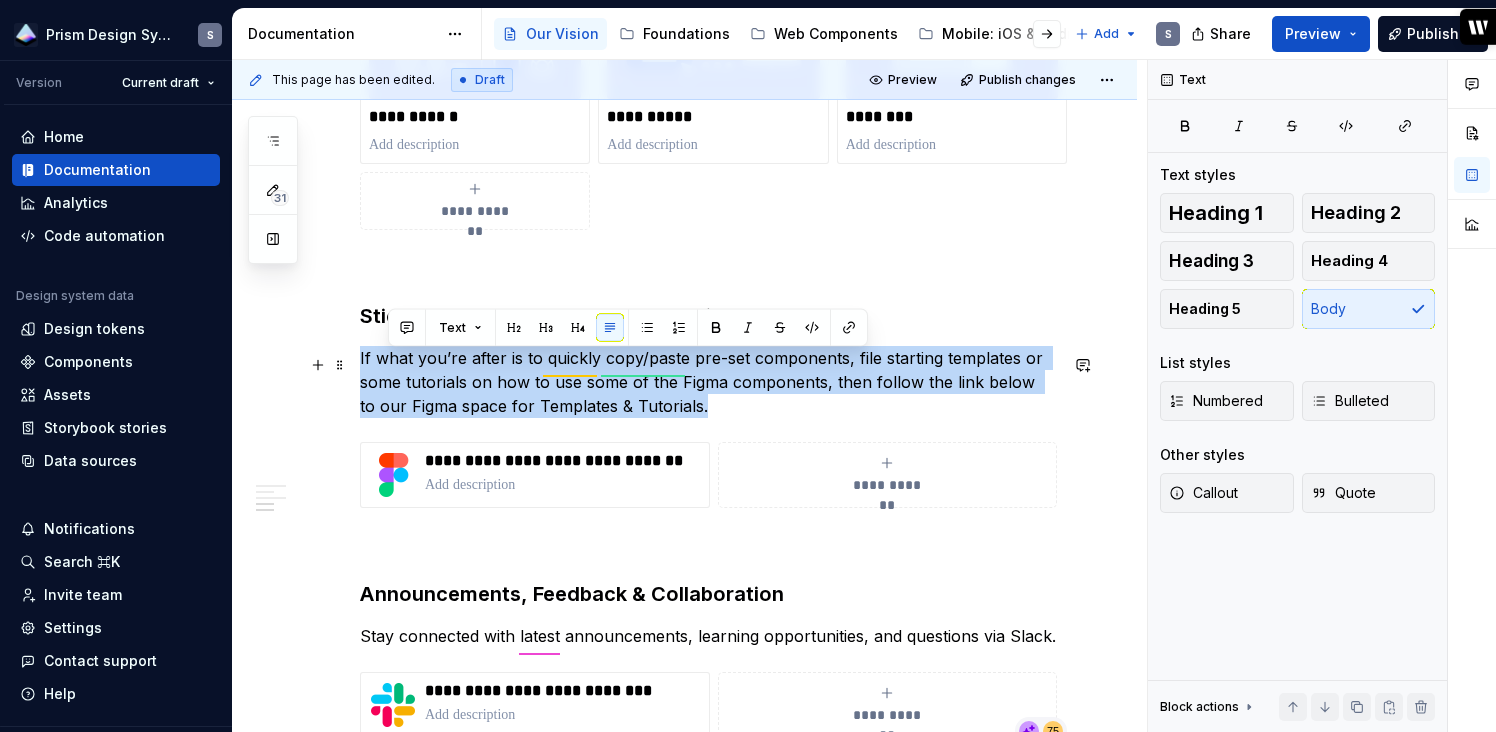 click on "**********" at bounding box center [684, -142] 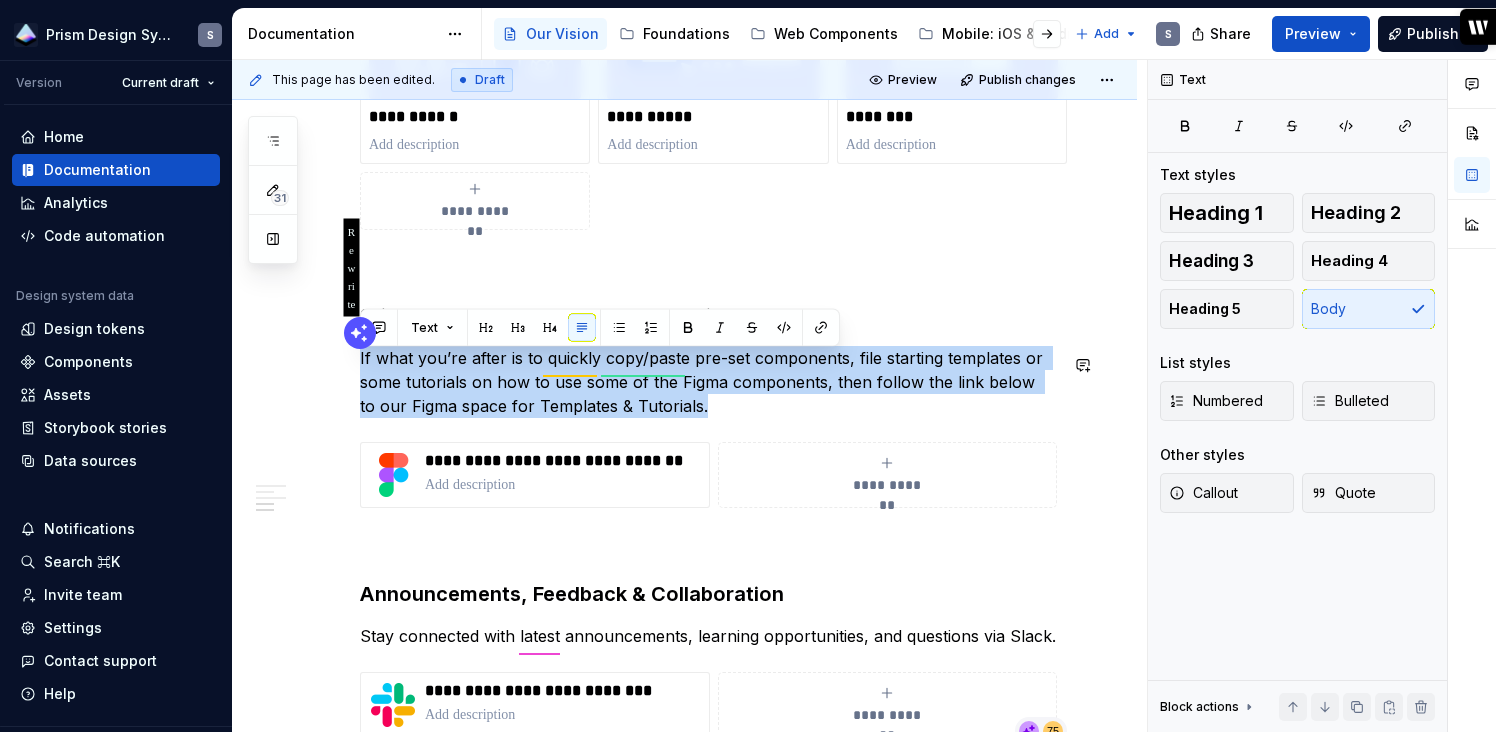 click at bounding box center (360, 333) 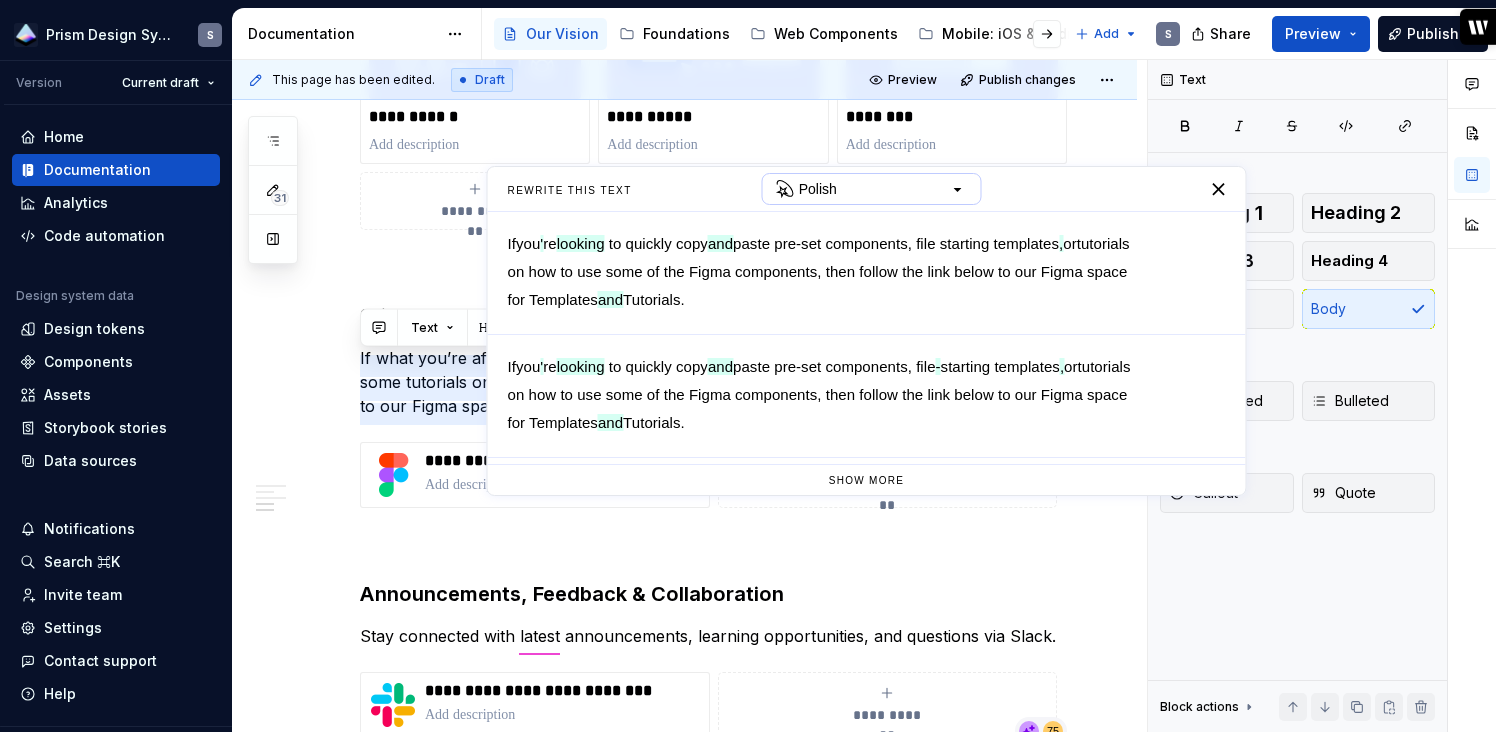 click at bounding box center [959, 189] 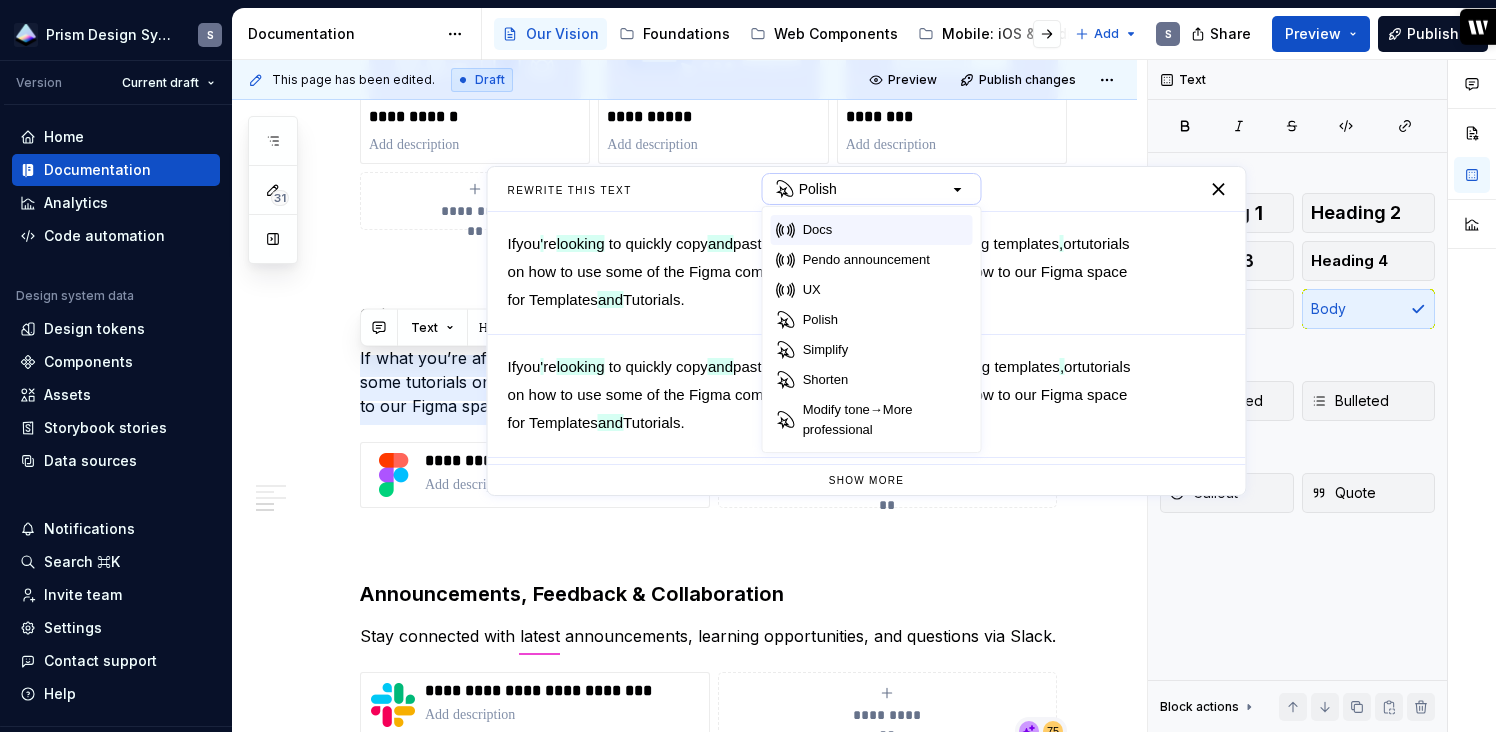 click on "Docs" at bounding box center (872, 230) 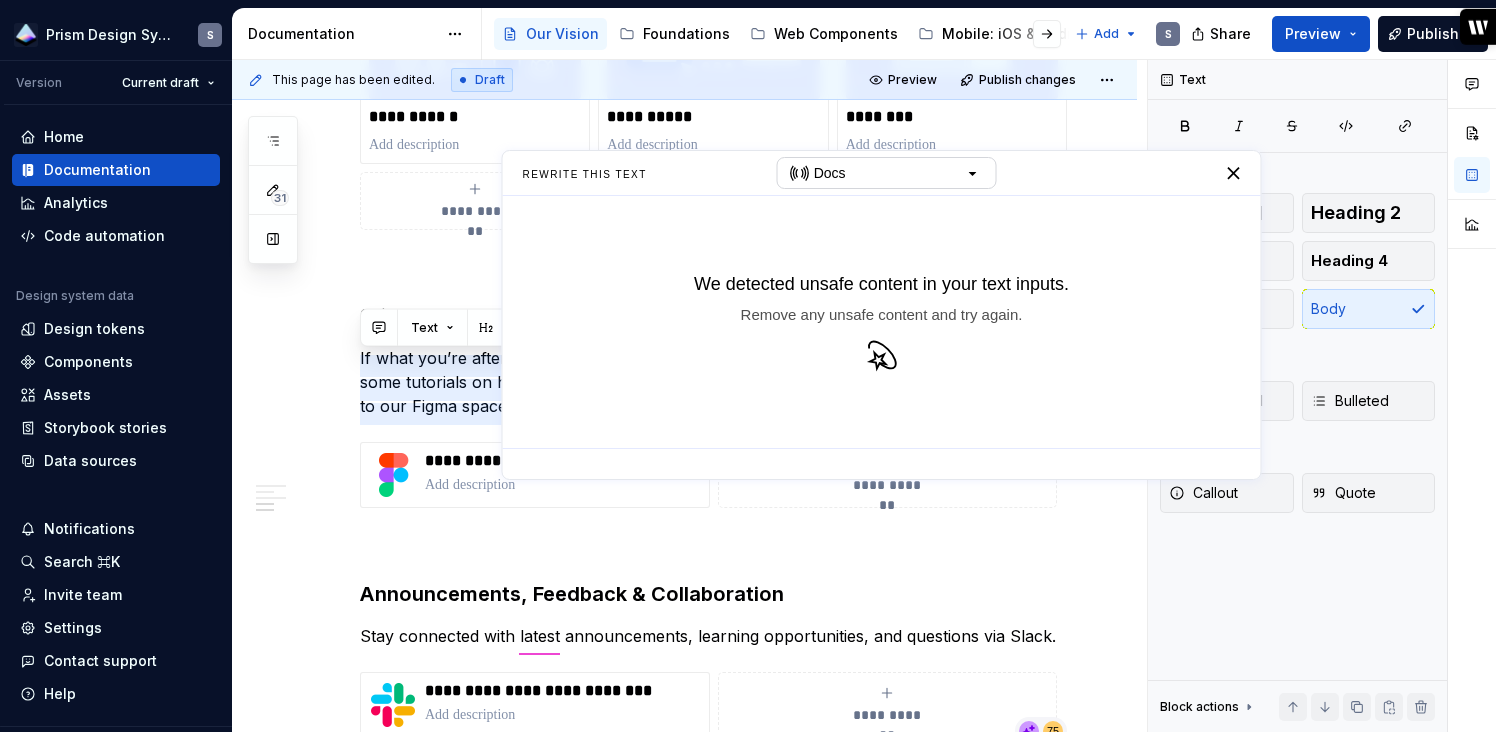 click on "We detected unsafe content in your text inputs. Remove any unsafe content and try again." at bounding box center (882, 322) 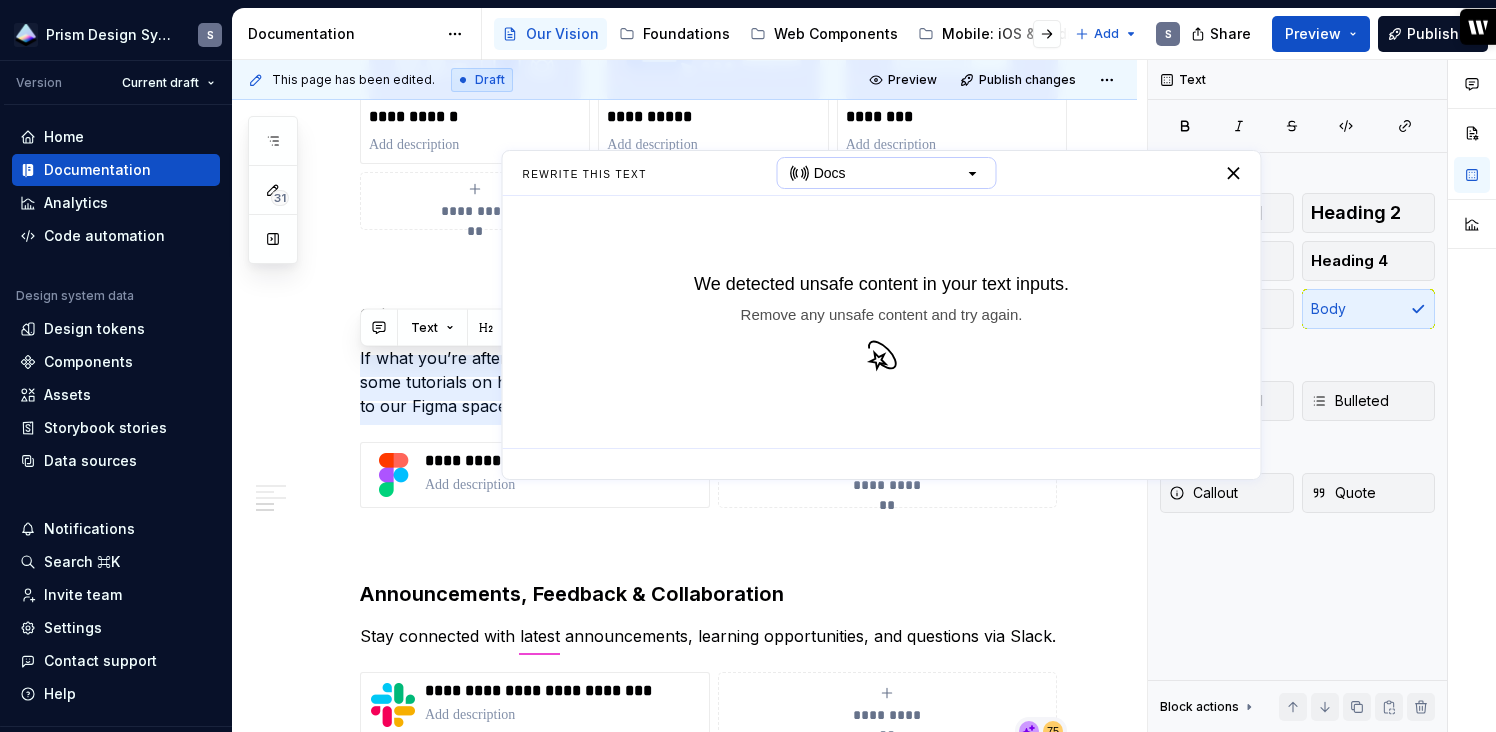 click at bounding box center [974, 173] 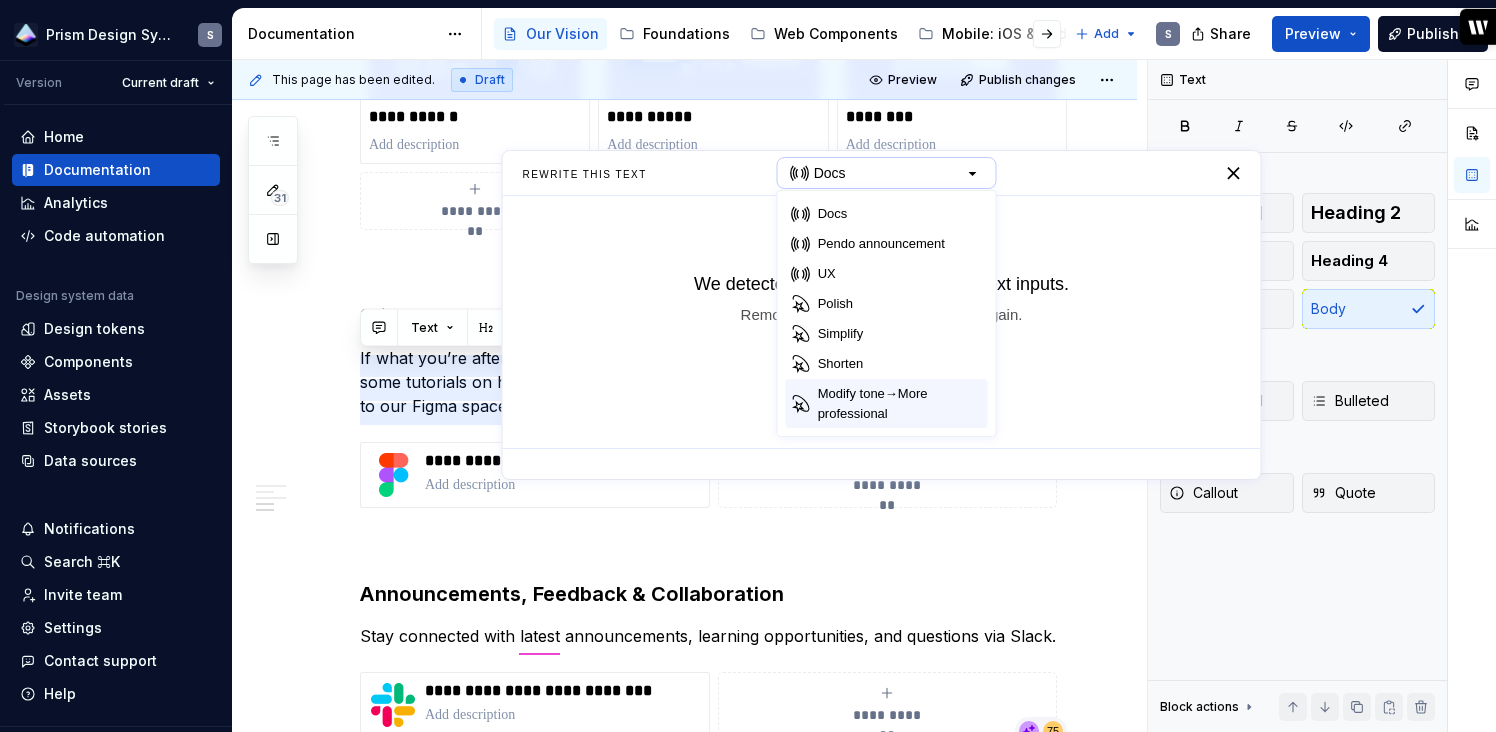 click on "Modify tone→More professional" at bounding box center (889, 403) 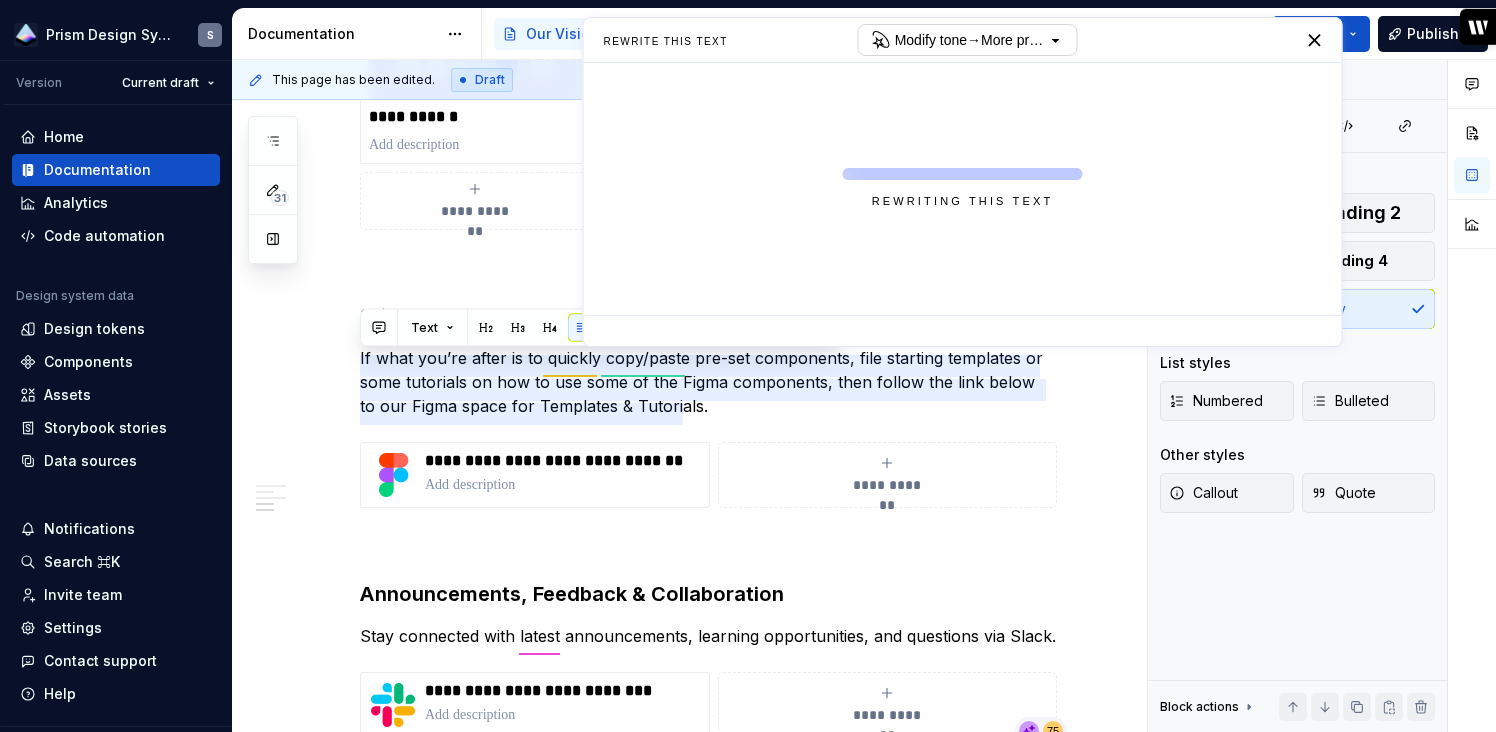 click on "‌ Rewriting this text" at bounding box center [963, 189] 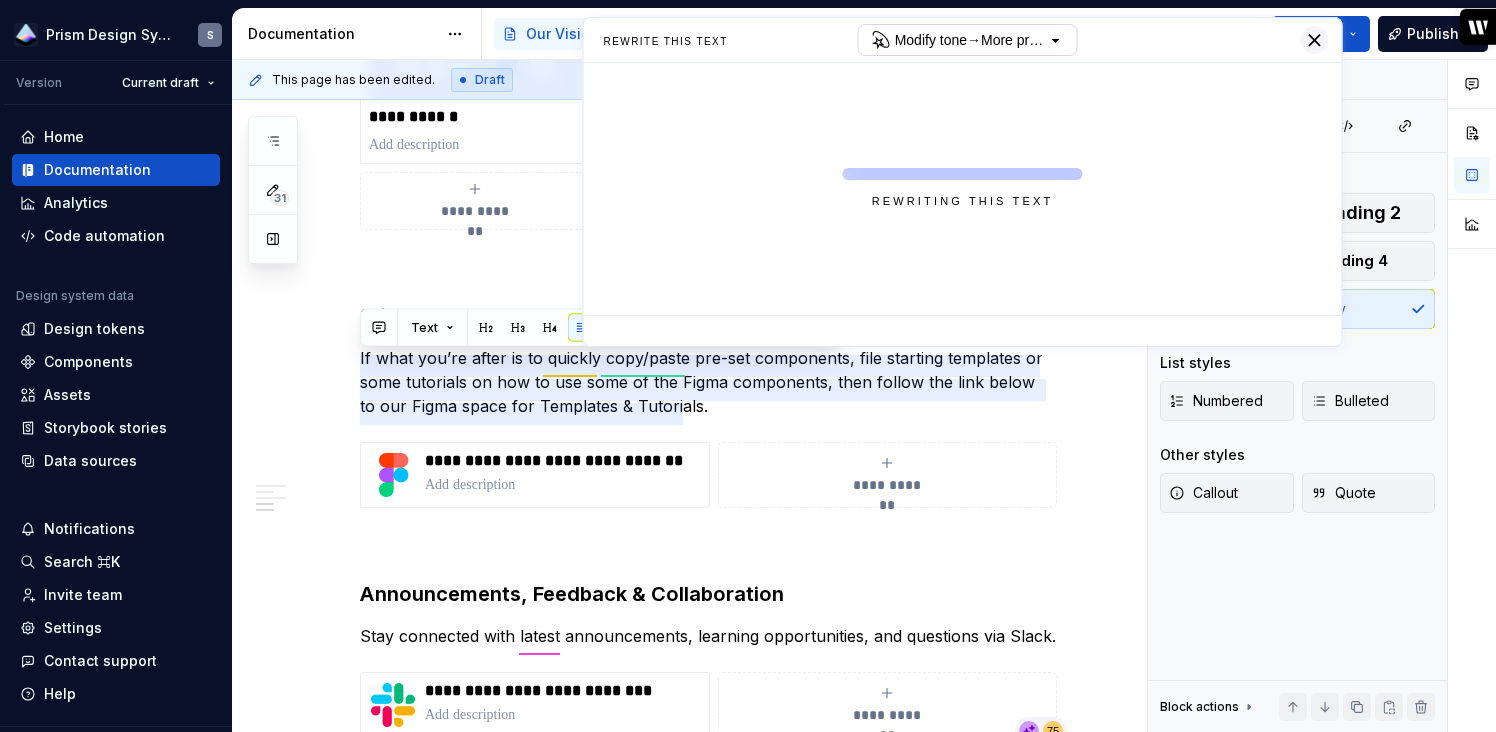 click at bounding box center (1314, 40) 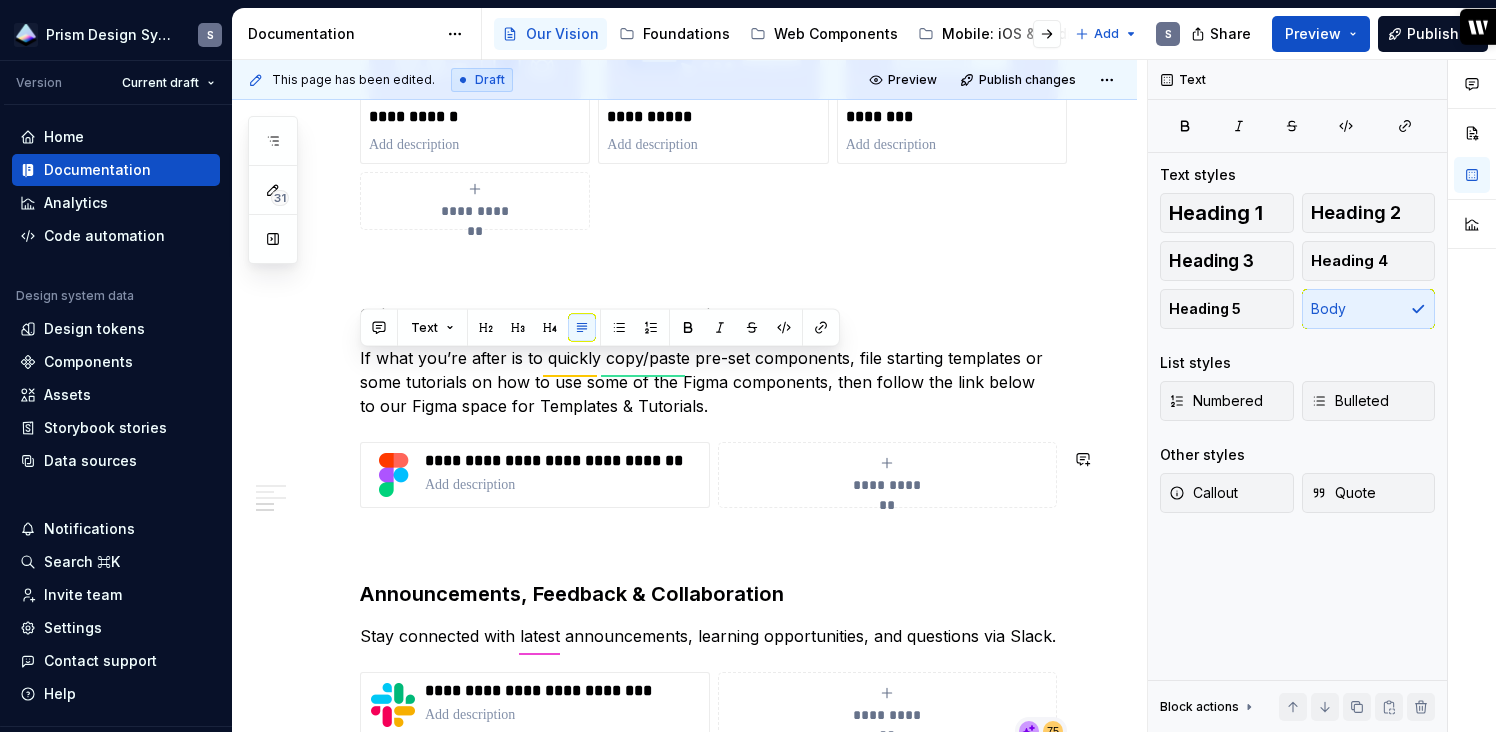 click on "**********" at bounding box center (708, -240) 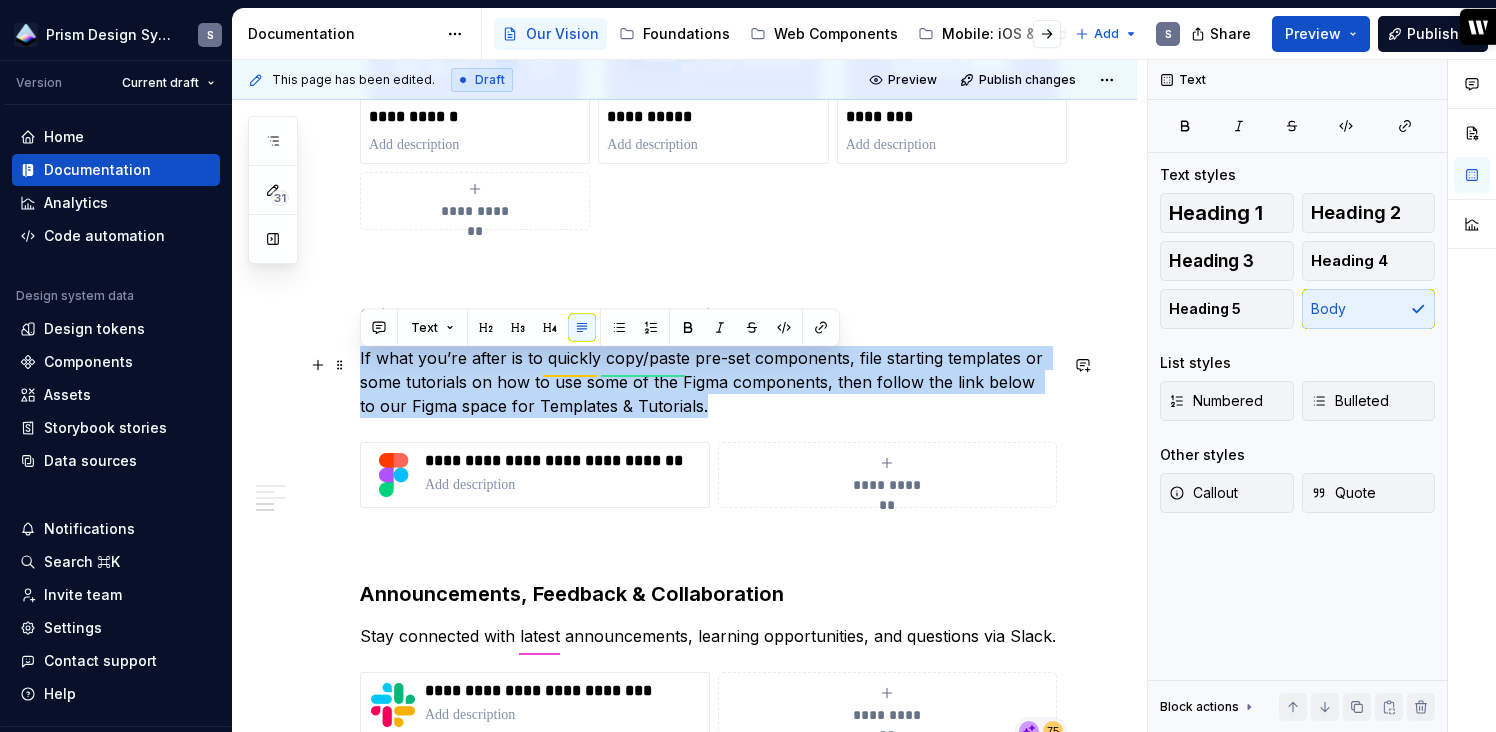 drag, startPoint x: 742, startPoint y: 417, endPoint x: 358, endPoint y: 365, distance: 387.50485 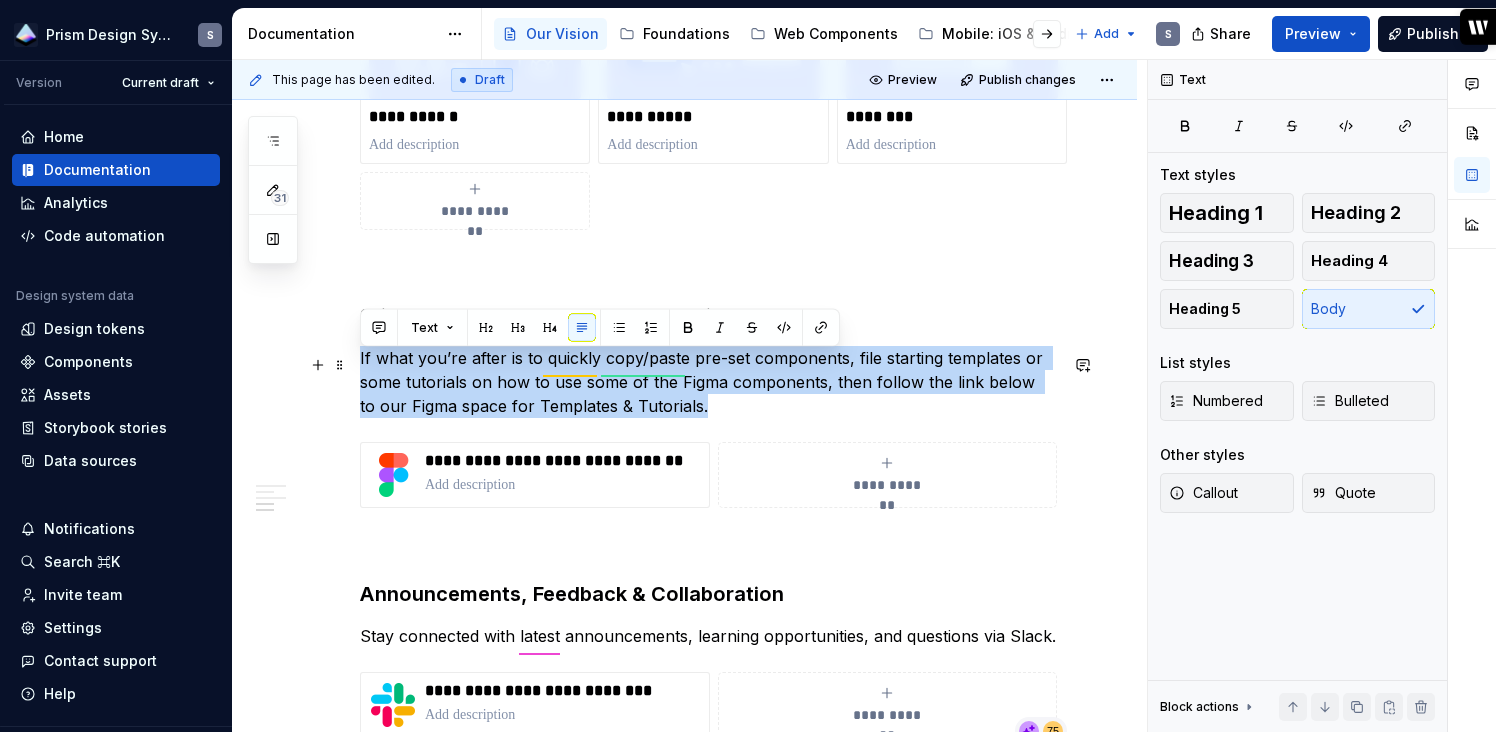 click on "**********" at bounding box center (684, -142) 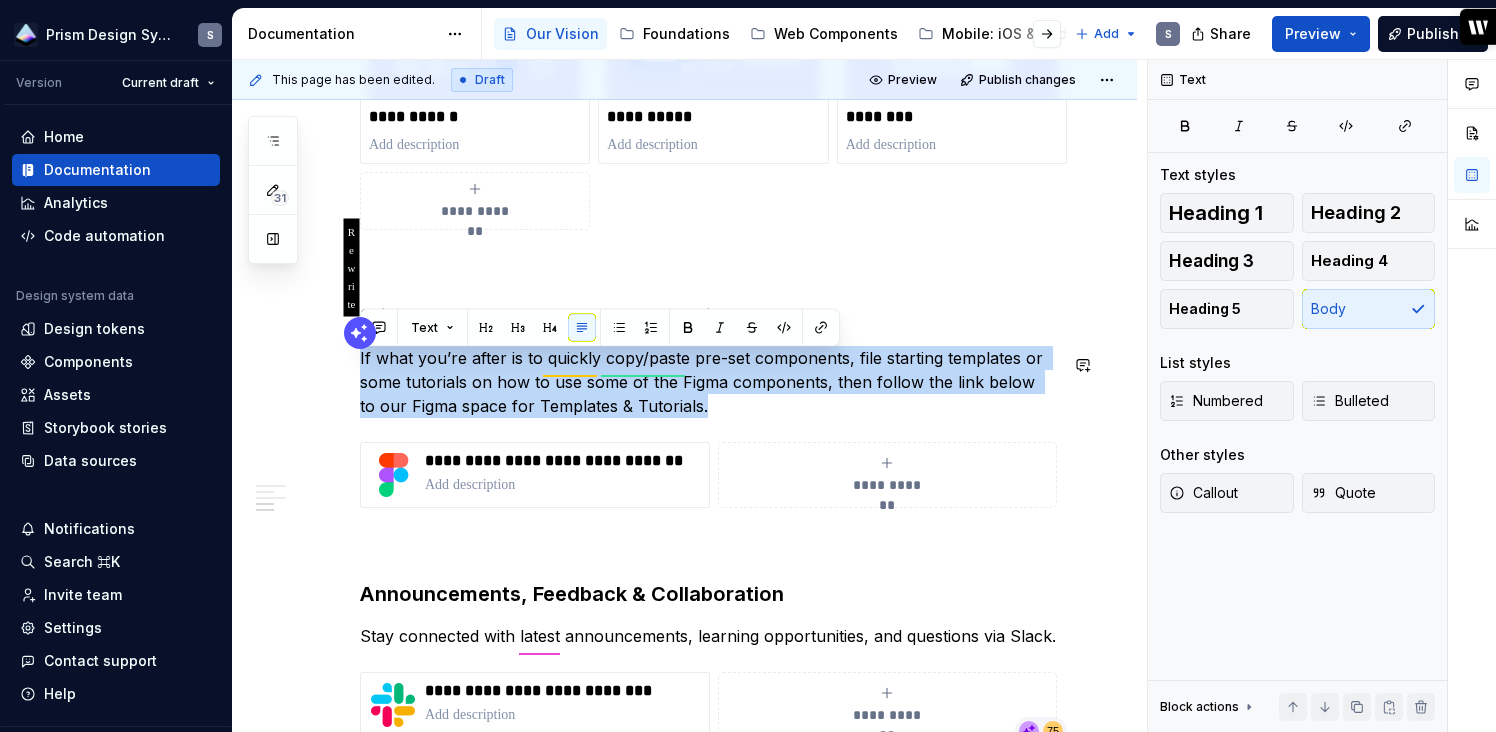 click at bounding box center [360, 333] 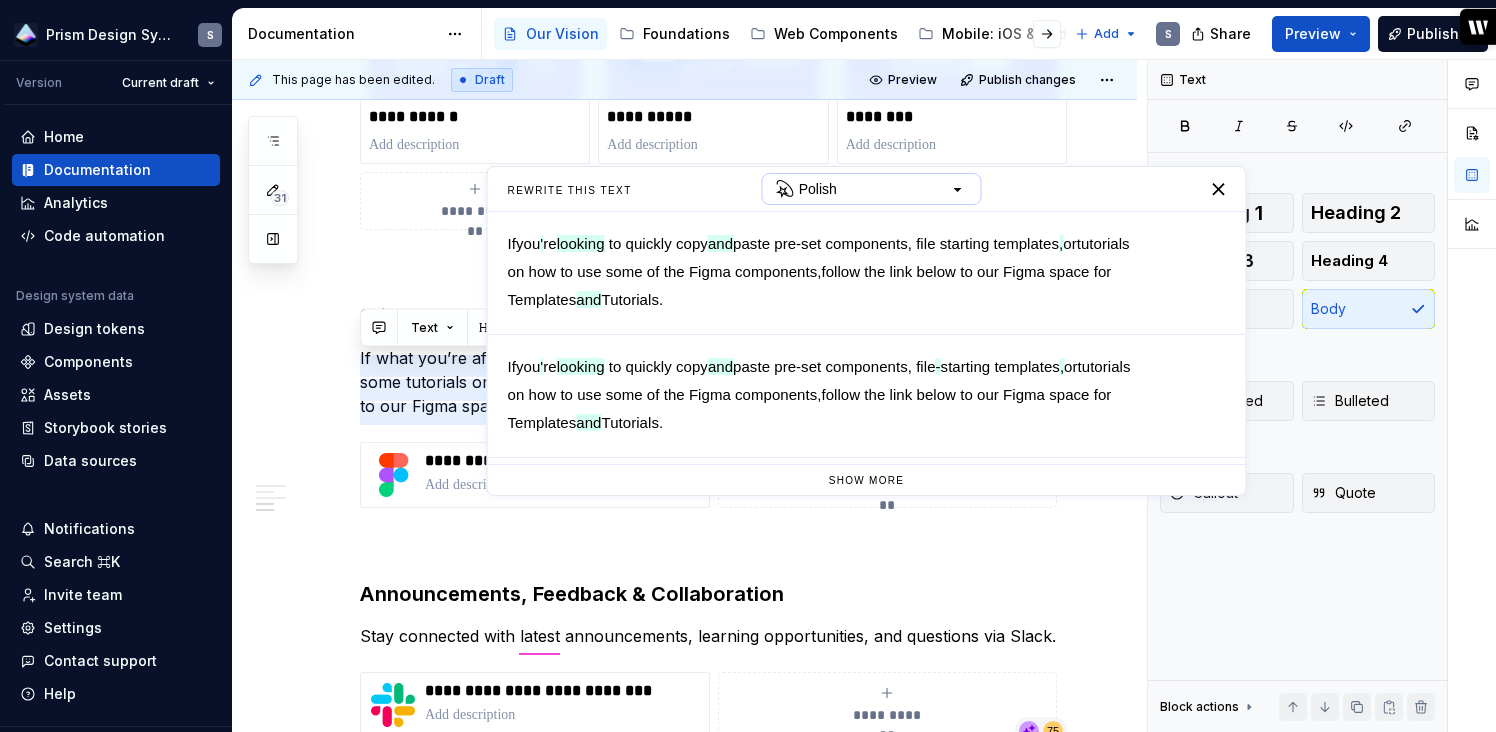 click at bounding box center (959, 189) 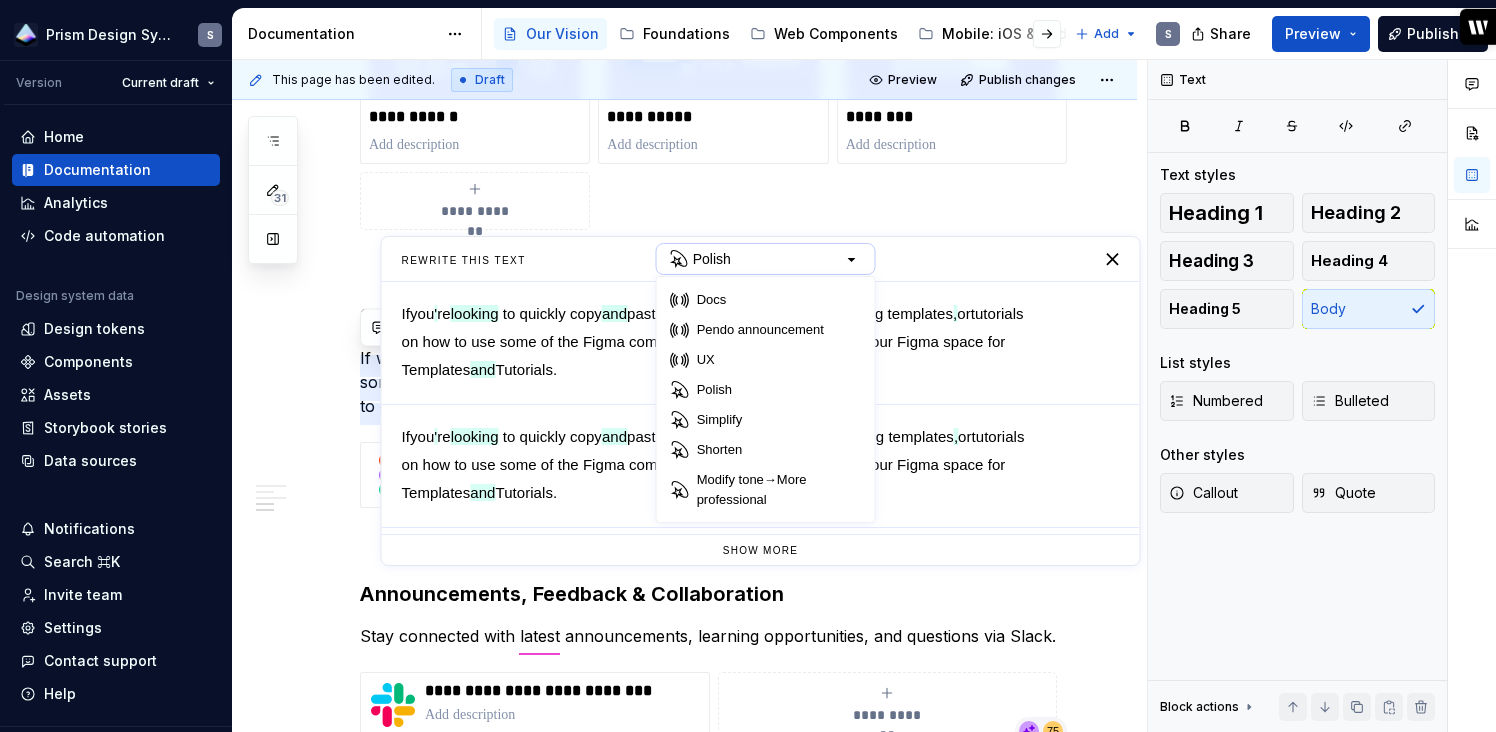 click on "Polish" at bounding box center [766, 259] 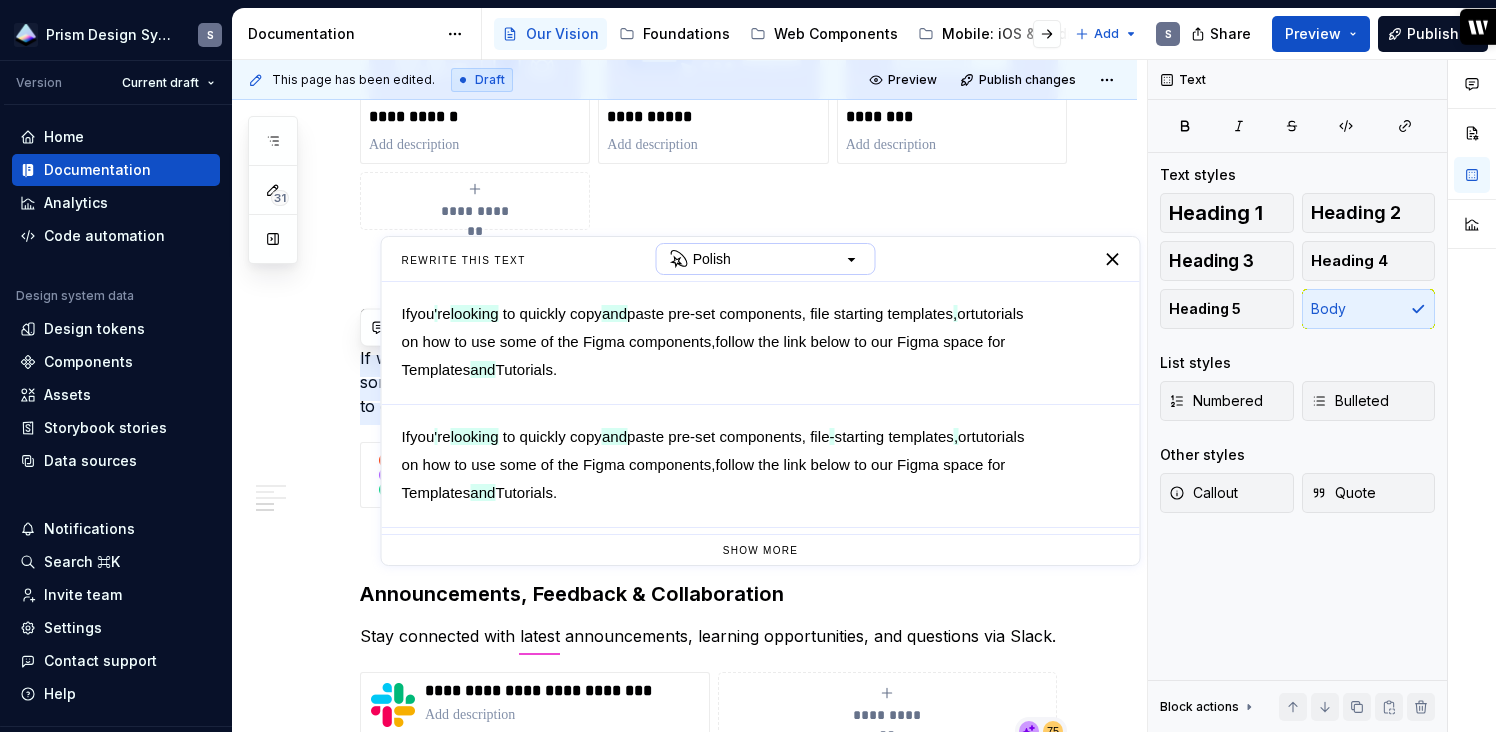 click on "Polish" at bounding box center (766, 259) 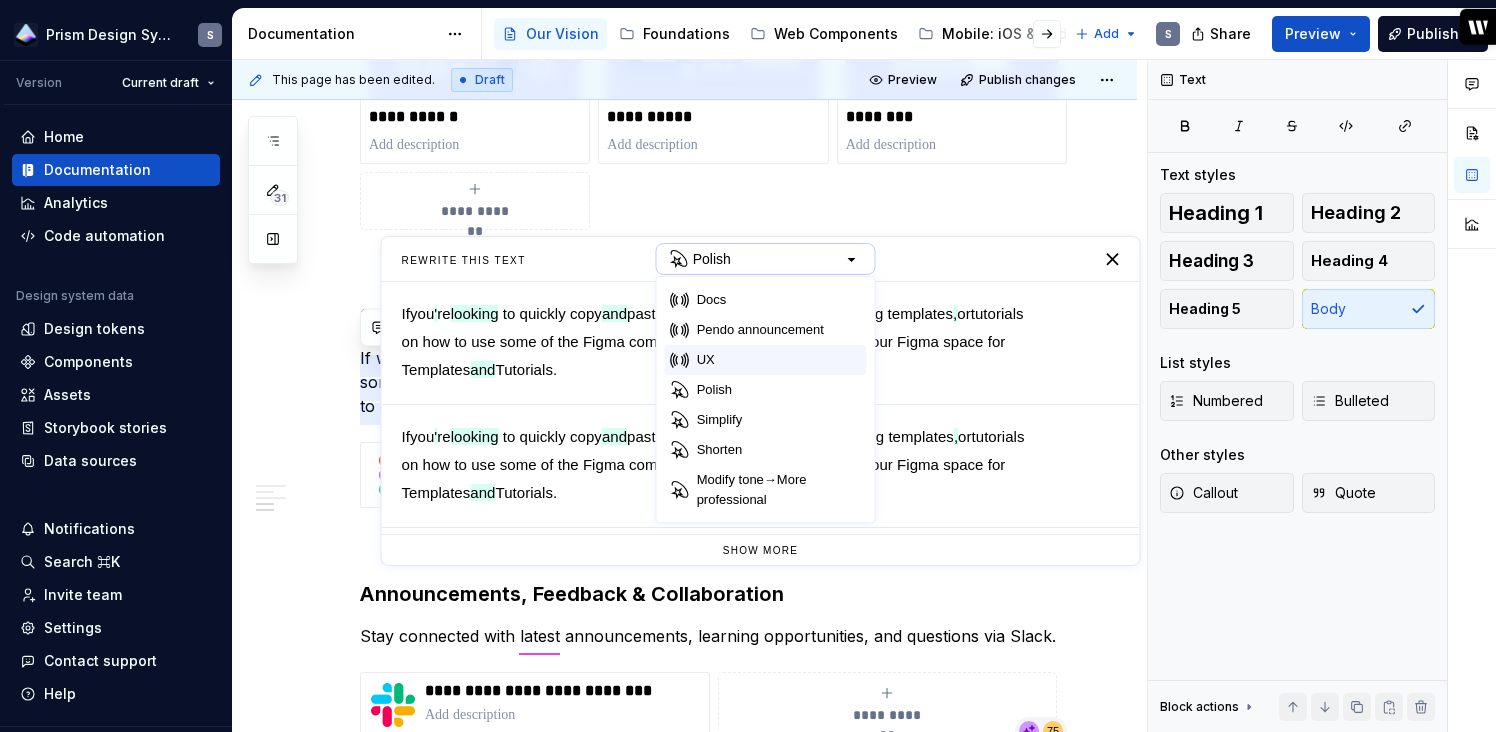 click on "UX" at bounding box center [766, 360] 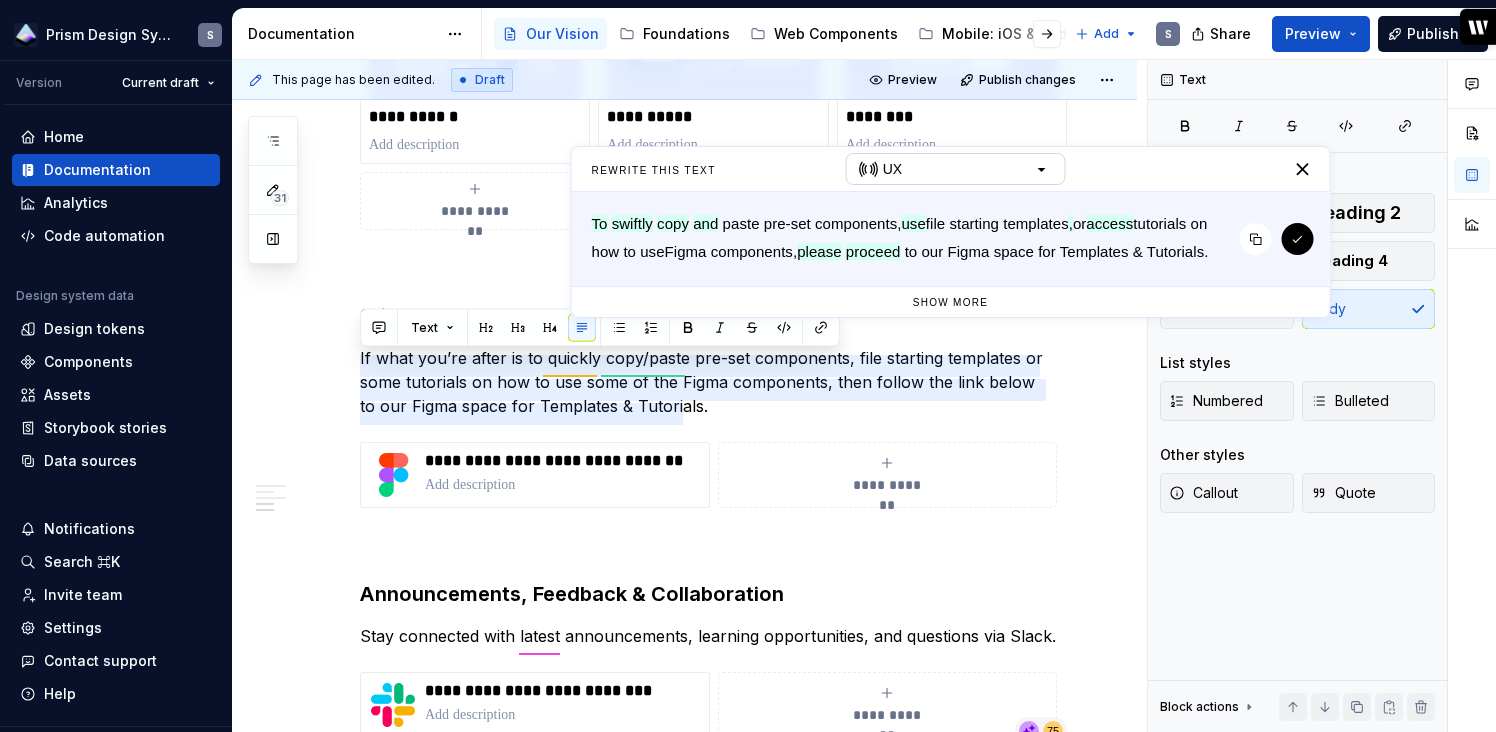 click on "Figma components," at bounding box center [731, 251] 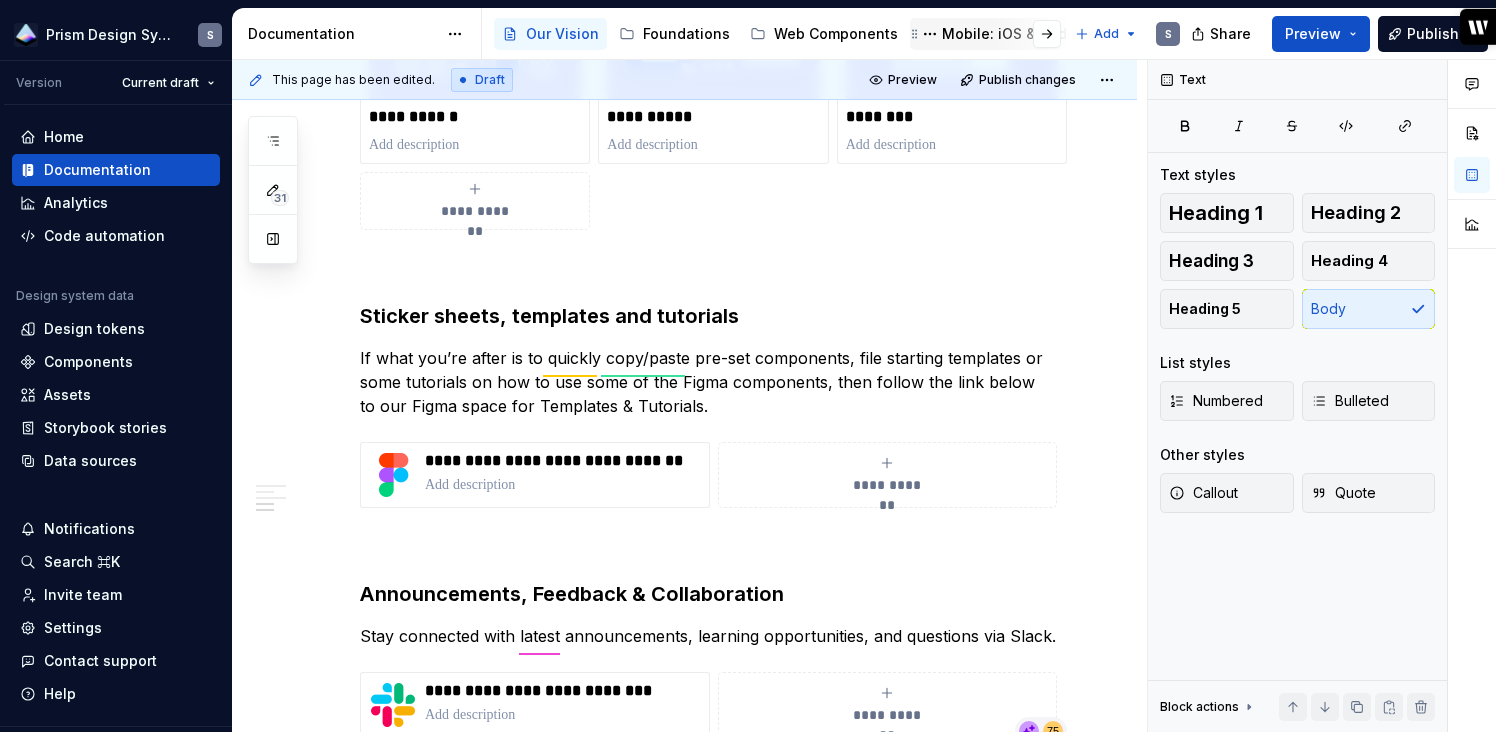 type on "*" 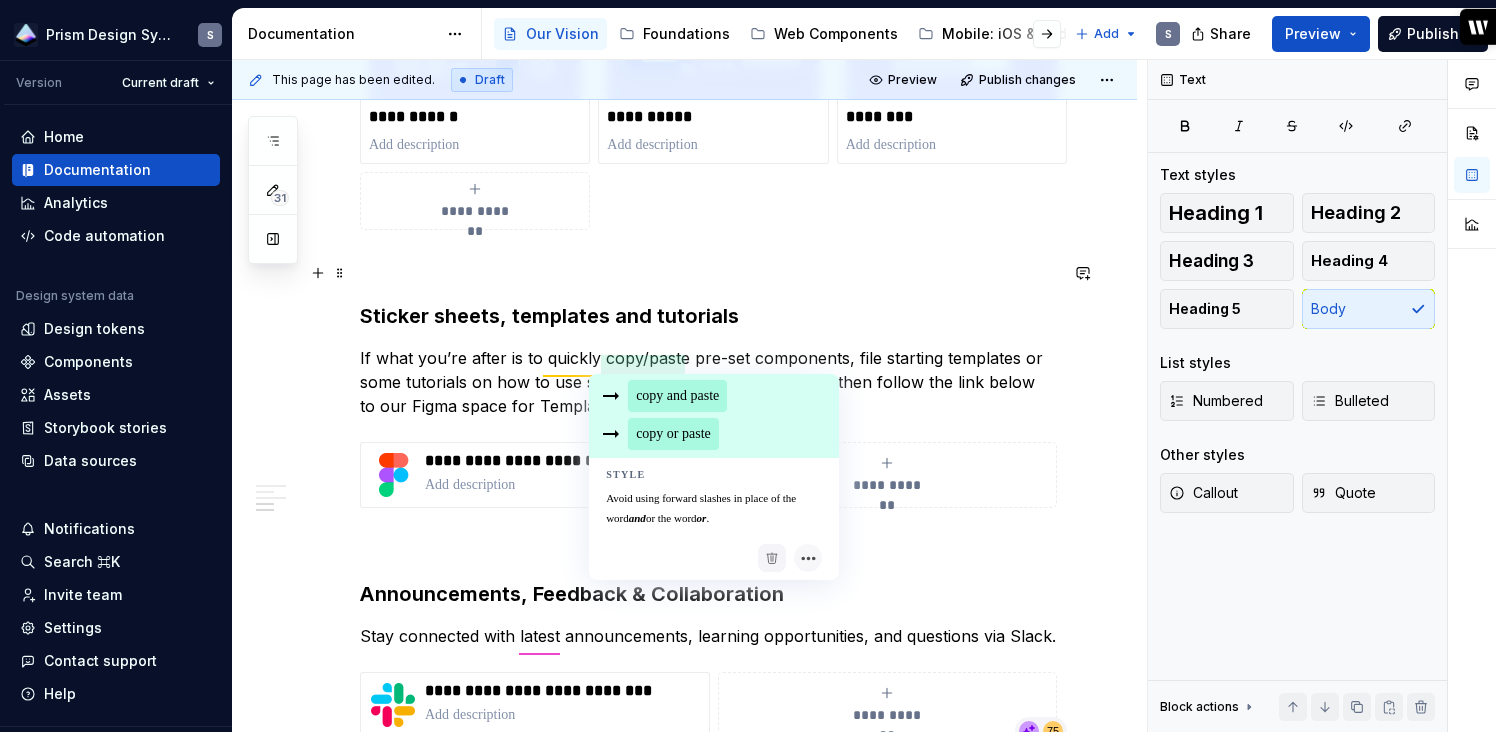 click at bounding box center (708, 266) 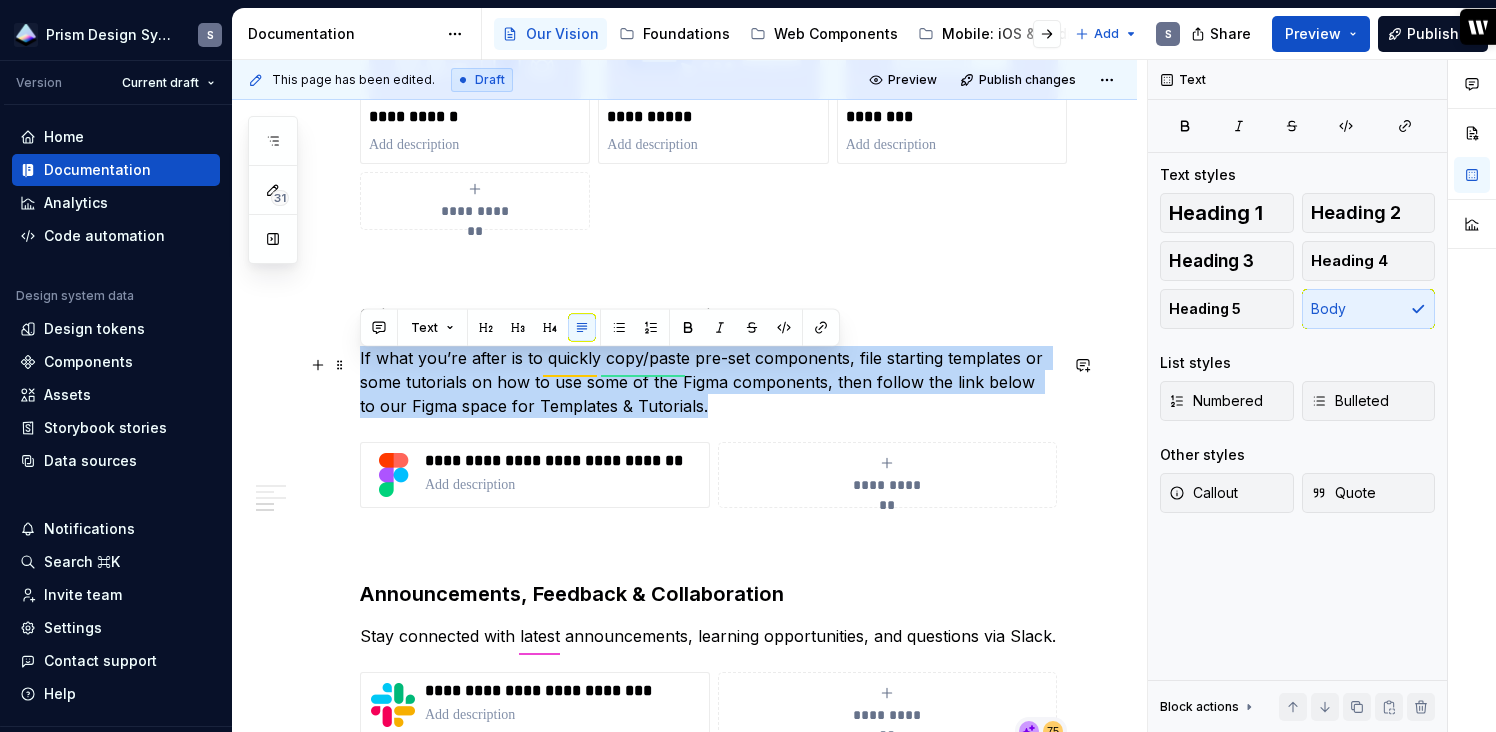 drag, startPoint x: 727, startPoint y: 416, endPoint x: 362, endPoint y: 362, distance: 368.9729 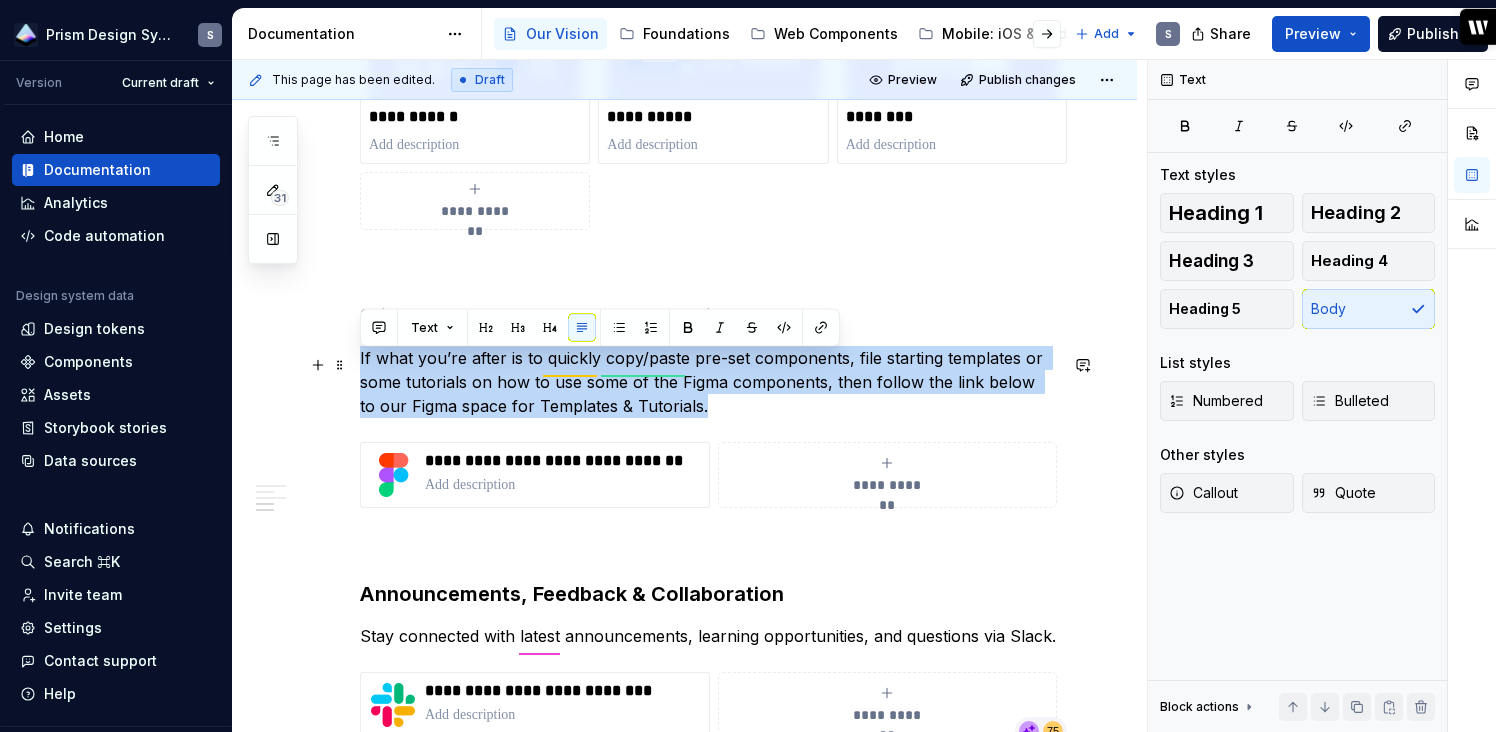 click on "If what you’re after is to quickly copy/paste pre-set components, file starting templates or some tutorials on how to use some of the Figma components, then follow the link below to our Figma space for Templates & Tutorials." at bounding box center [708, 382] 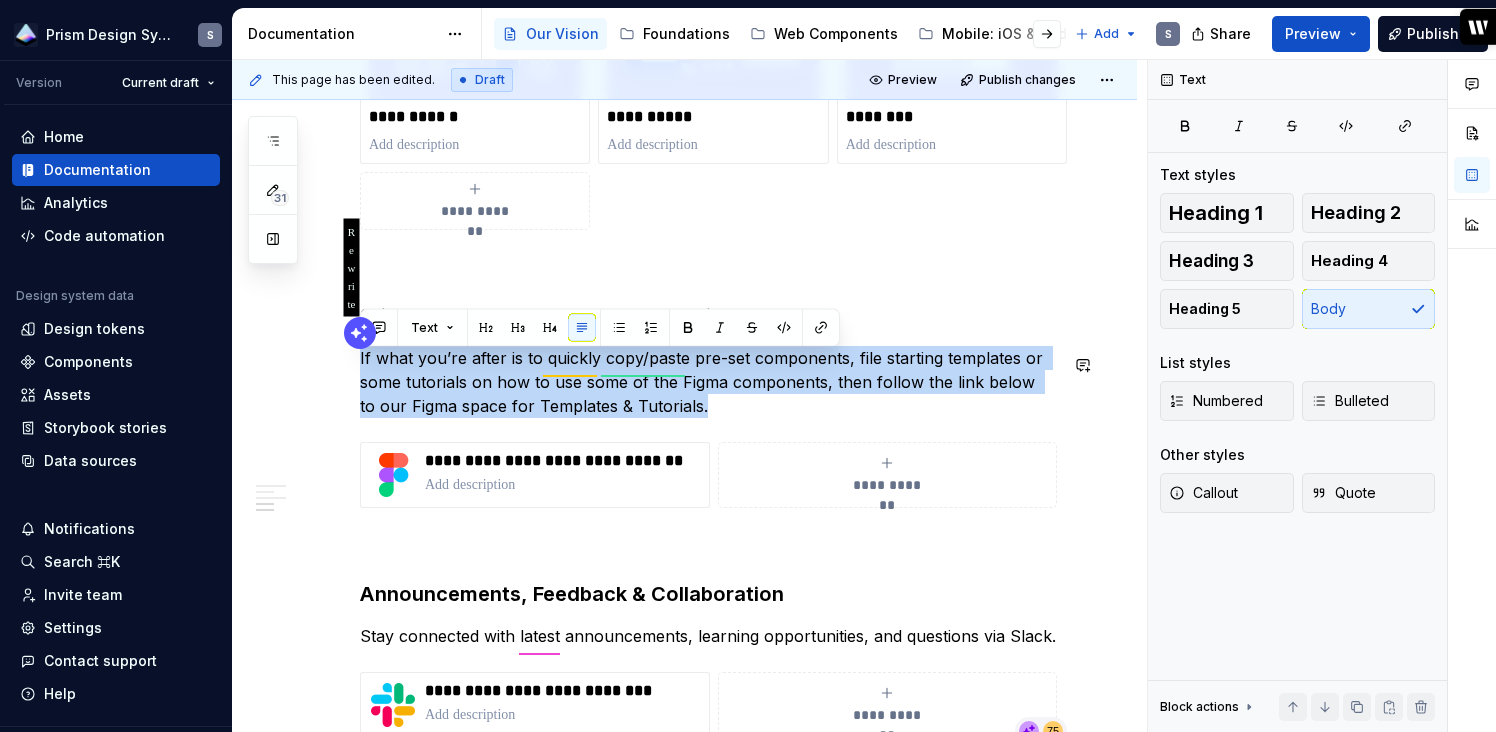 click at bounding box center (360, 333) 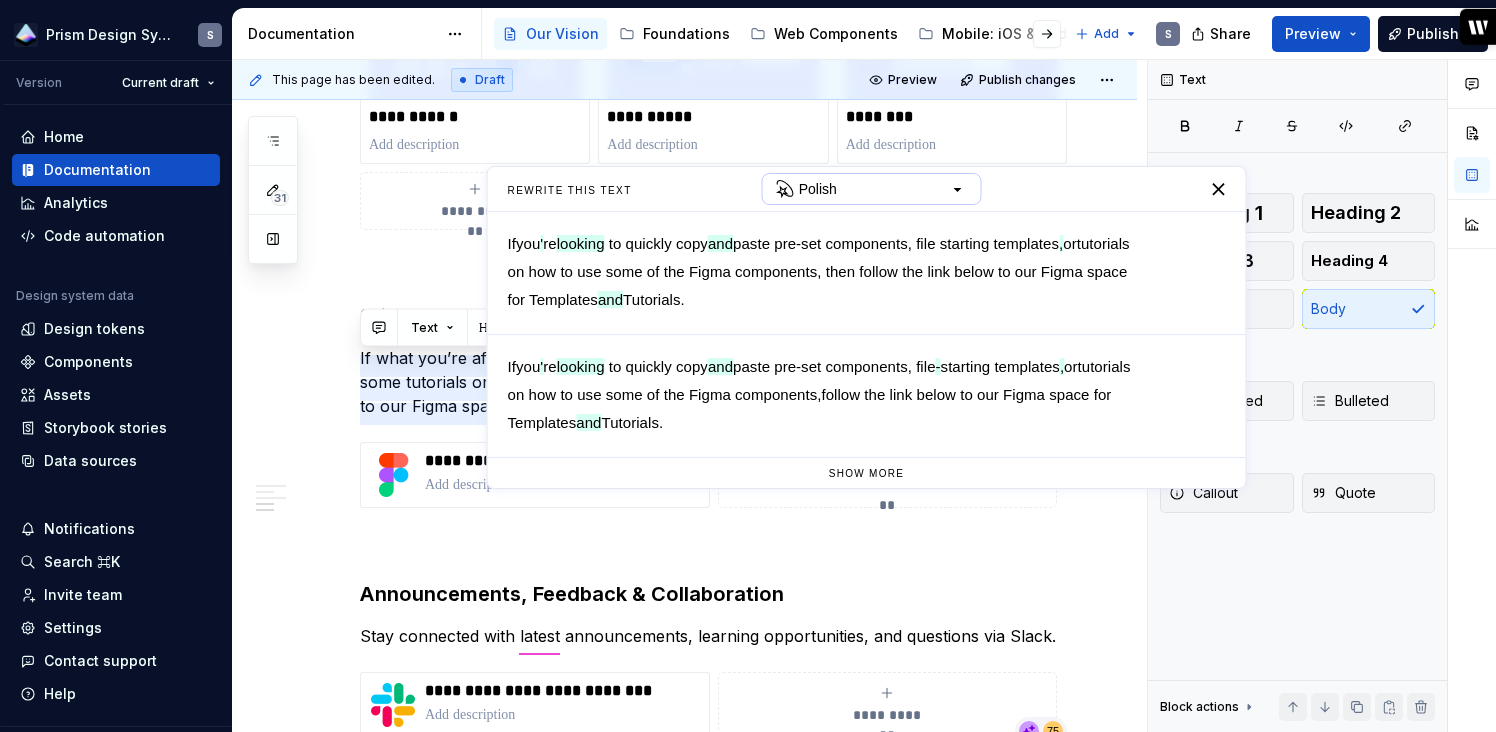 click on "Polish" at bounding box center [872, 189] 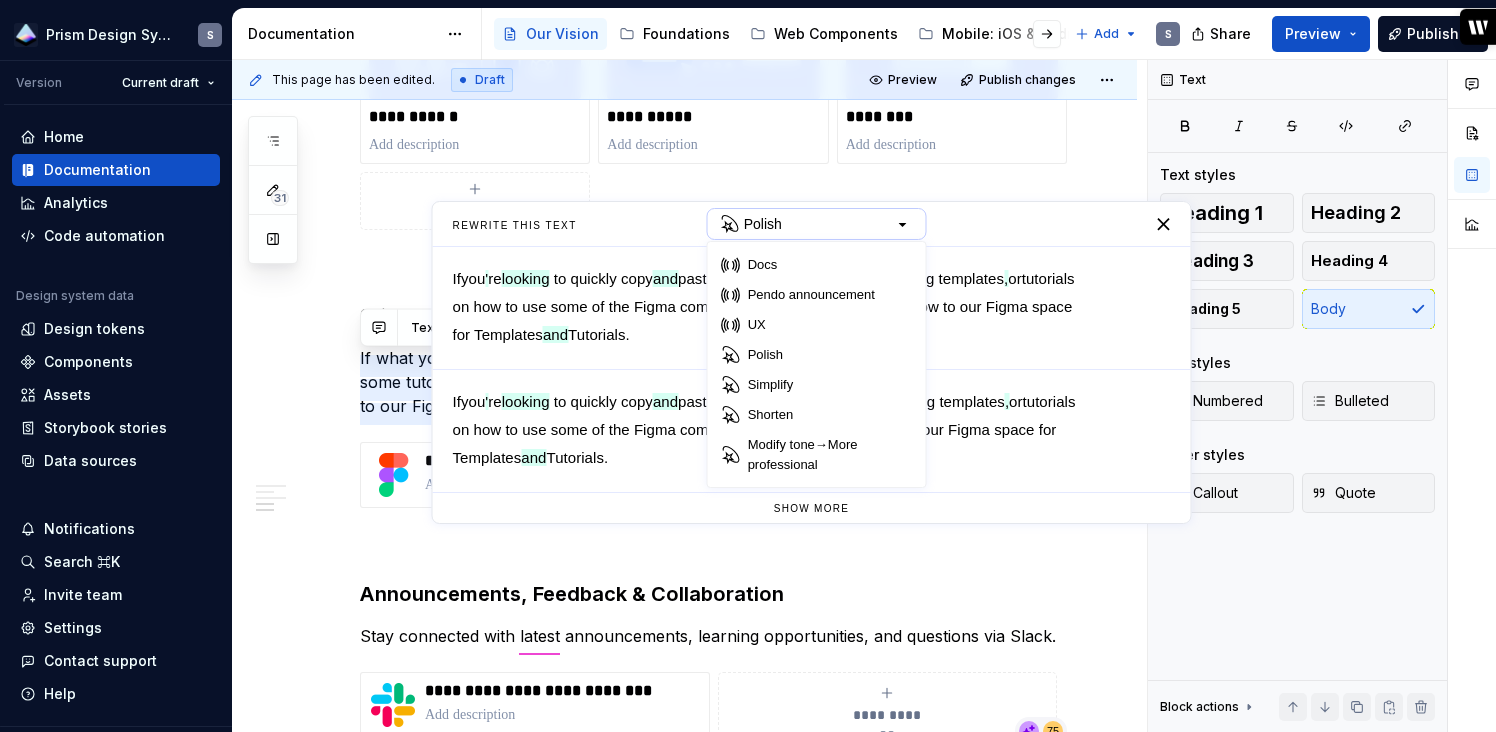 click on "Polish" at bounding box center (817, 224) 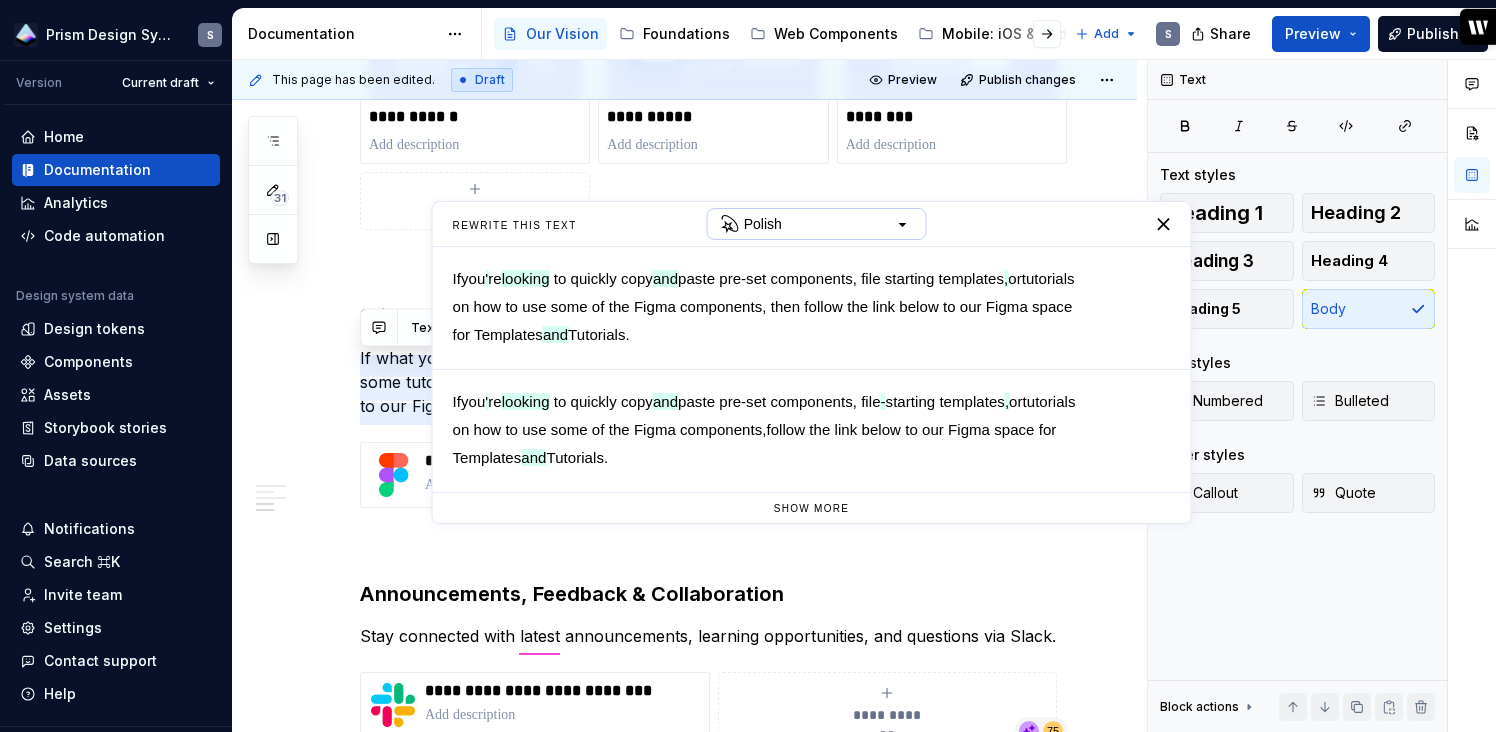 click on "Polish" at bounding box center [817, 224] 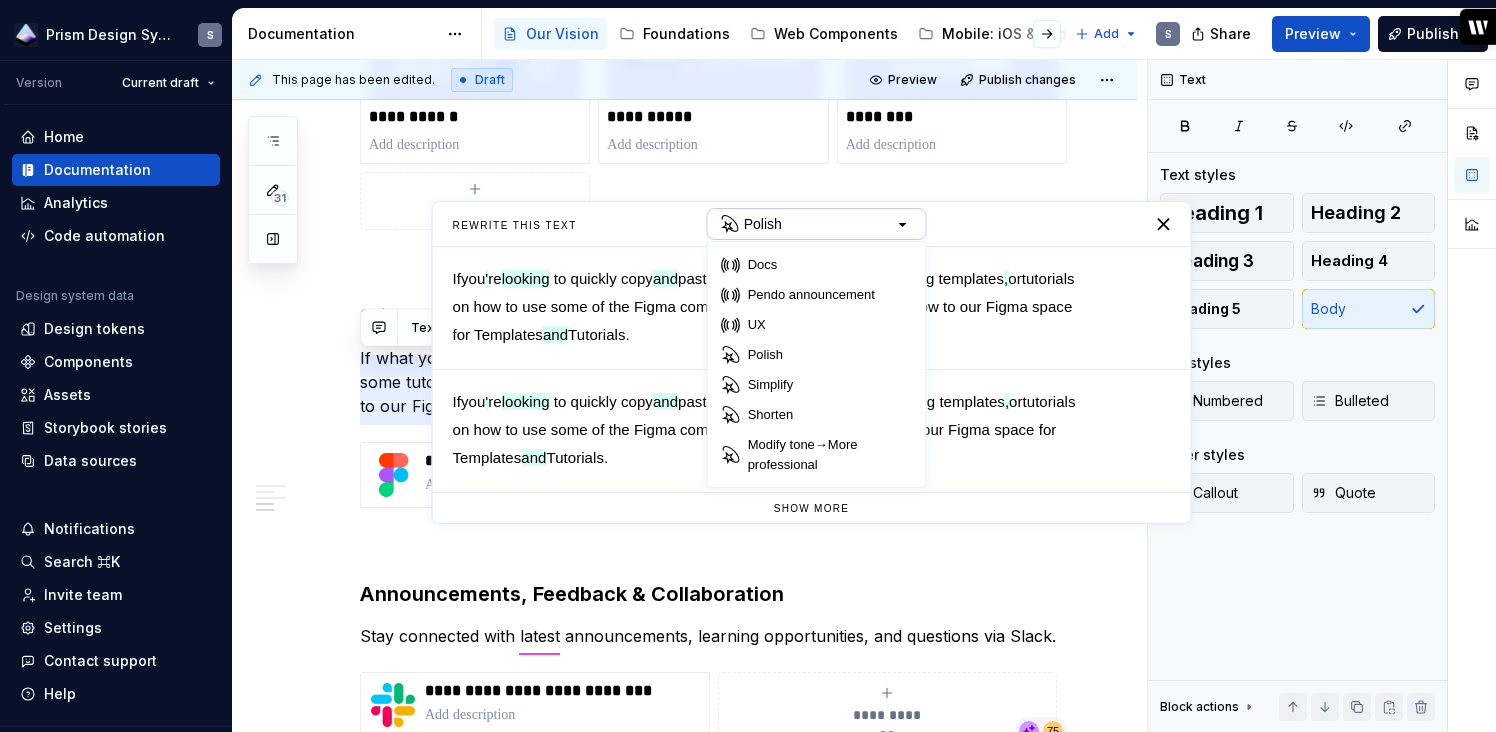 click on "Polish" at bounding box center [817, 224] 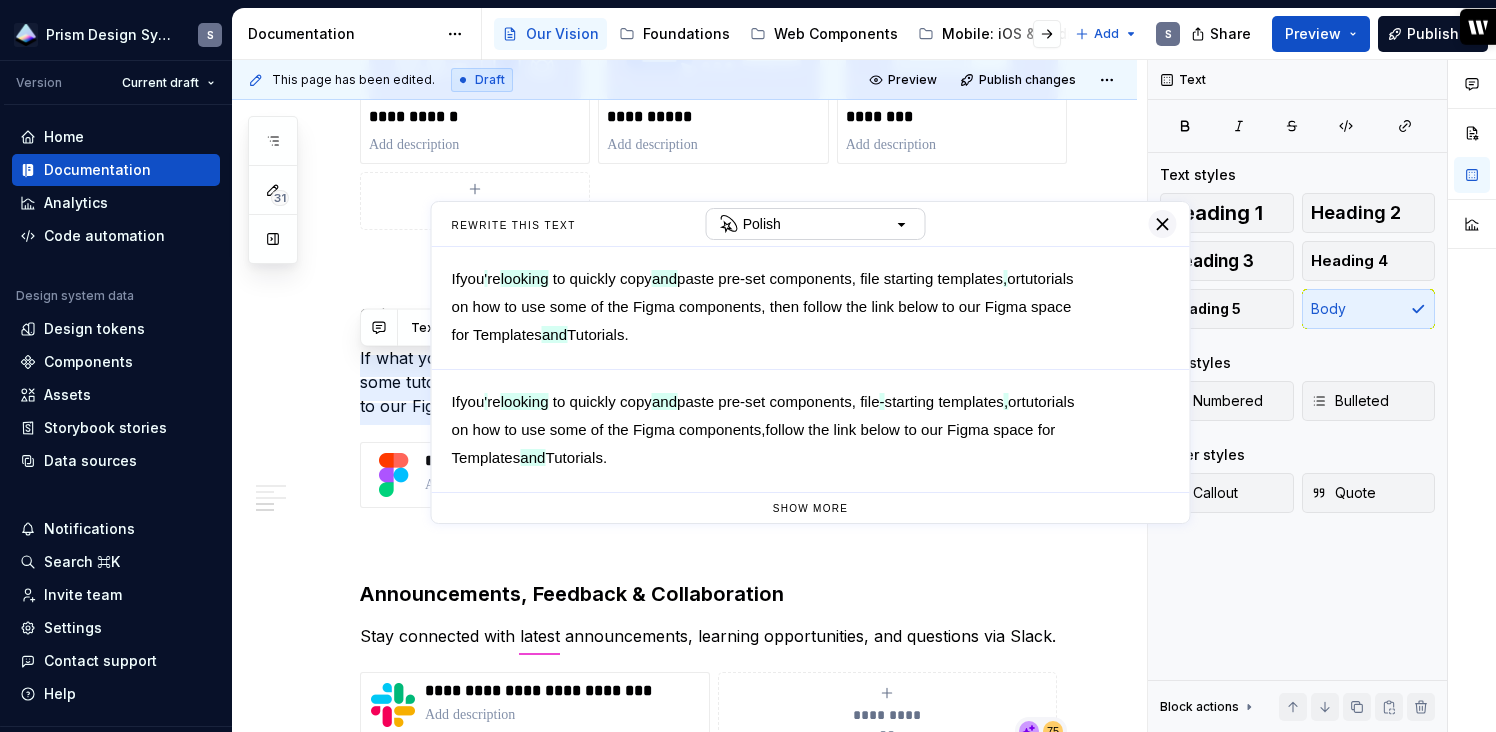 click at bounding box center [1162, 224] 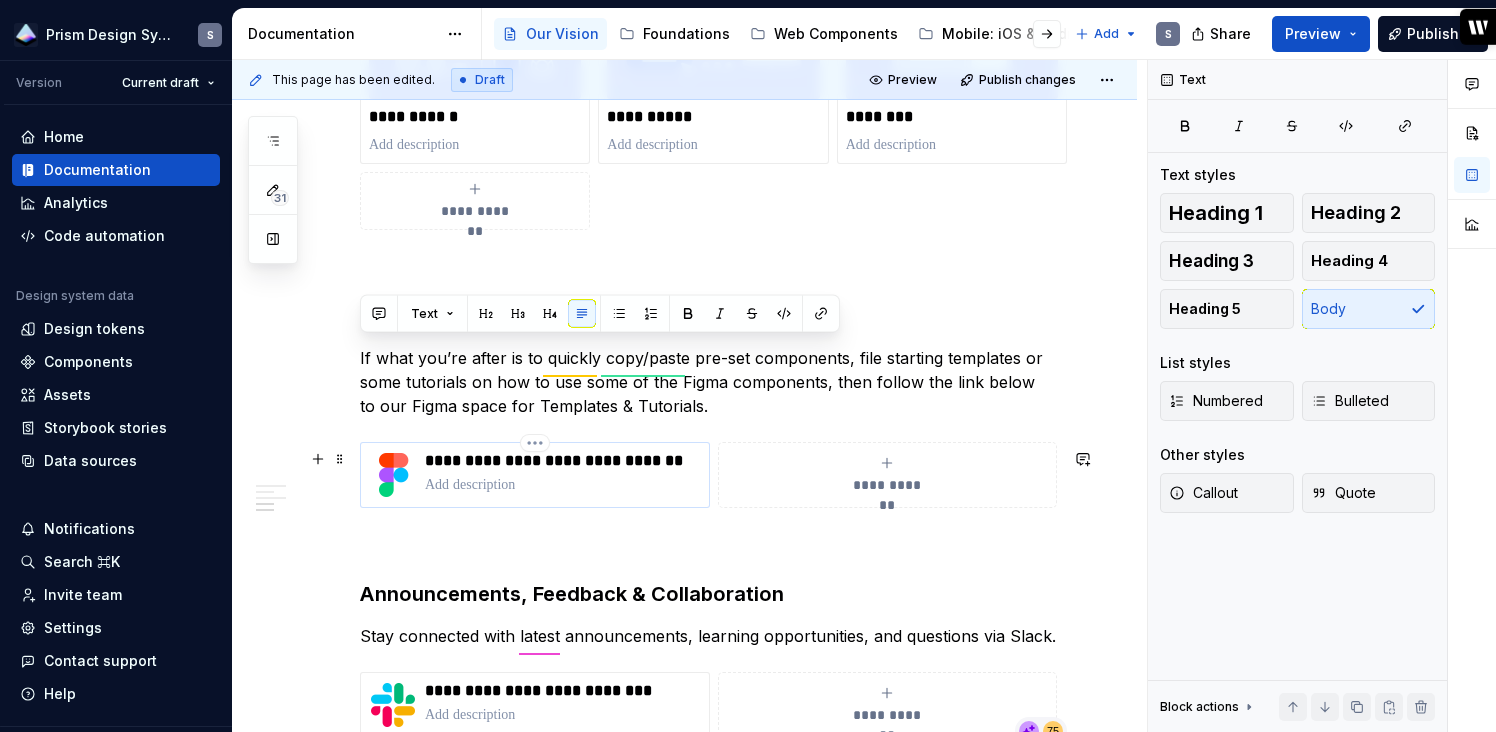 scroll, scrollTop: 1685, scrollLeft: 0, axis: vertical 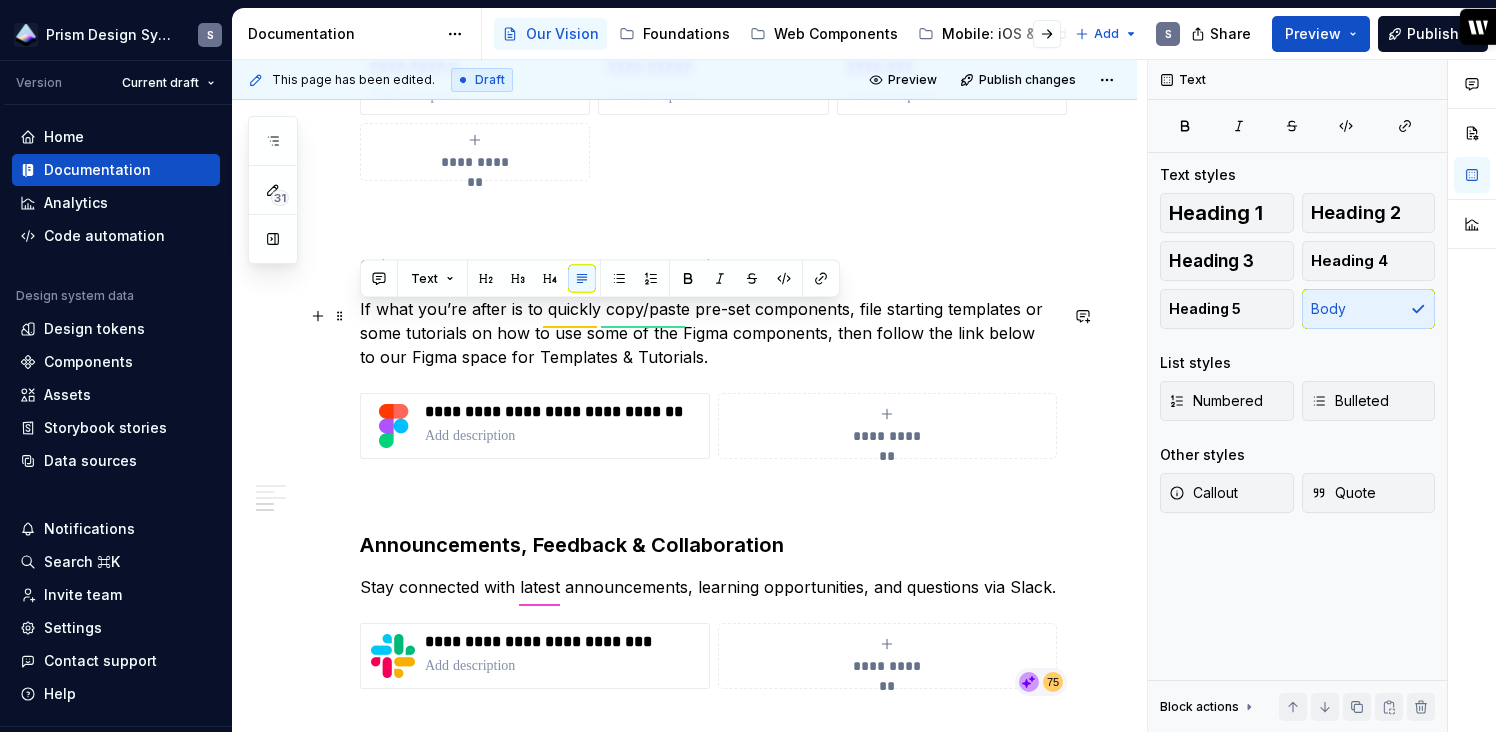 click on "If what you’re after is to quickly copy/paste pre-set components, file starting templates or some tutorials on how to use some of the Figma components, then follow the link below to our Figma space for Templates & Tutorials." at bounding box center [708, 333] 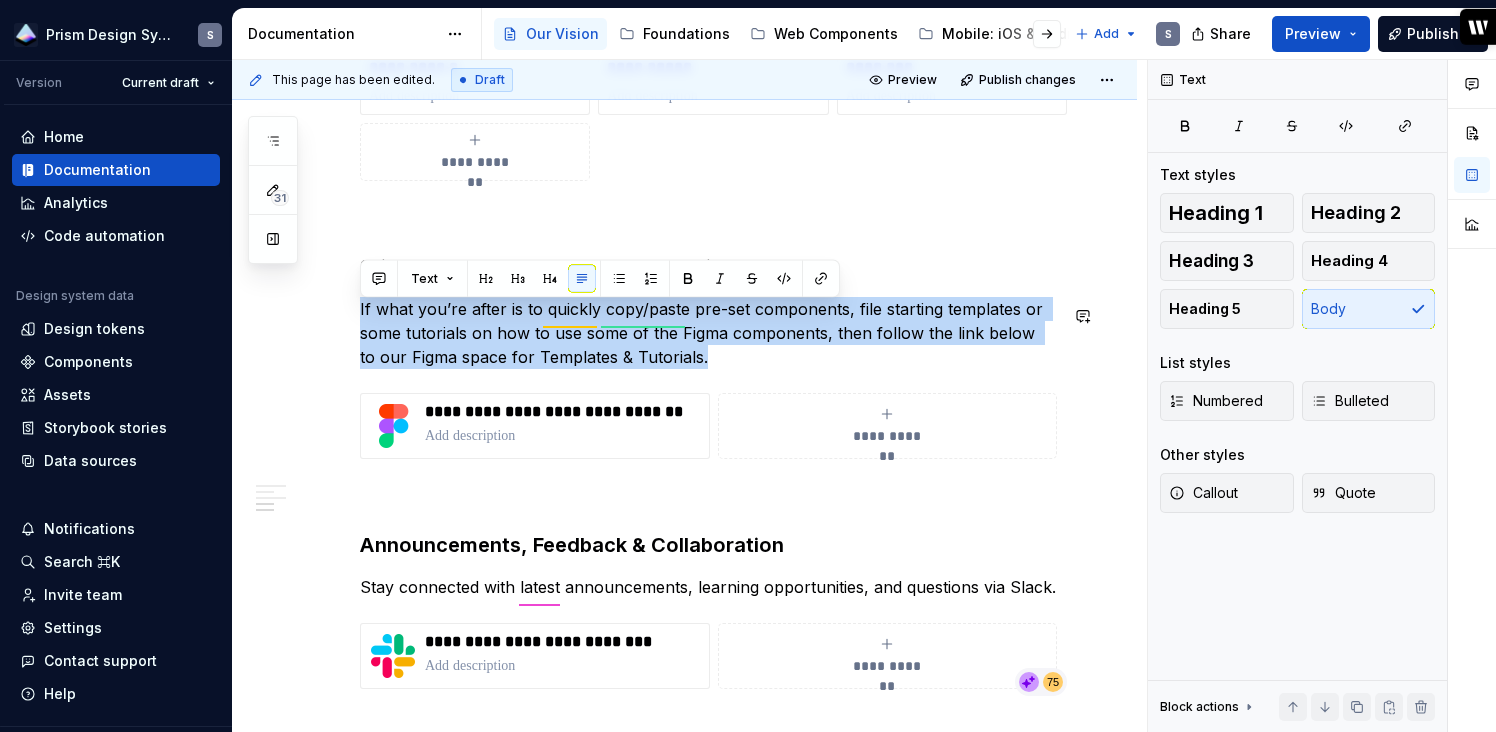 drag, startPoint x: 713, startPoint y: 359, endPoint x: 325, endPoint y: 299, distance: 392.61176 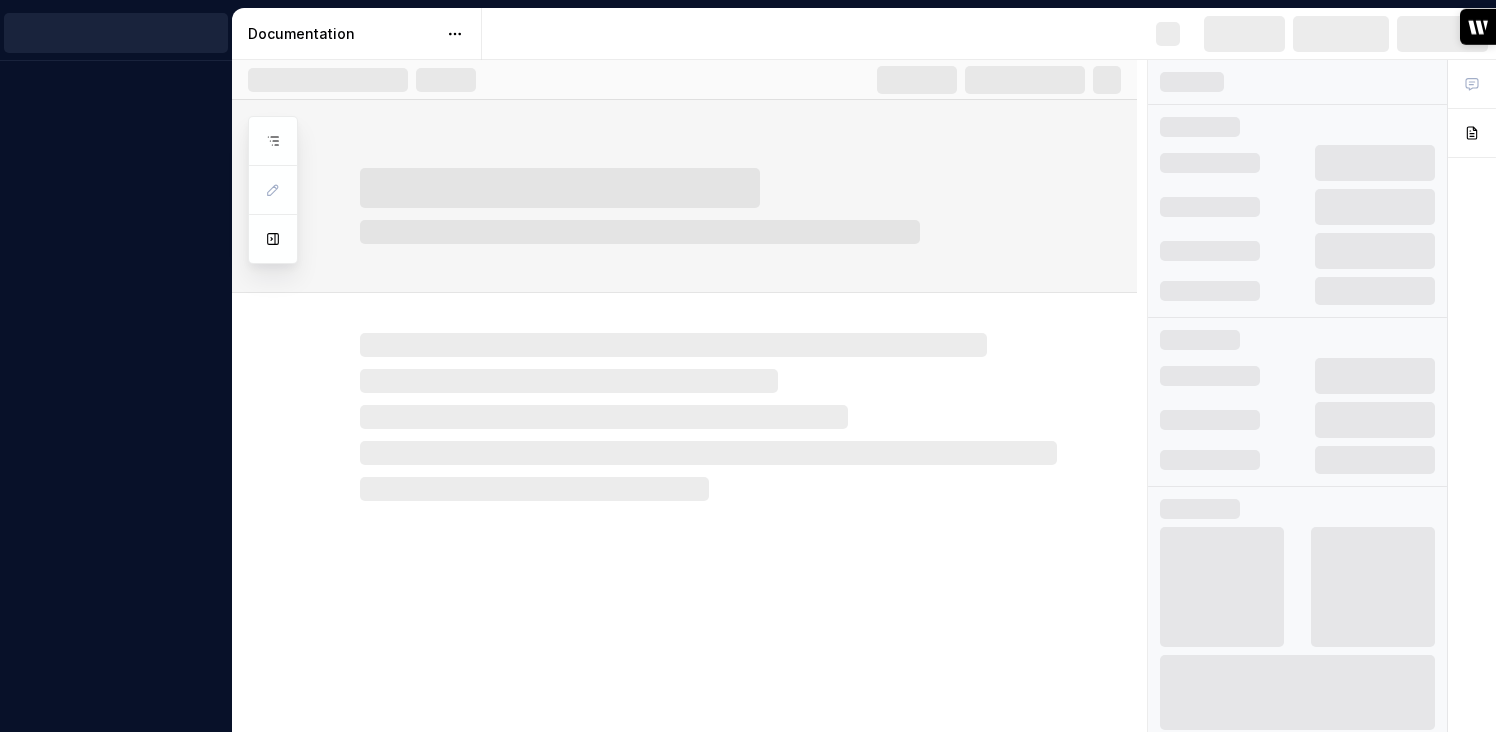 scroll, scrollTop: 0, scrollLeft: 0, axis: both 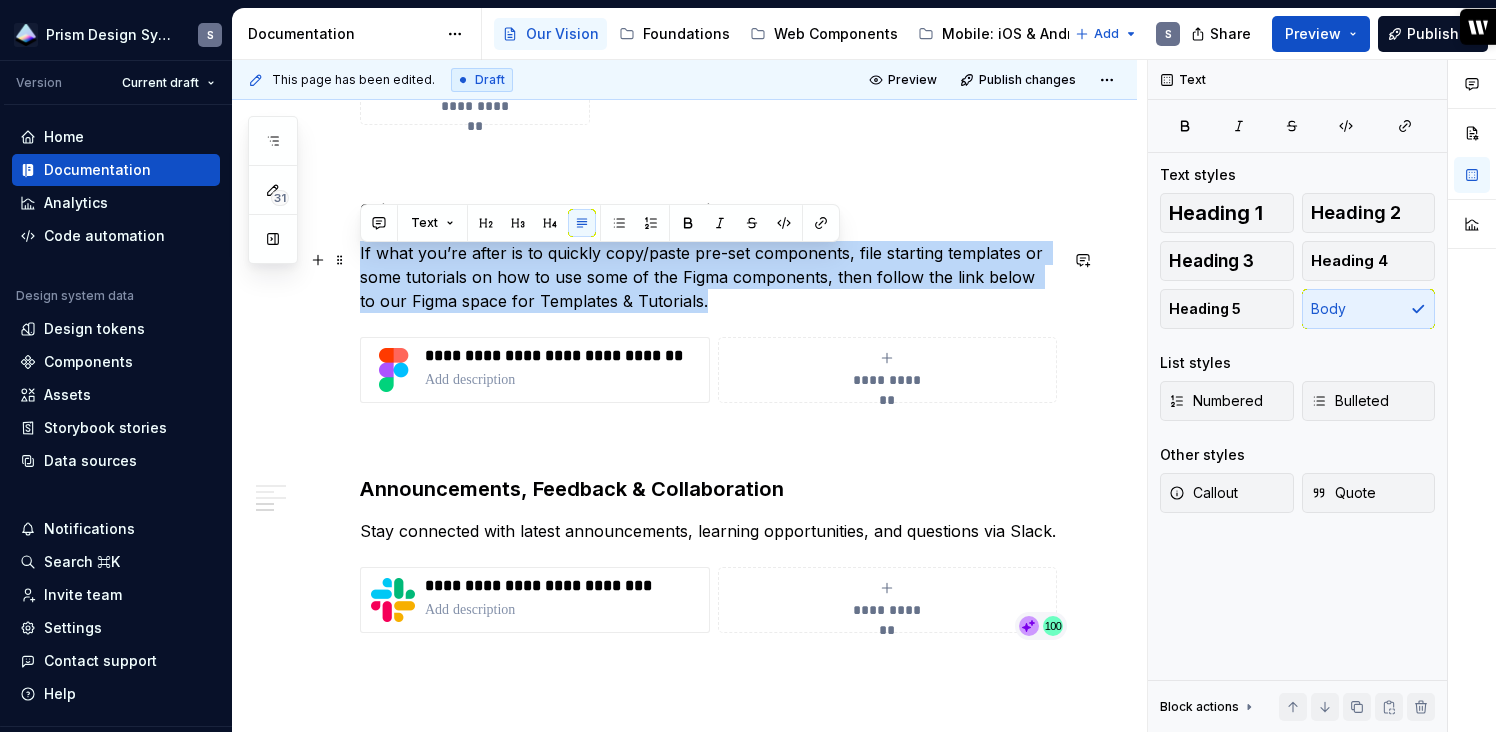 drag, startPoint x: 708, startPoint y: 314, endPoint x: 360, endPoint y: 259, distance: 352.31946 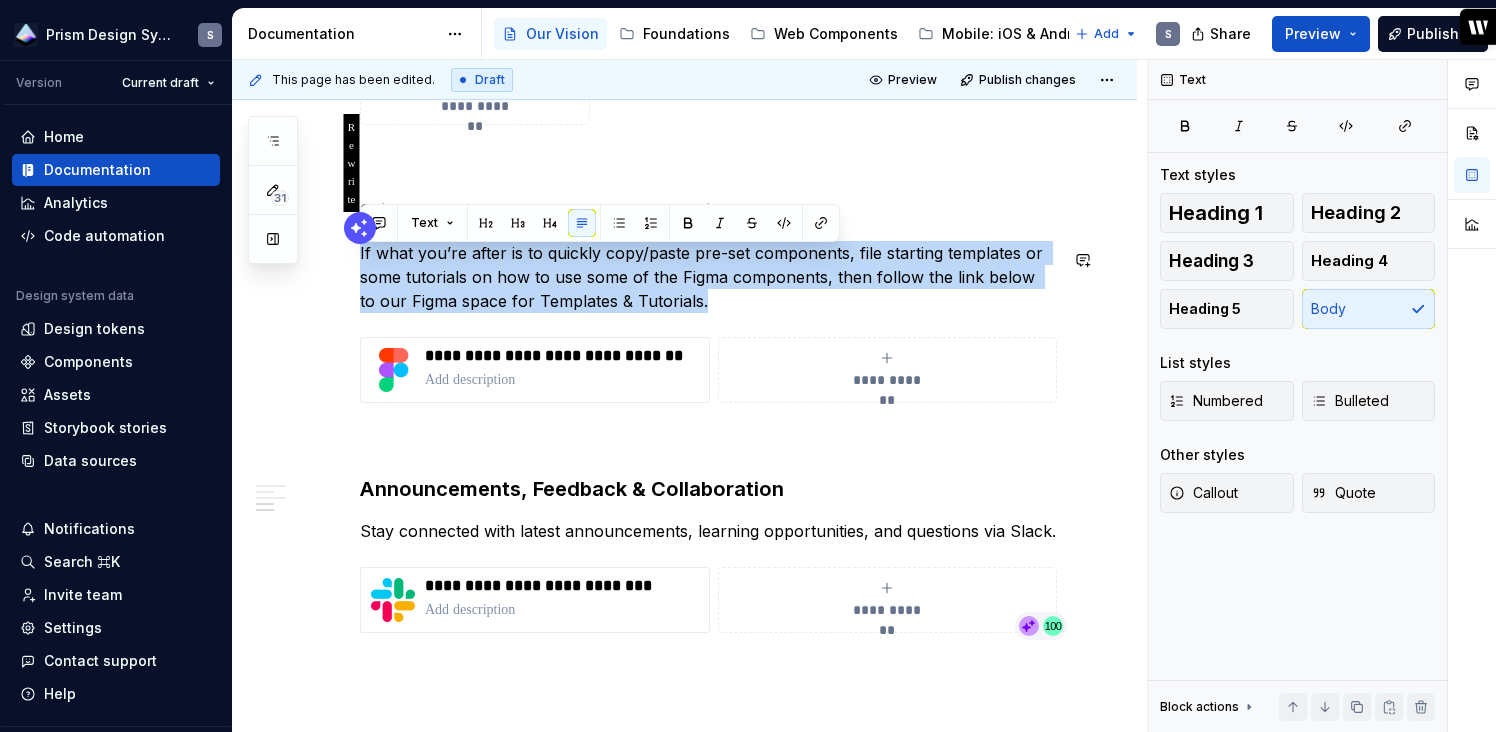 click at bounding box center [360, 228] 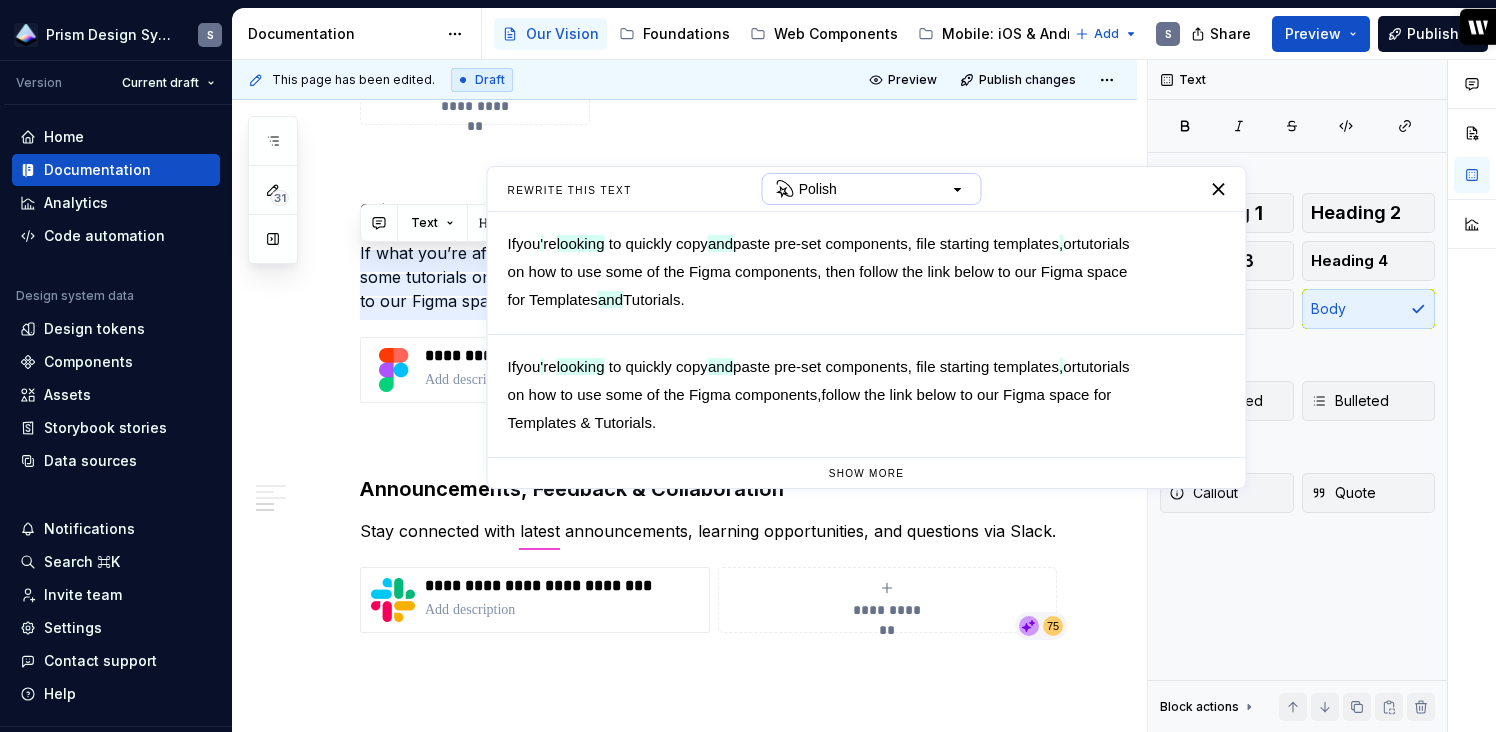 click on "Polish" at bounding box center [872, 189] 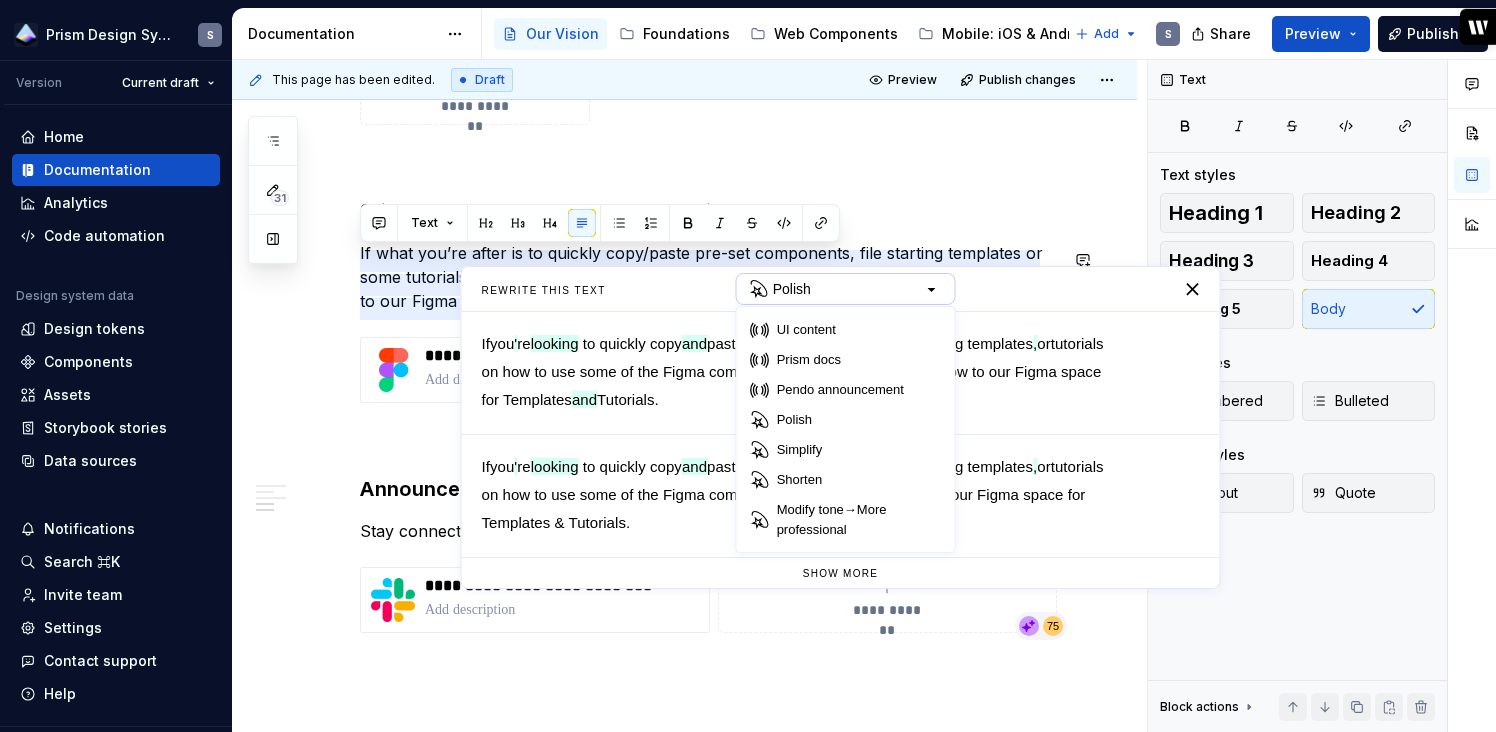 click on "Polish" at bounding box center (846, 289) 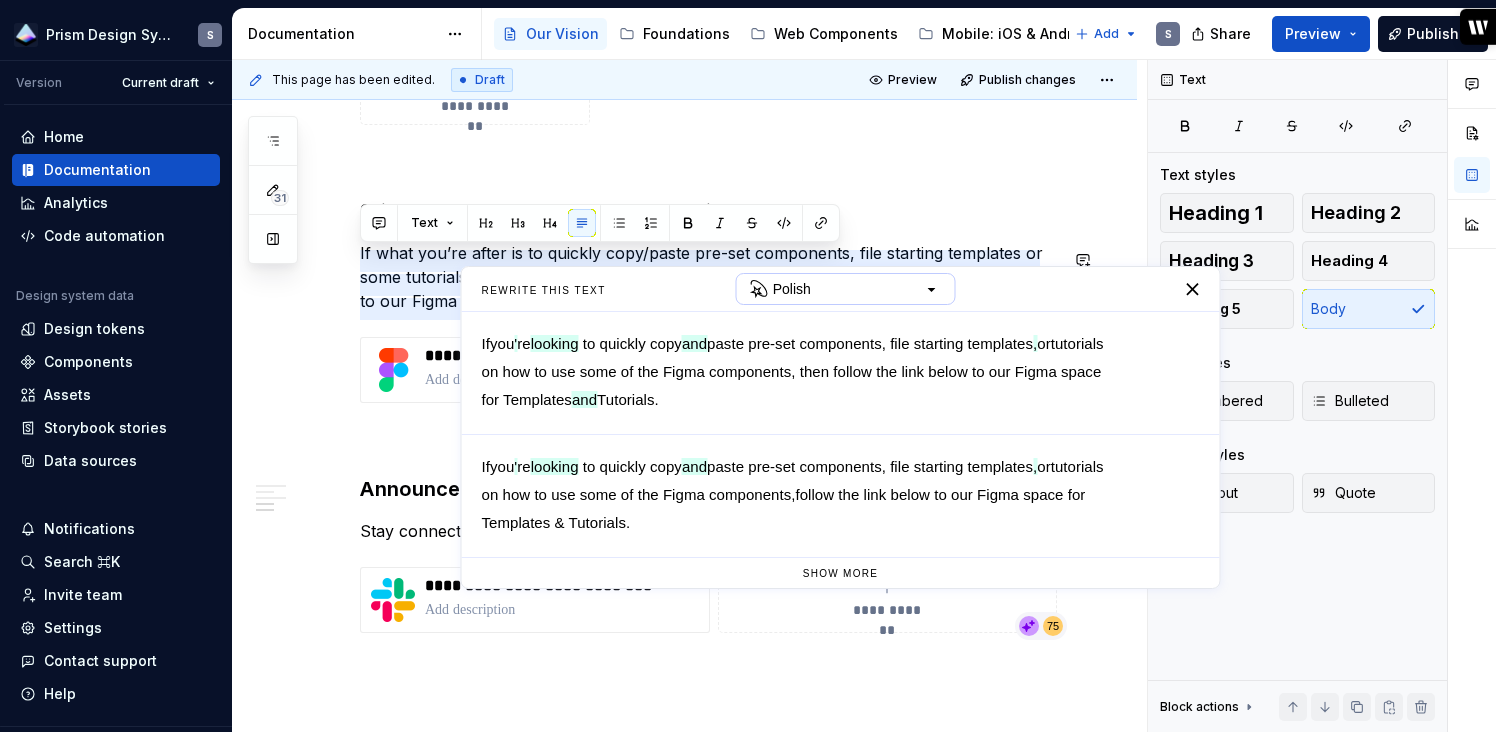 click on "Polish" at bounding box center (846, 289) 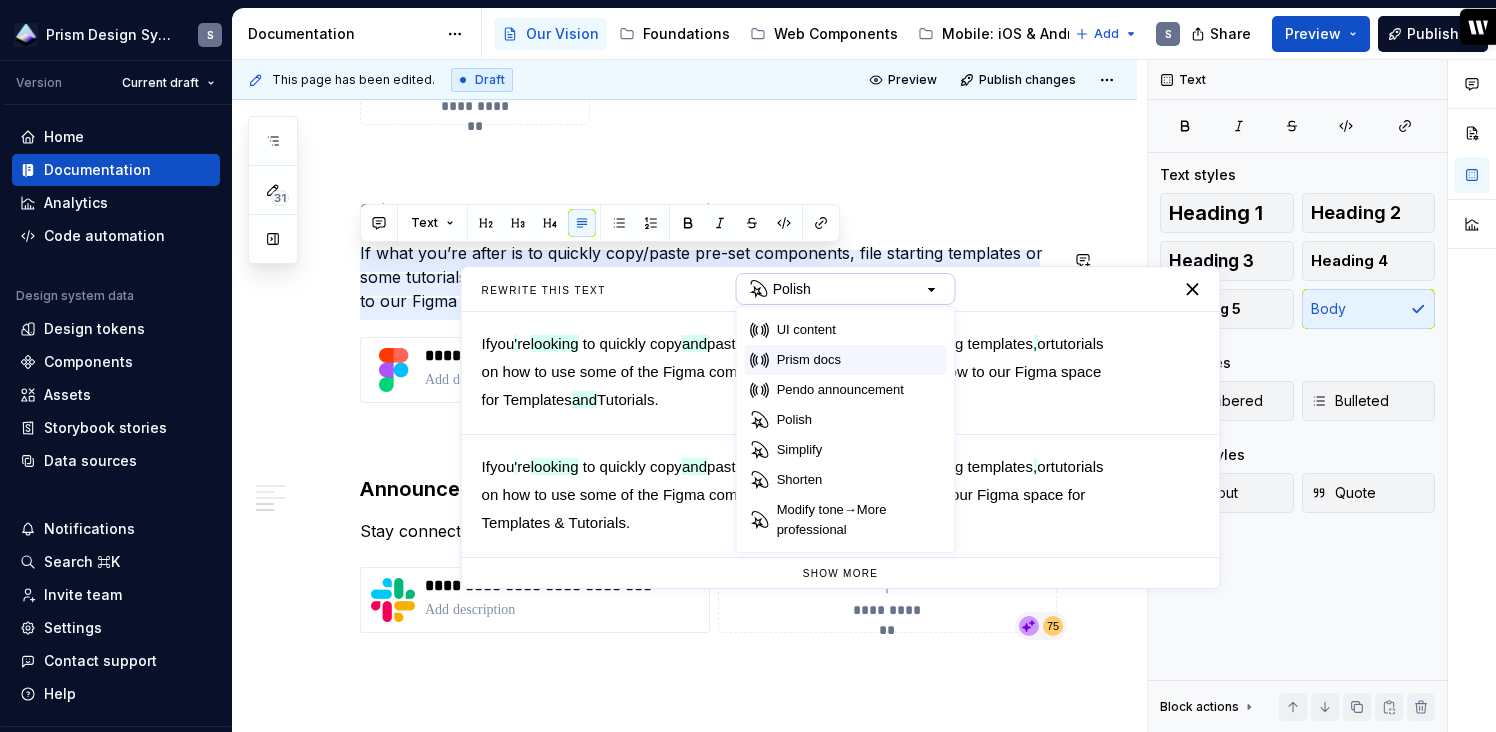 click on "[PRODUCT] docs" at bounding box center [846, 360] 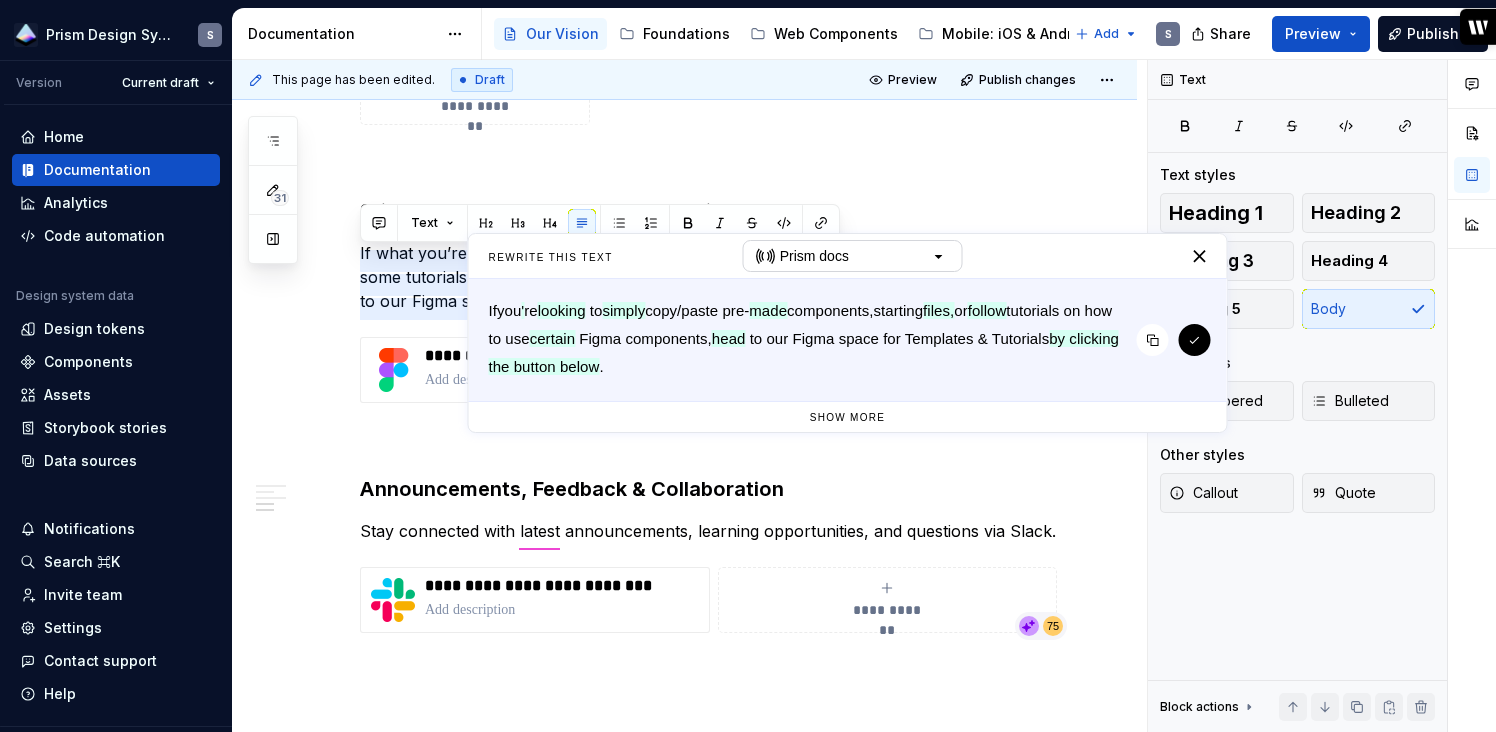 click on "components," at bounding box center [830, 310] 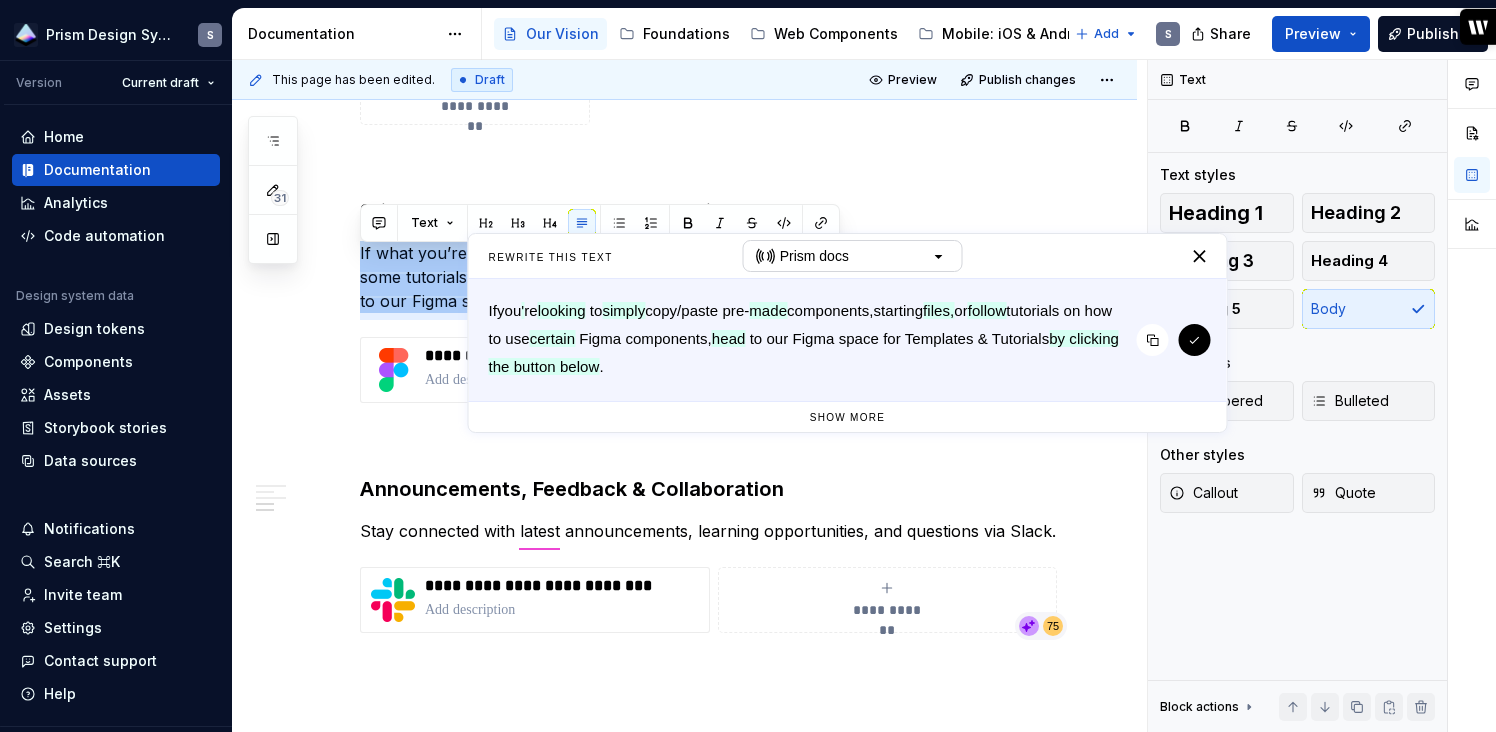 type 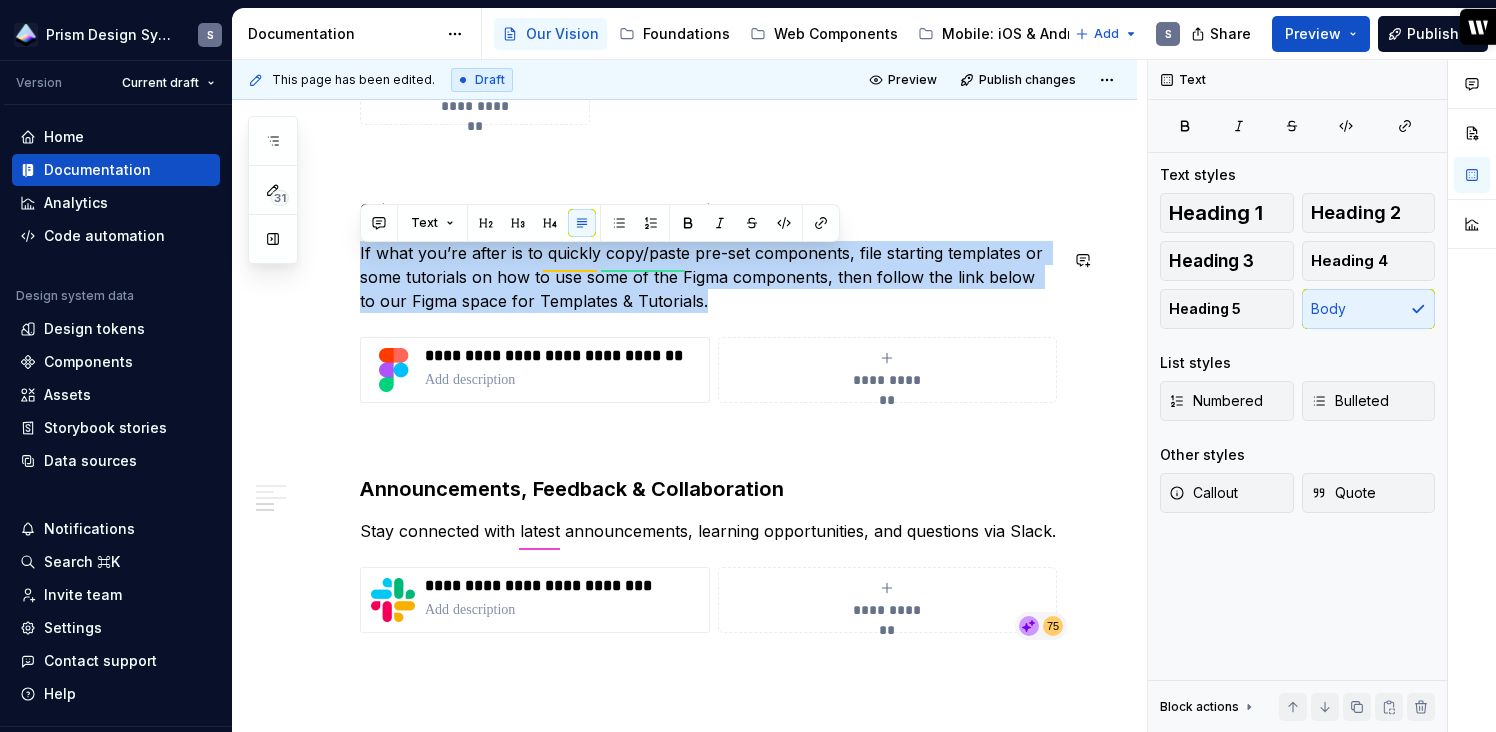 drag, startPoint x: 685, startPoint y: 308, endPoint x: 369, endPoint y: 246, distance: 322.02484 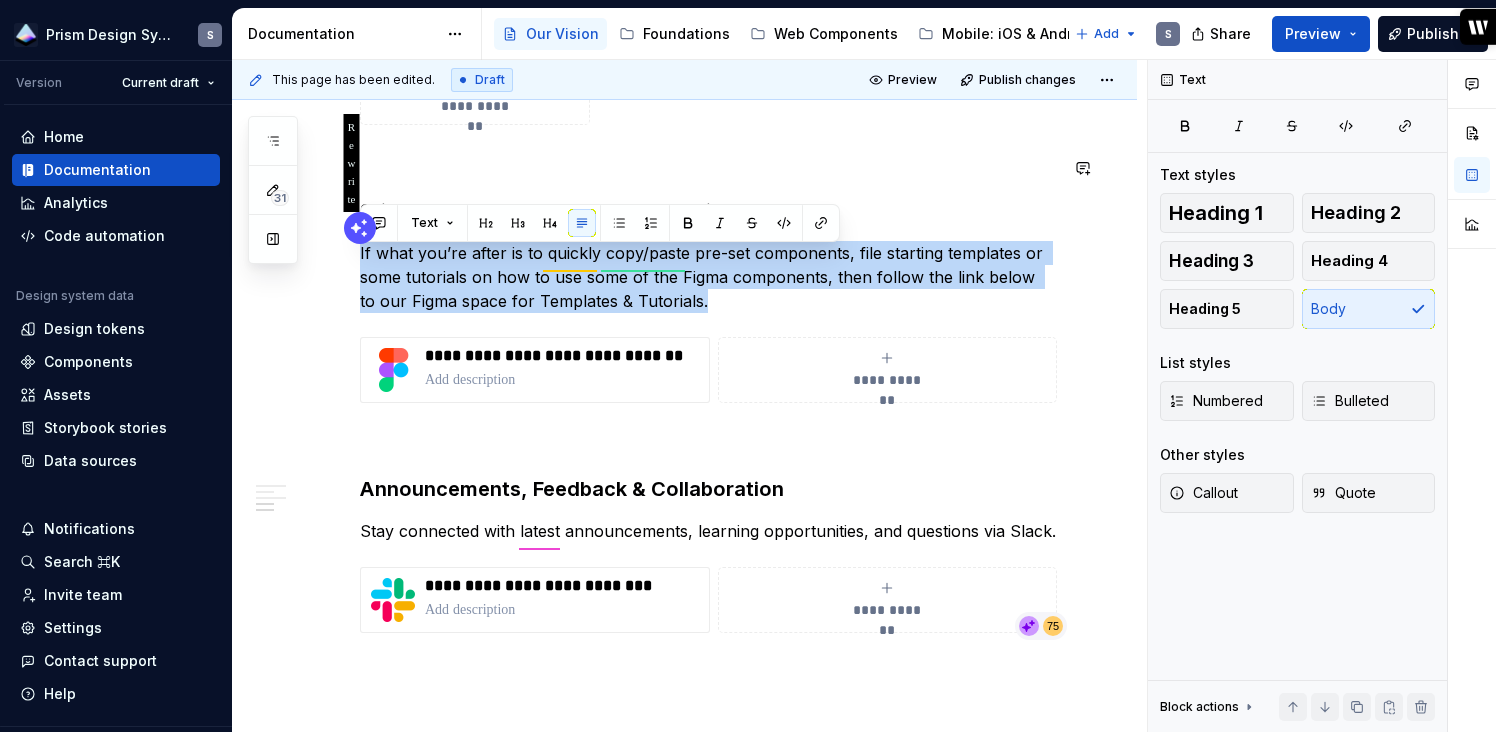 click at bounding box center (360, 228) 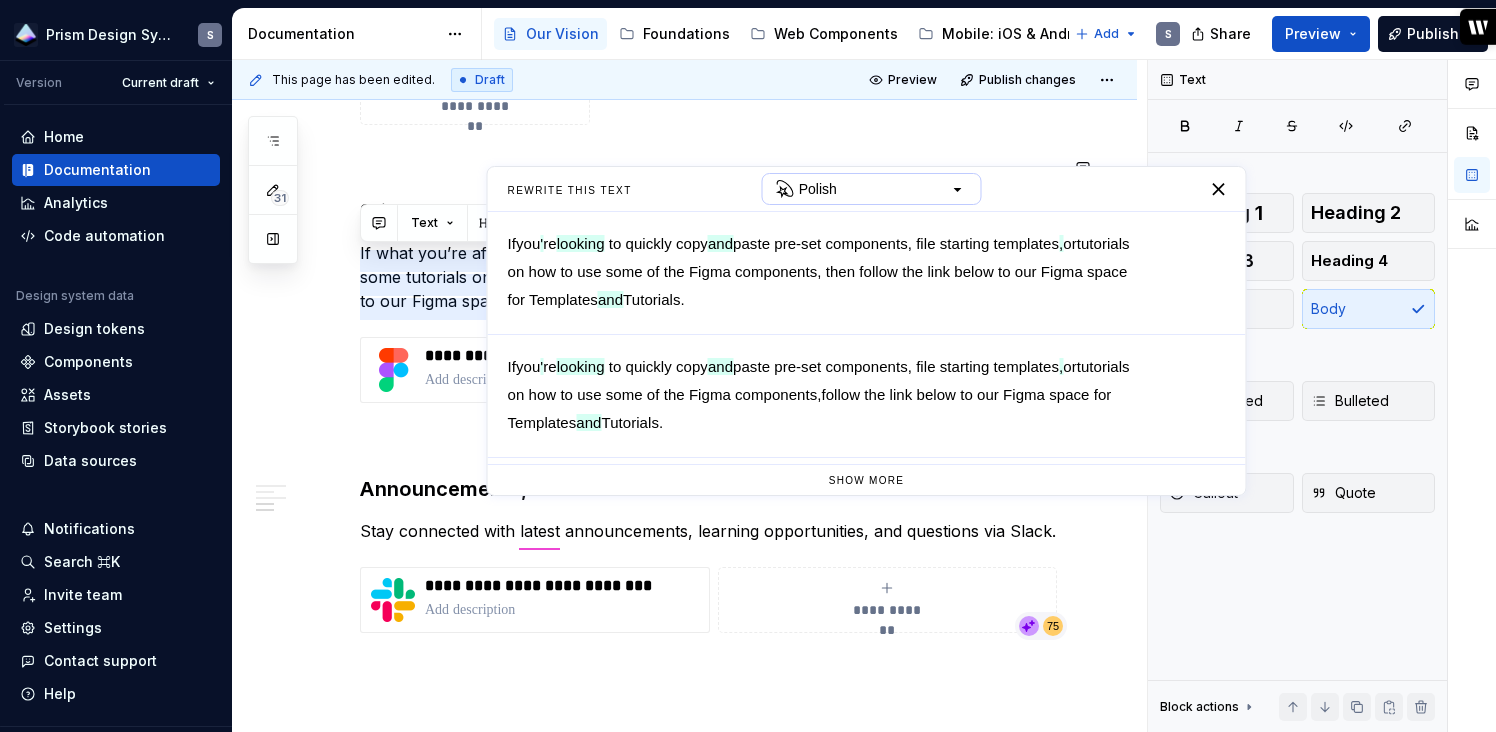 click at bounding box center (959, 189) 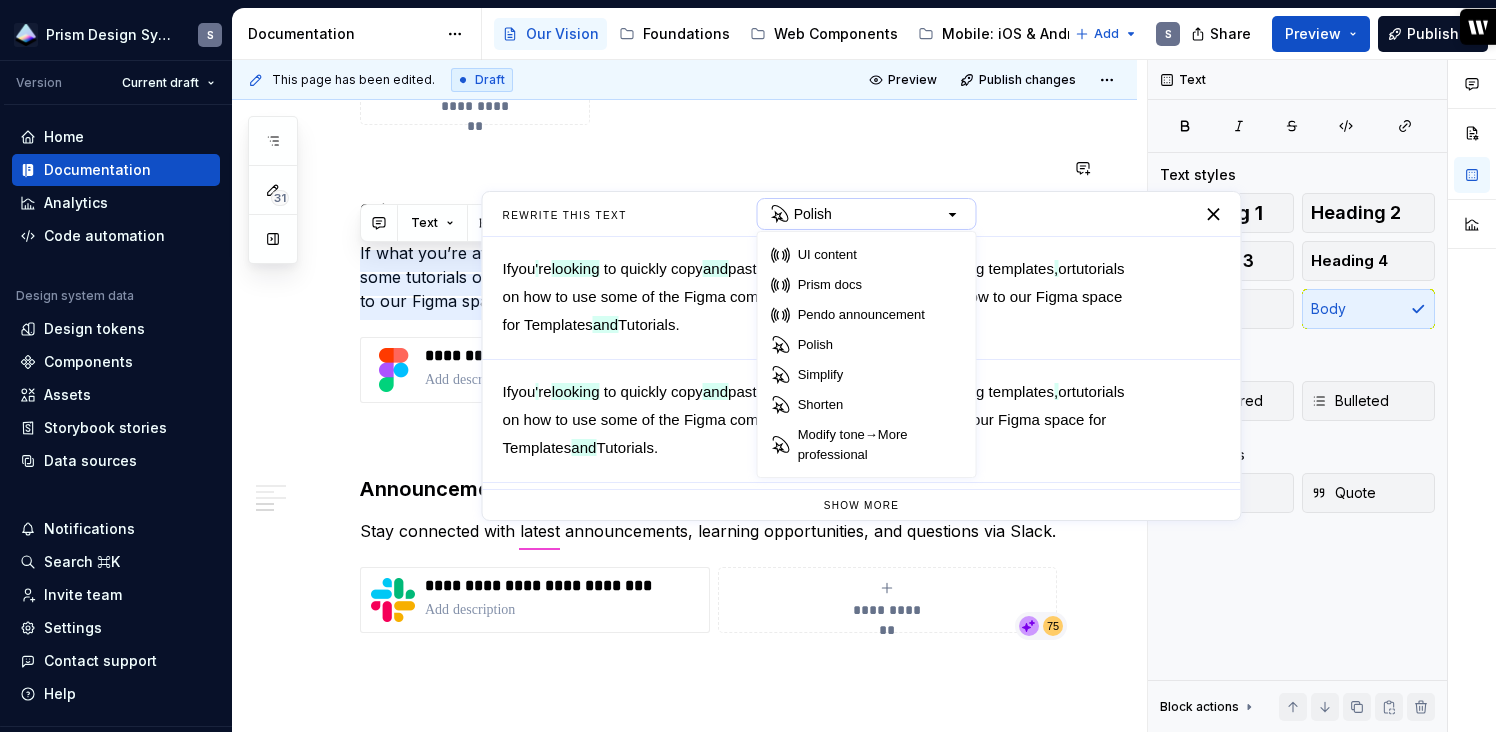 click at bounding box center [954, 214] 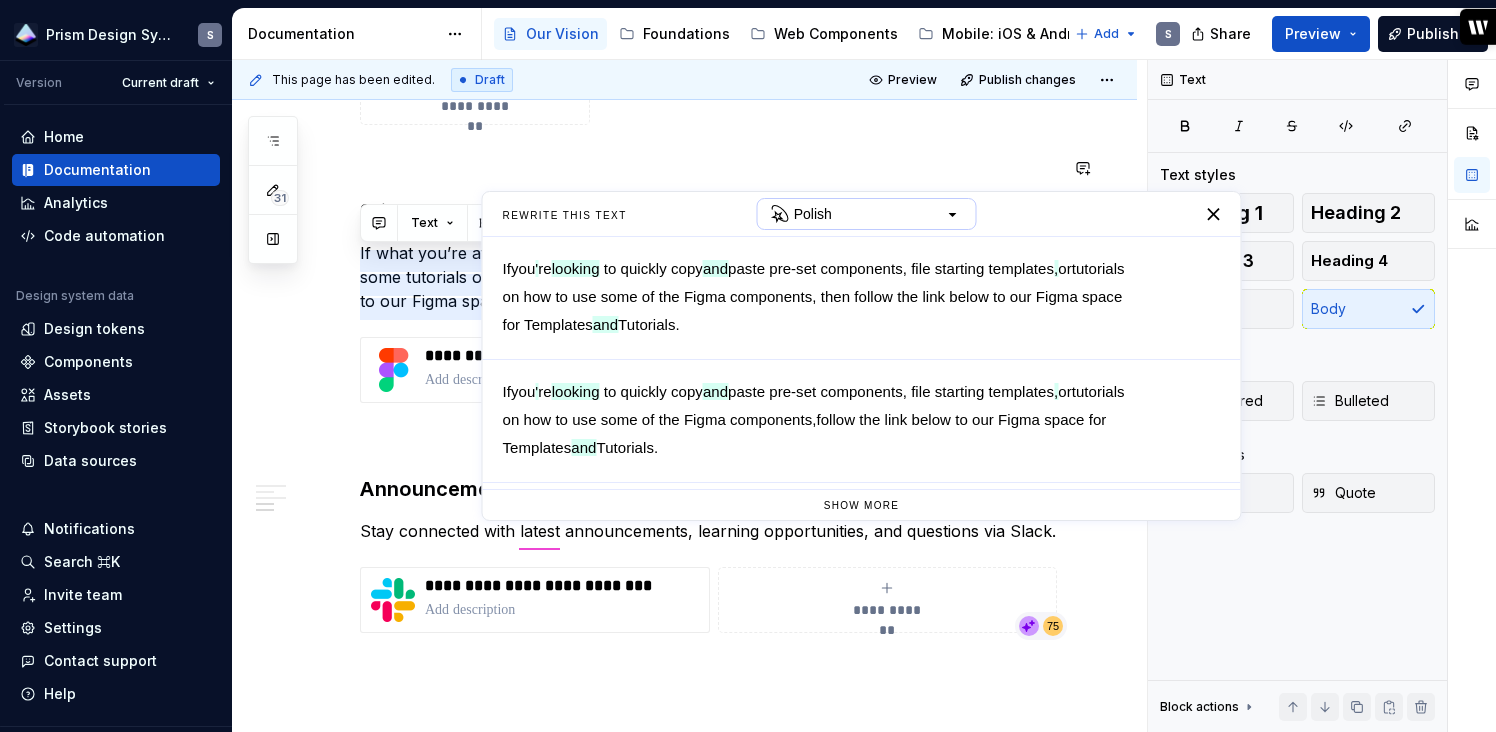 click at bounding box center (954, 214) 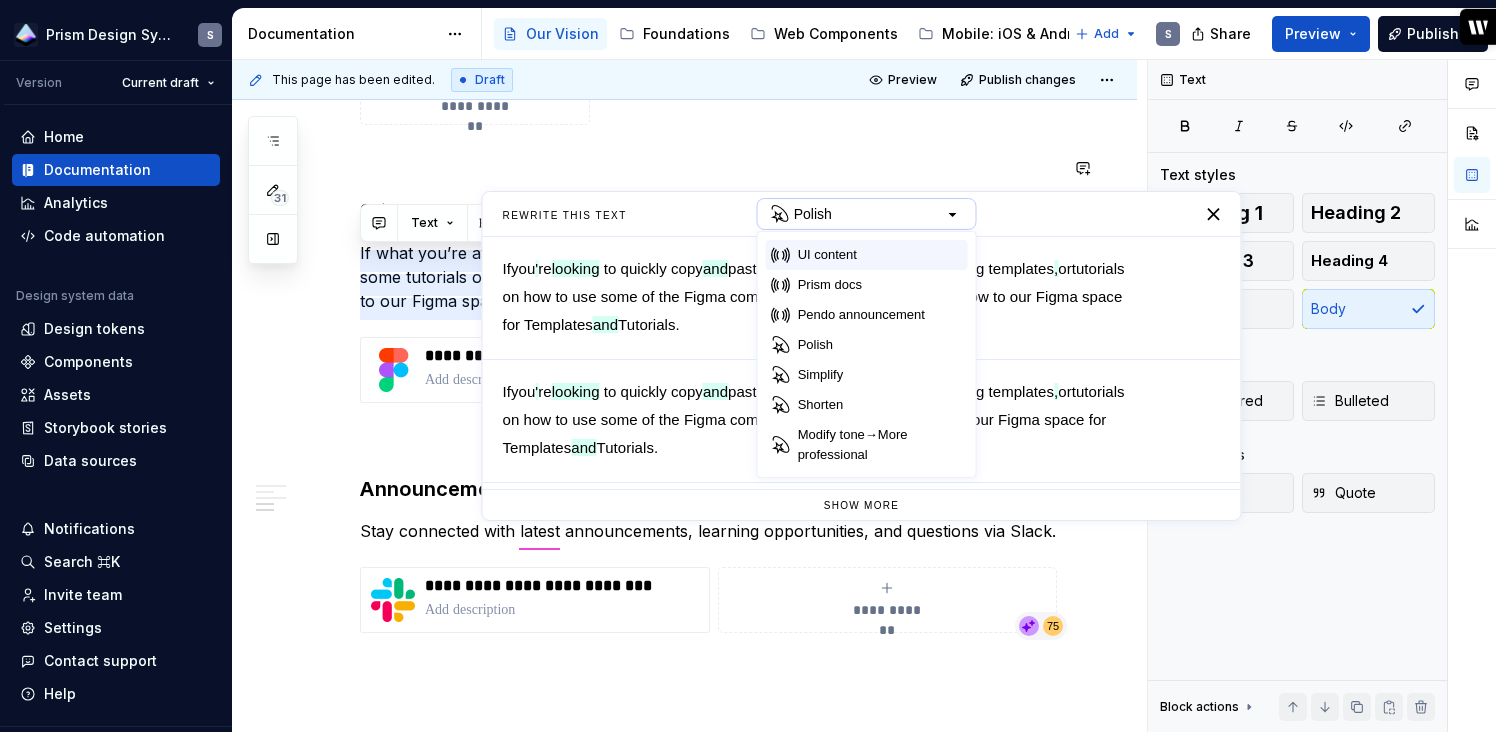click on "UI content" at bounding box center [827, 255] 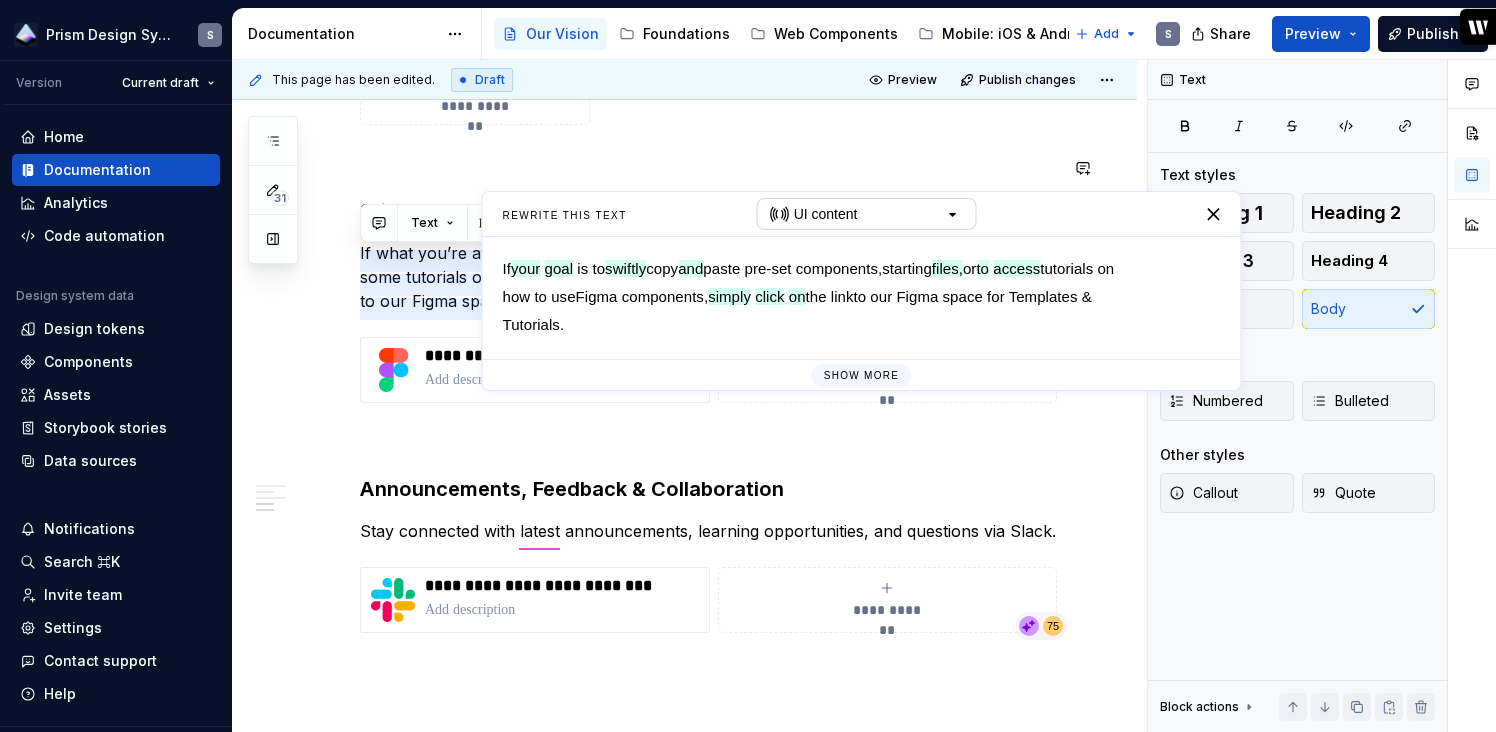 click on "Show more" at bounding box center [862, 375] 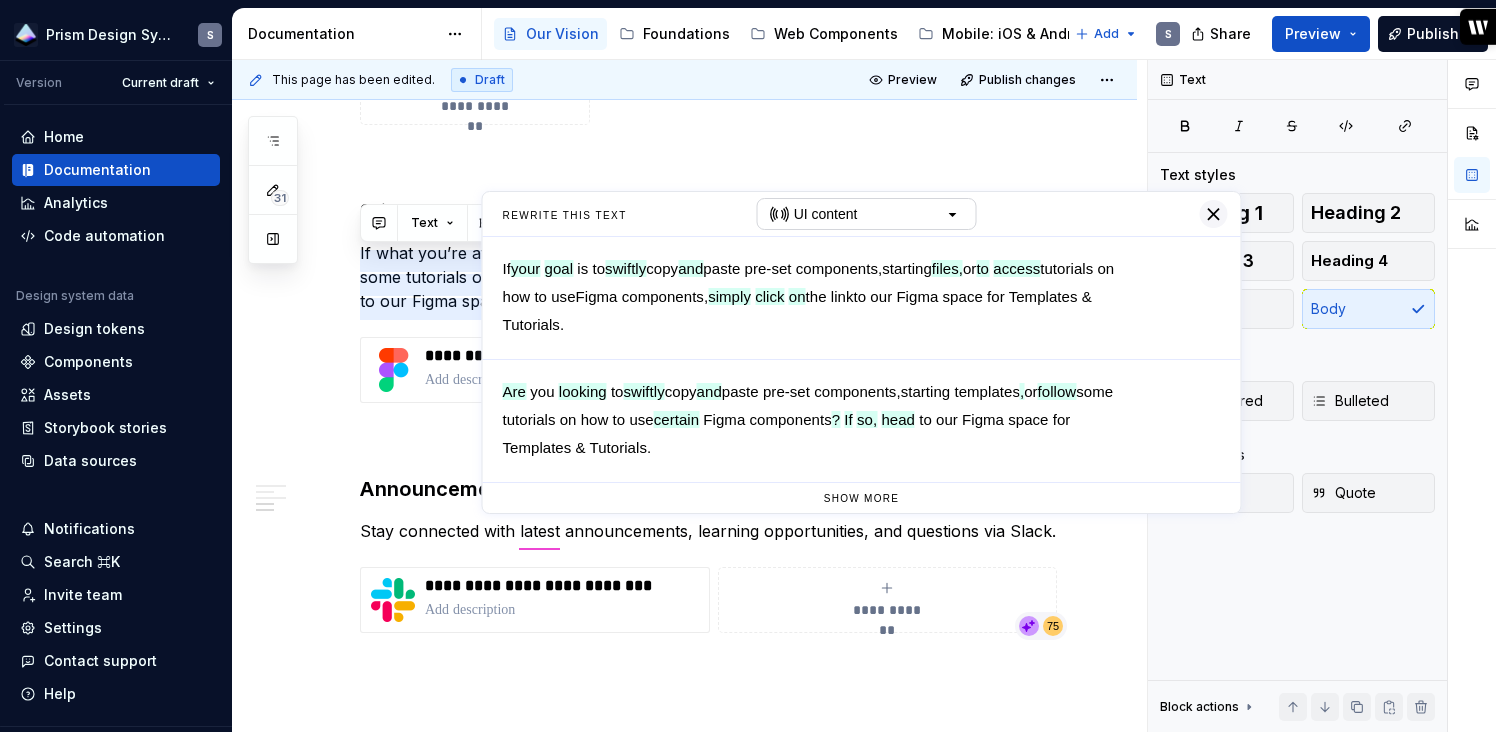 click at bounding box center (1213, 214) 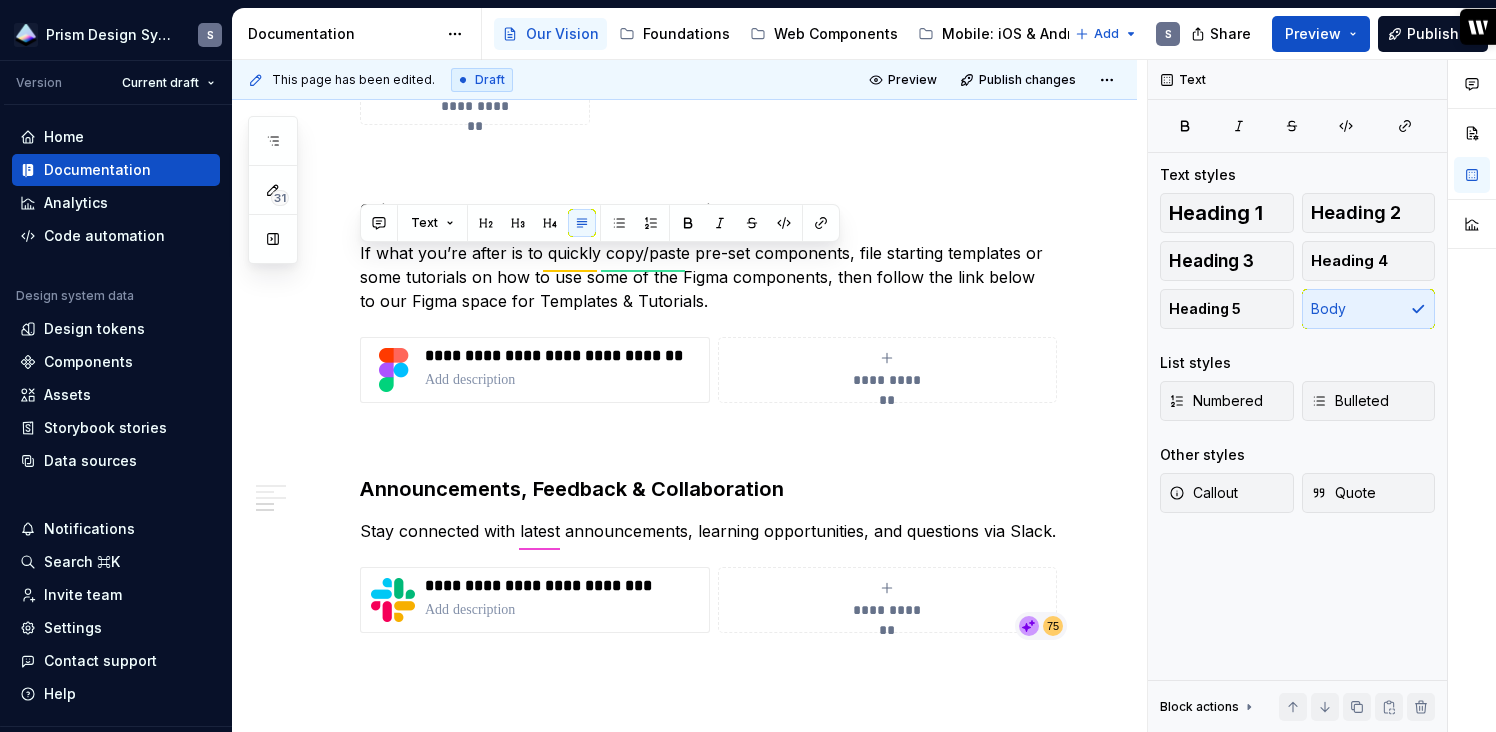 type on "*" 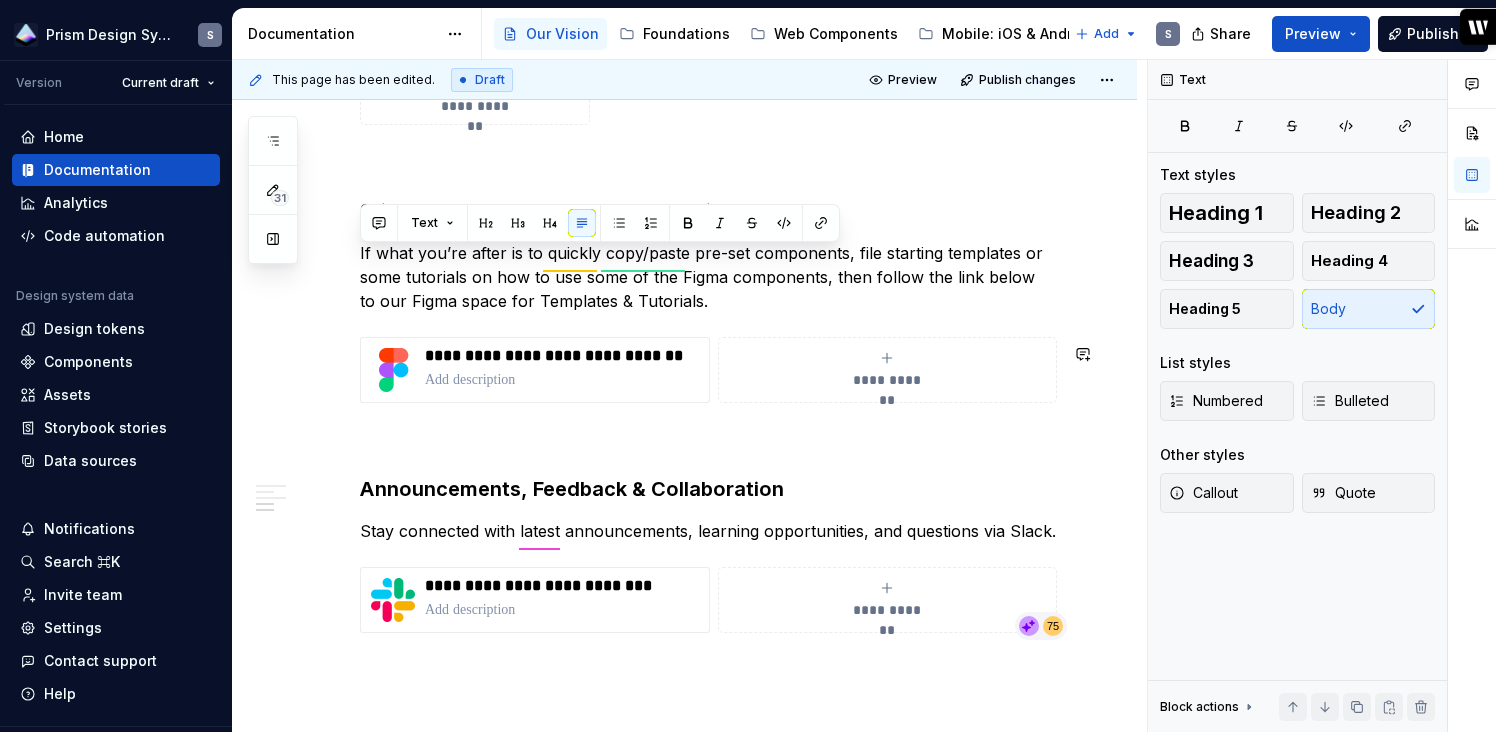 click on "If what you’re after is to quickly copy/paste pre-set components, file starting templates or some tutorials on how to use some of the Figma components, then follow the link below to our Figma space for Templates & Tutorials." at bounding box center (708, 277) 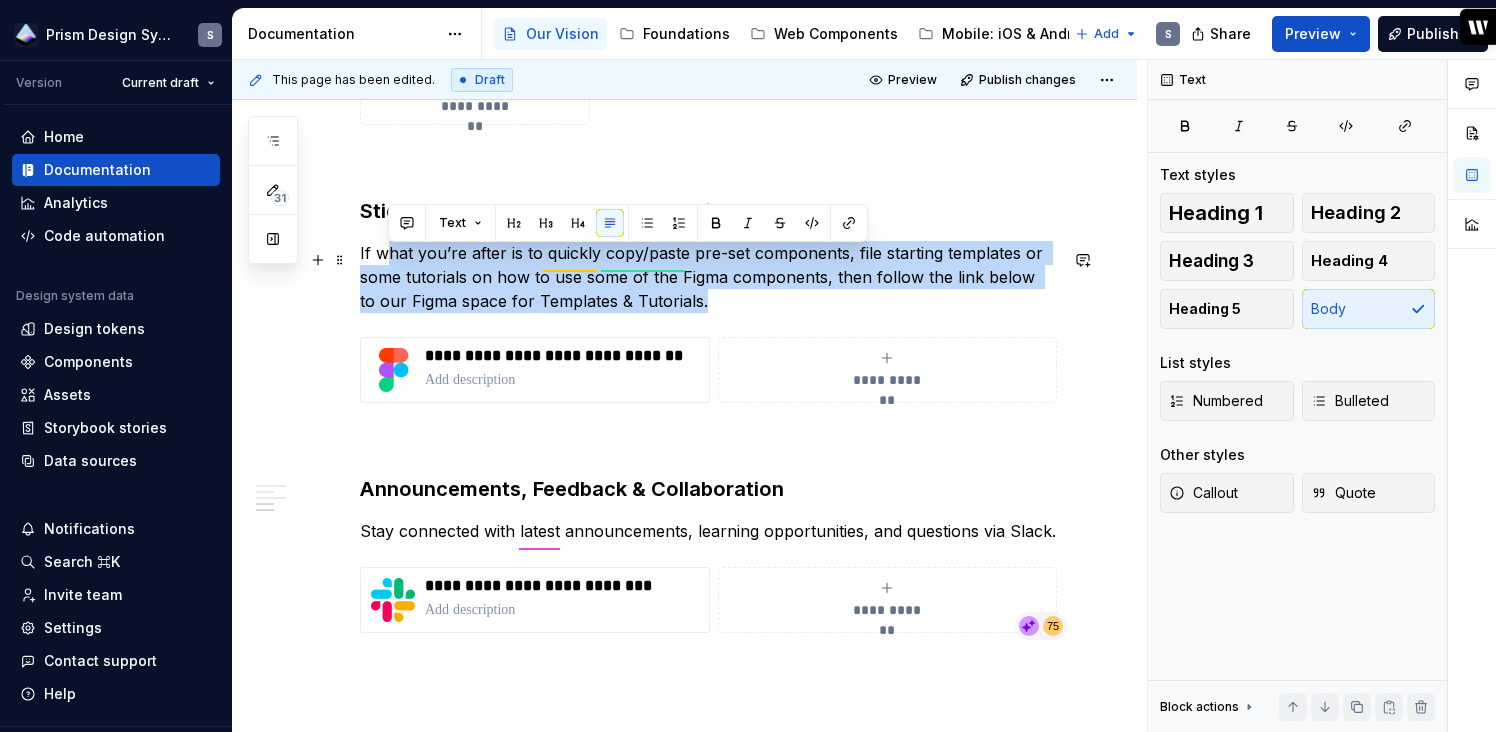 drag, startPoint x: 708, startPoint y: 314, endPoint x: 348, endPoint y: 253, distance: 365.13147 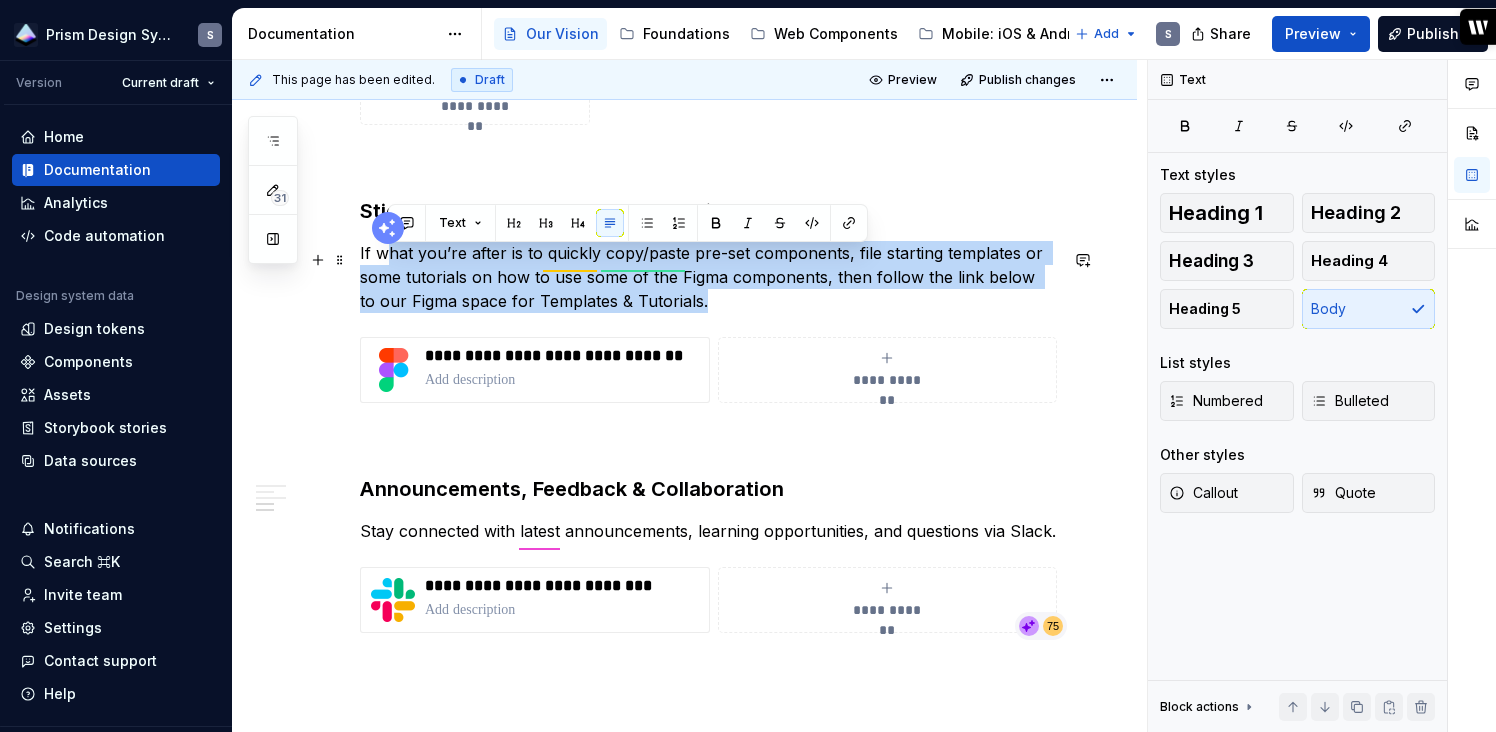 click on "If what you’re after is to quickly copy/paste pre-set components, file starting templates or some tutorials on how to use some of the Figma components, then follow the link below to our Figma space for Templates & Tutorials." at bounding box center [708, 277] 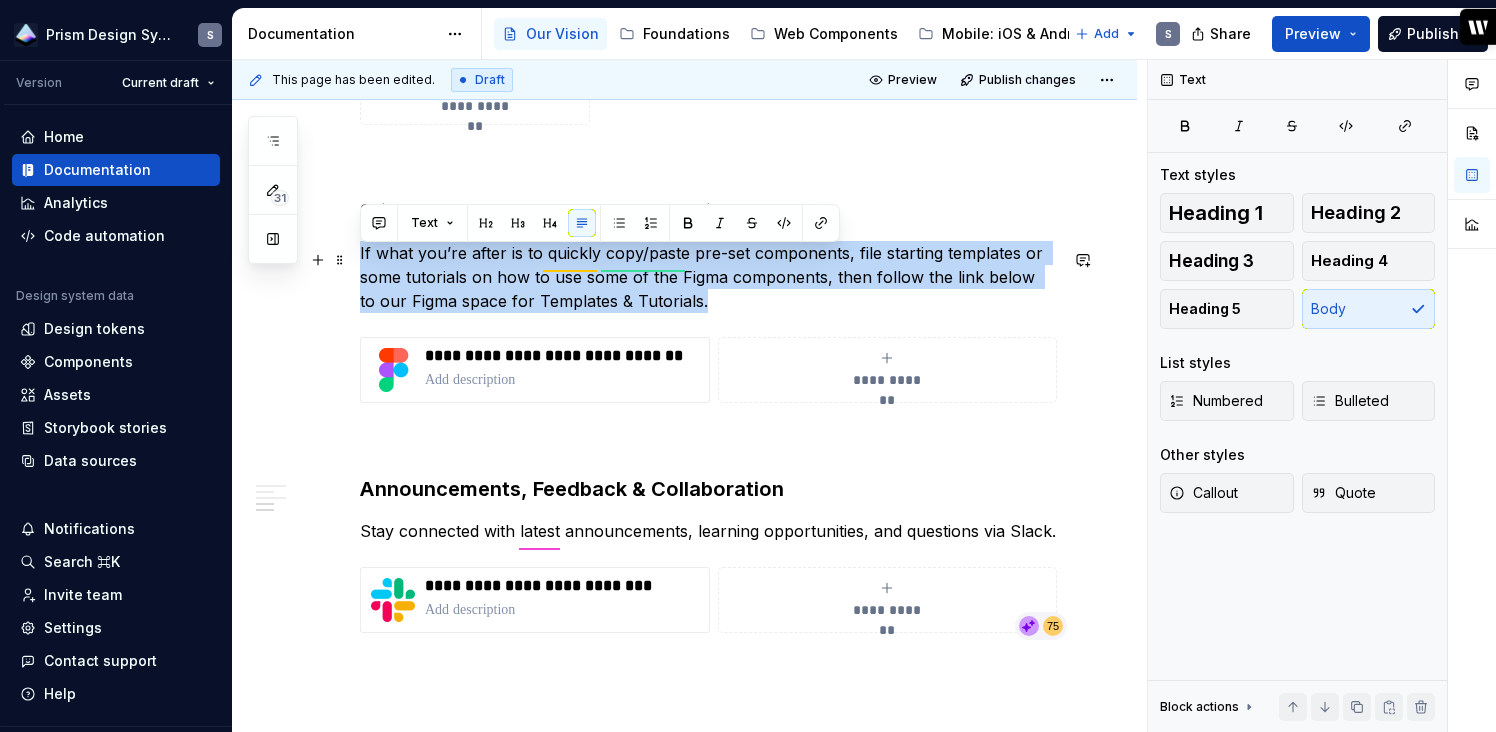 drag, startPoint x: 745, startPoint y: 312, endPoint x: 360, endPoint y: 262, distance: 388.2332 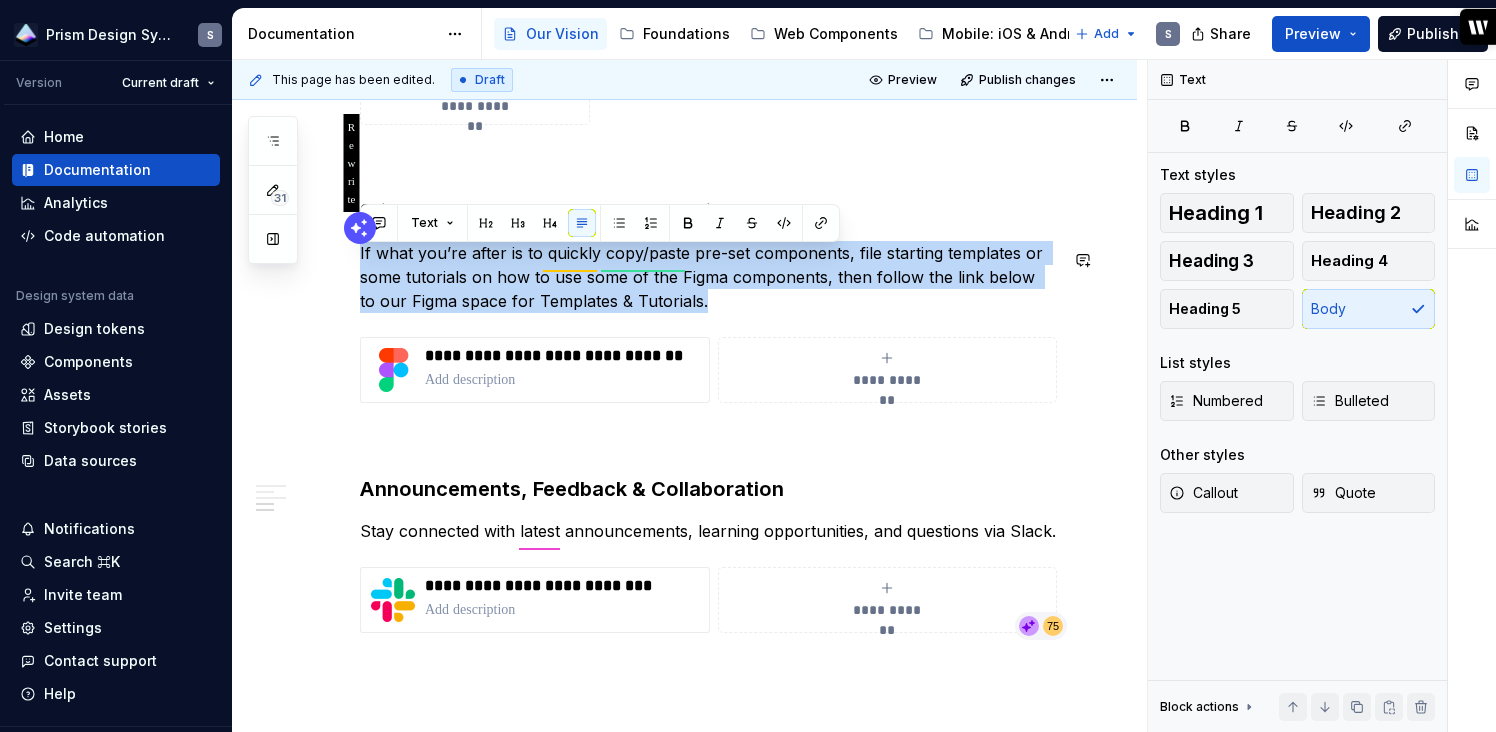 click at bounding box center [360, 228] 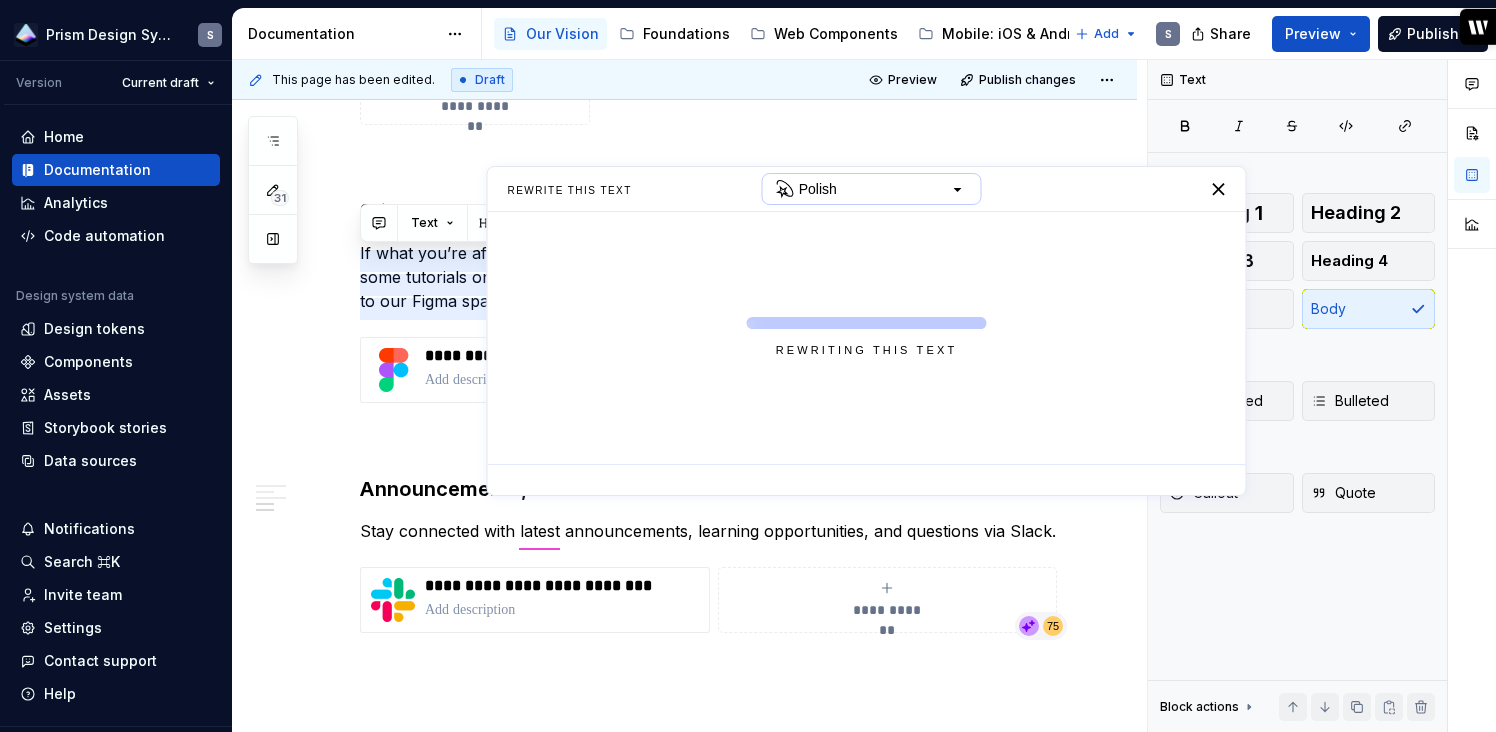click on "Polish" at bounding box center (872, 189) 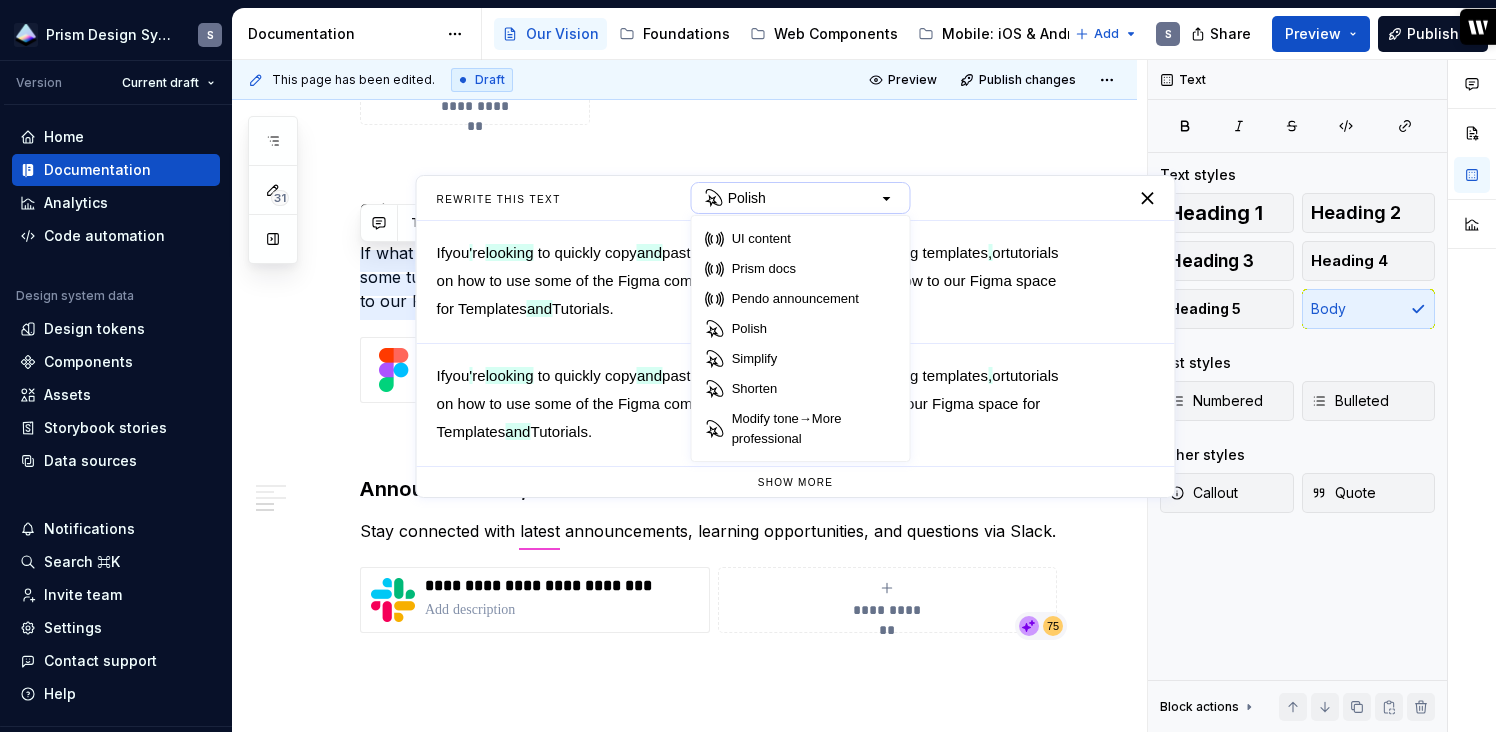 click on "Polish" at bounding box center [801, 198] 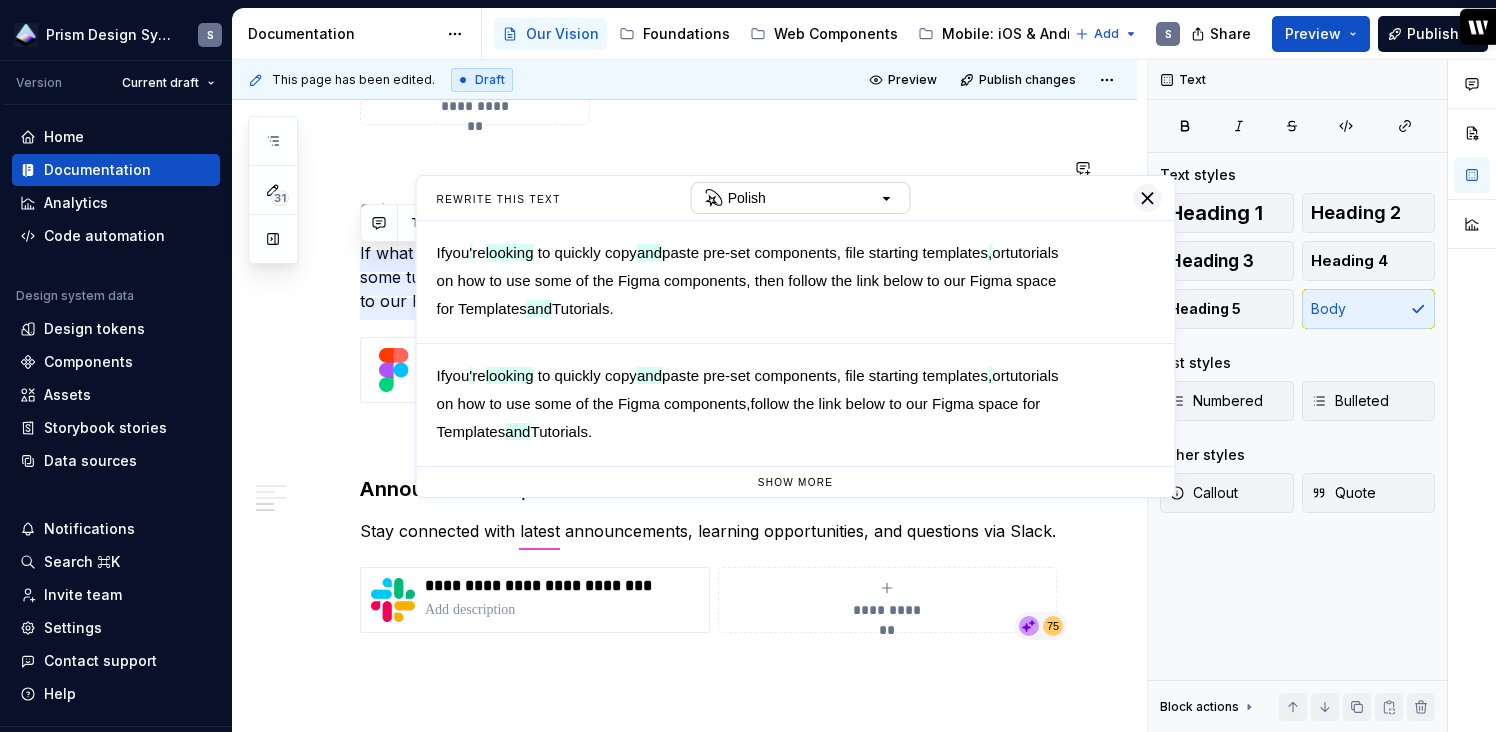 click at bounding box center [1147, 198] 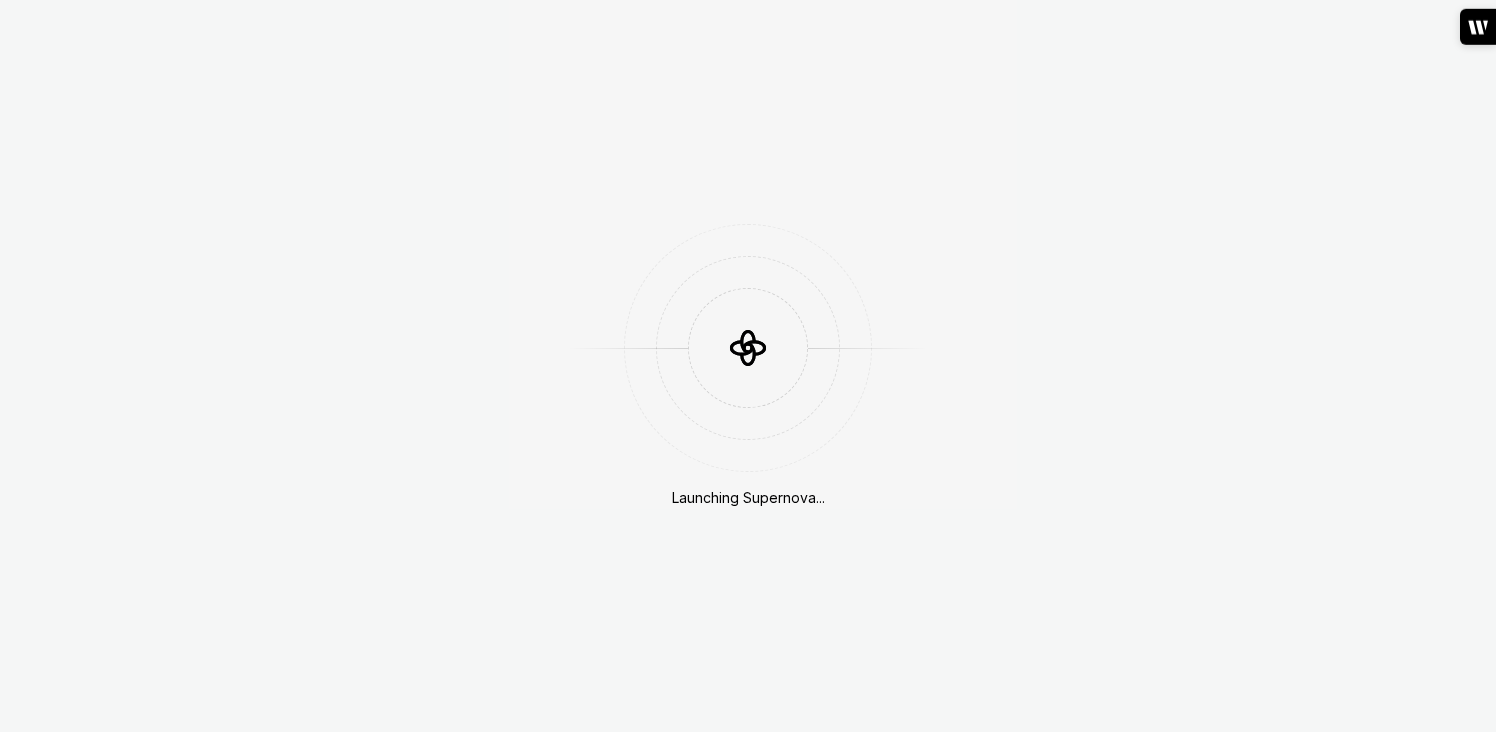 scroll, scrollTop: 0, scrollLeft: 0, axis: both 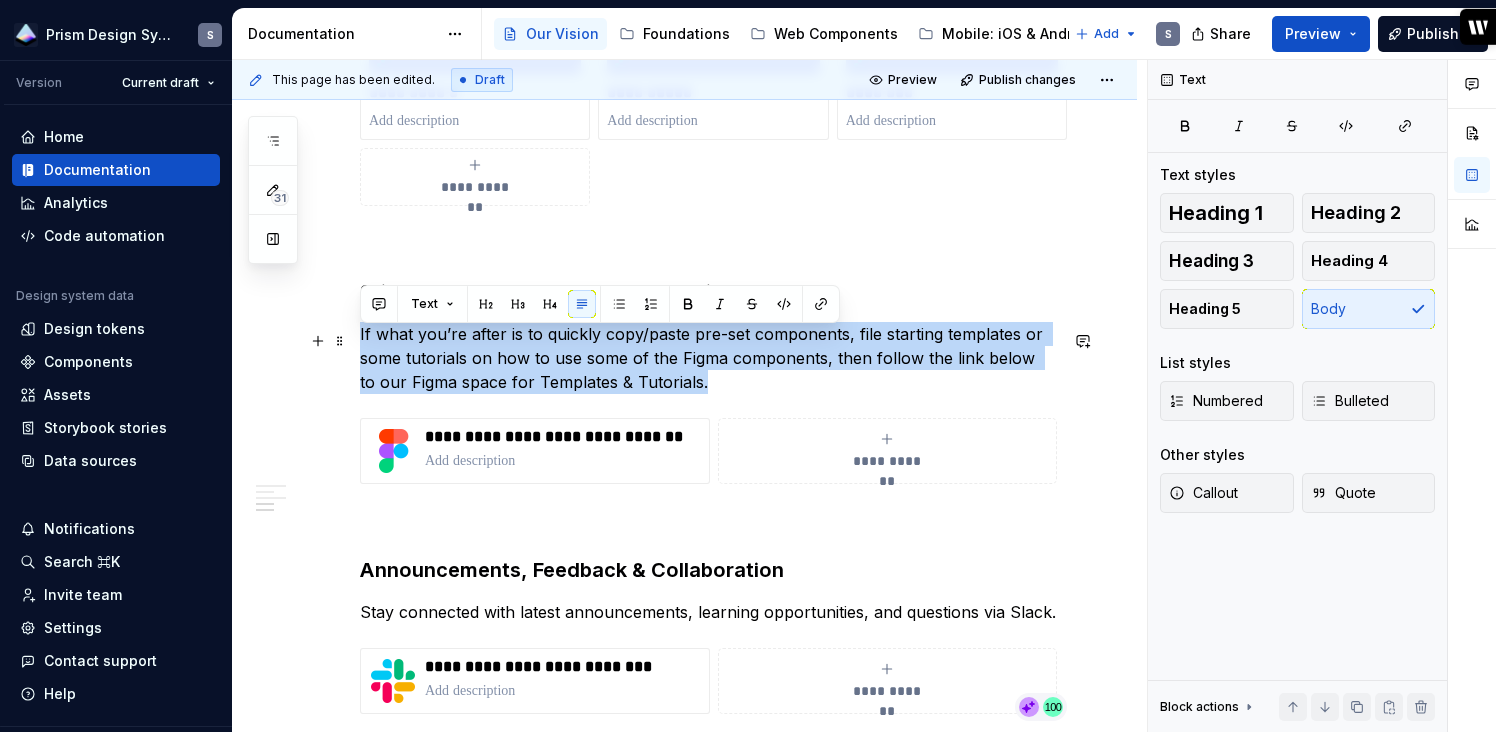 drag, startPoint x: 707, startPoint y: 392, endPoint x: 275, endPoint y: 338, distance: 435.3619 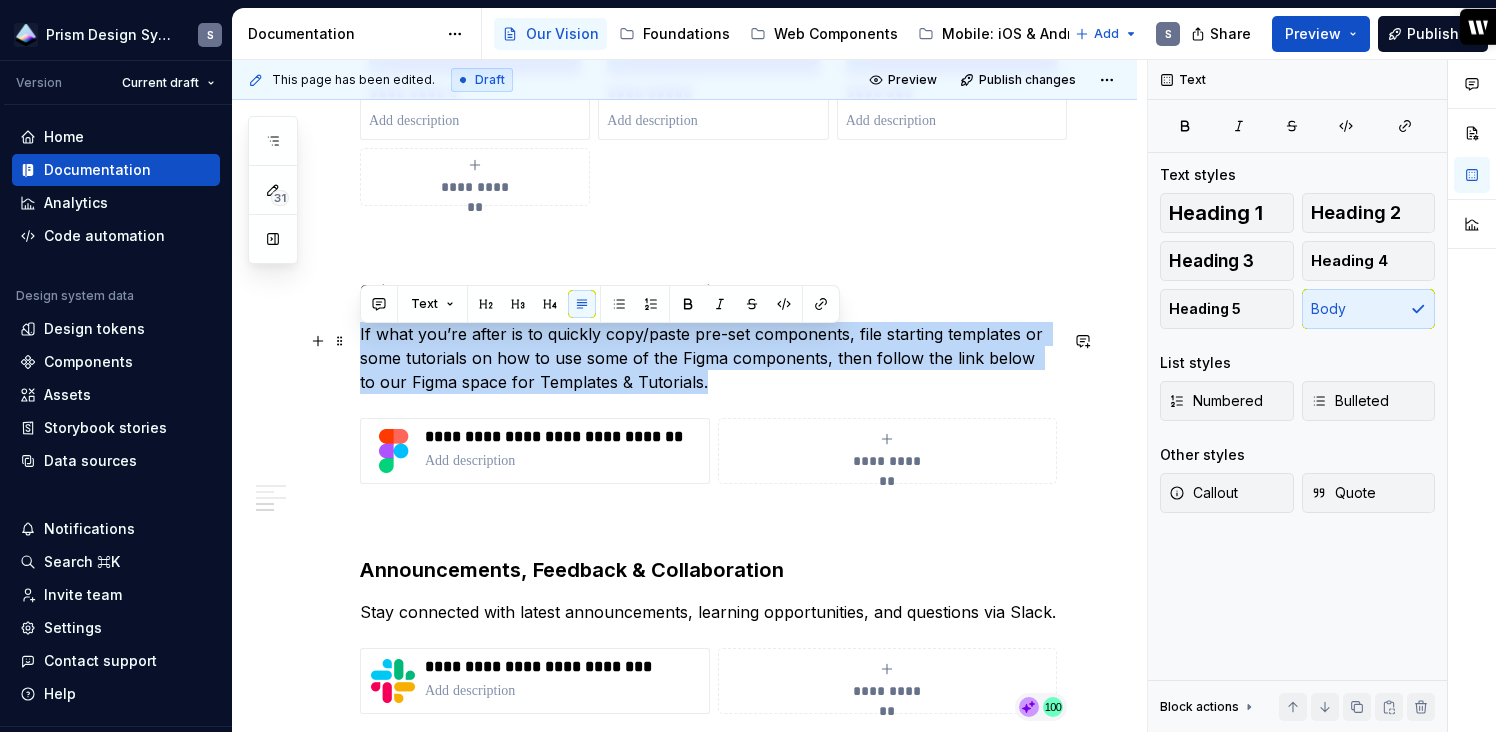 click on "**********" at bounding box center [684, -166] 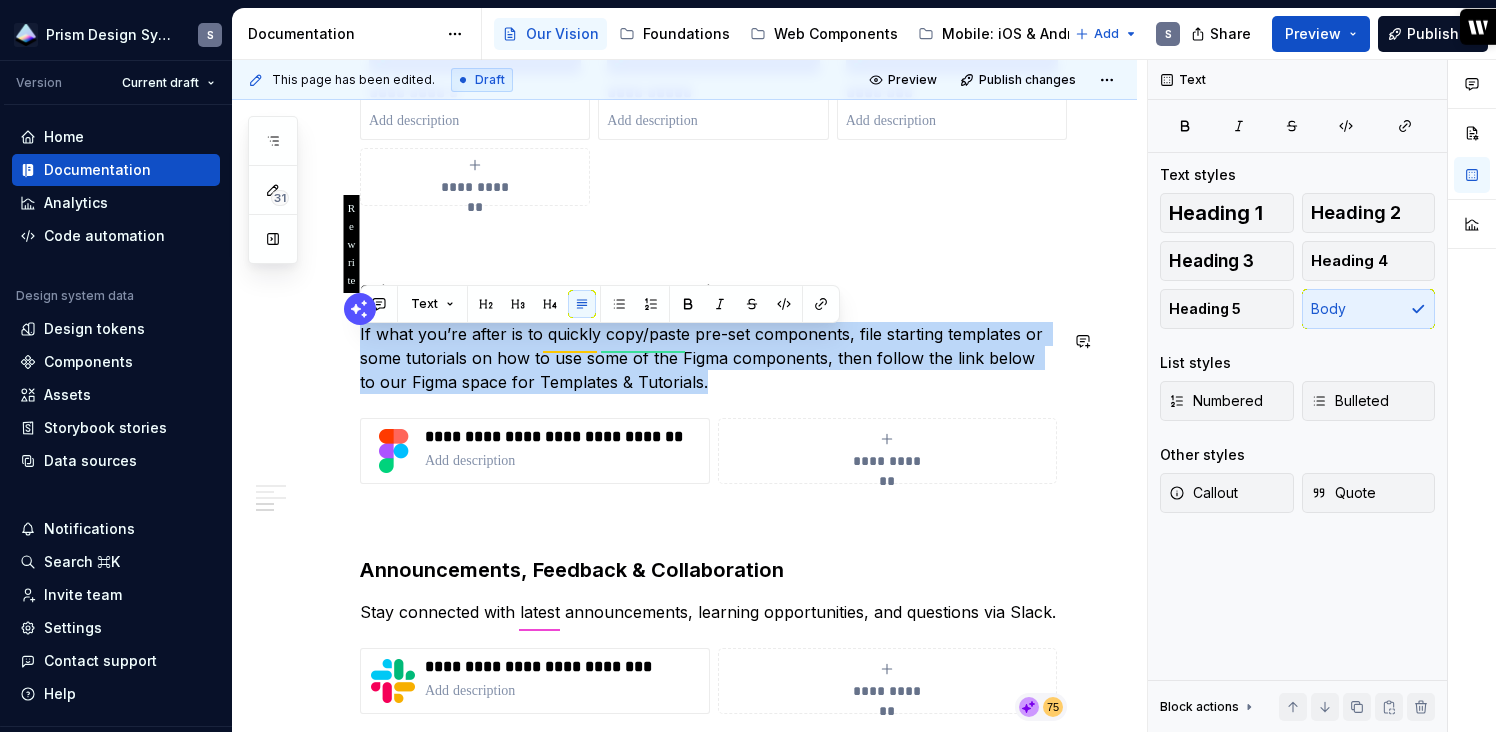 click at bounding box center [360, 309] 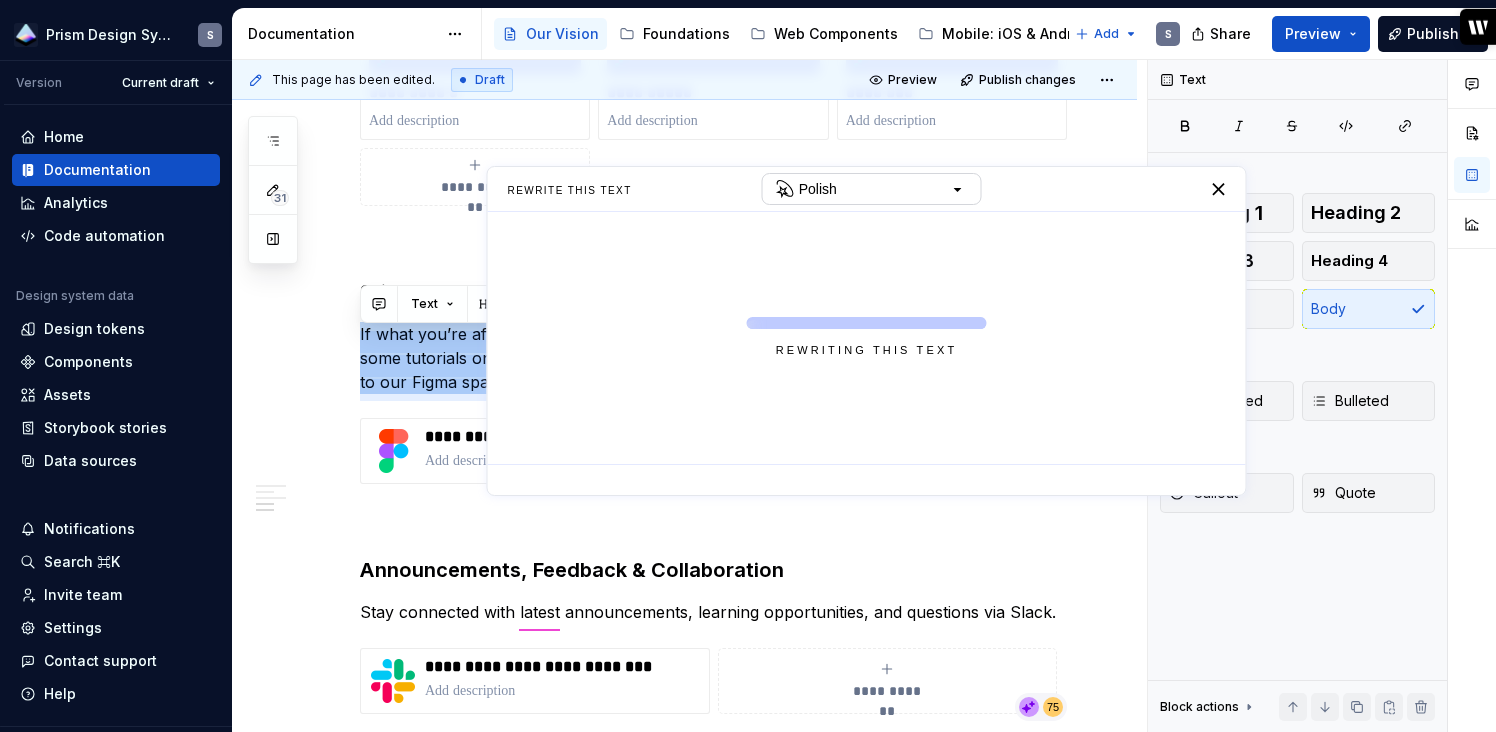 type on "*" 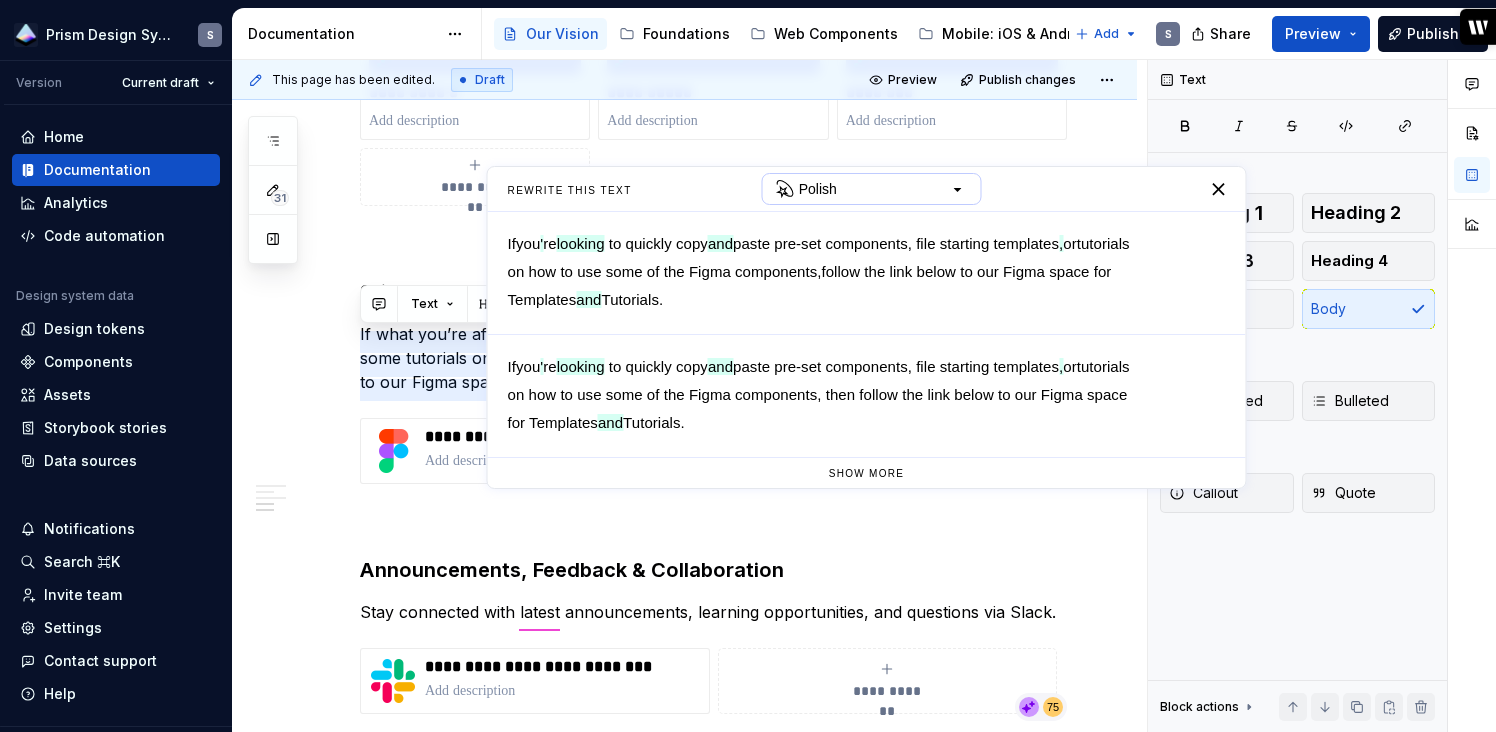 click at bounding box center [959, 189] 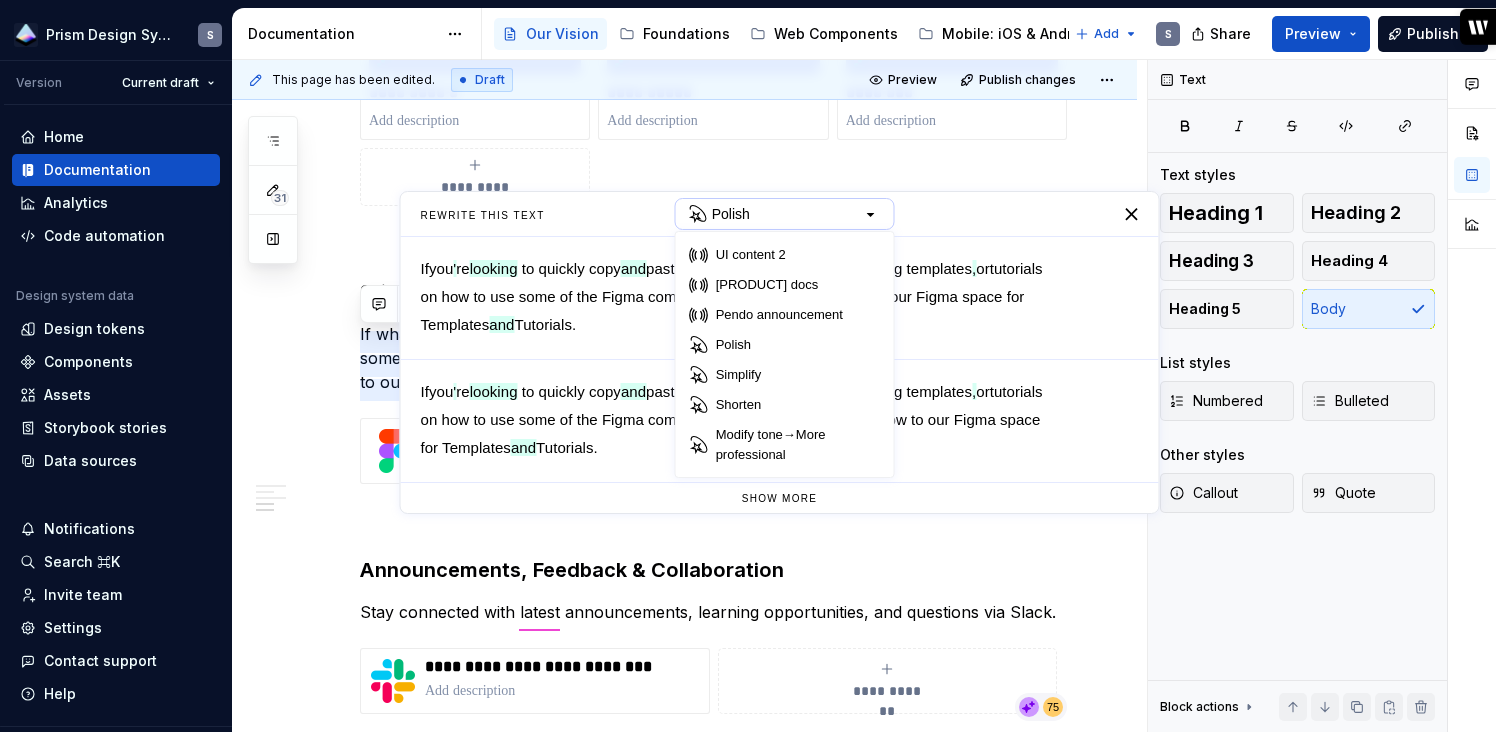 click at bounding box center (872, 214) 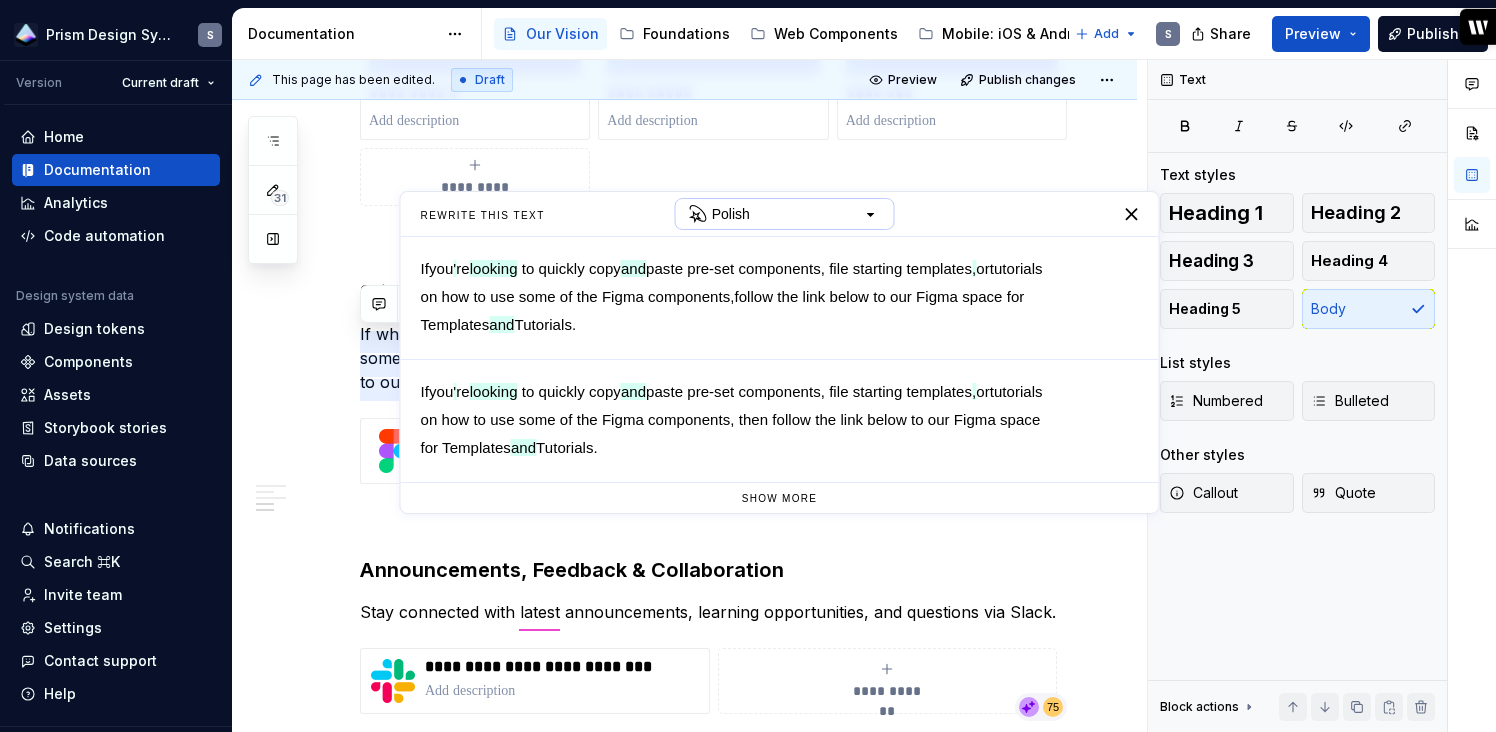 click at bounding box center (872, 214) 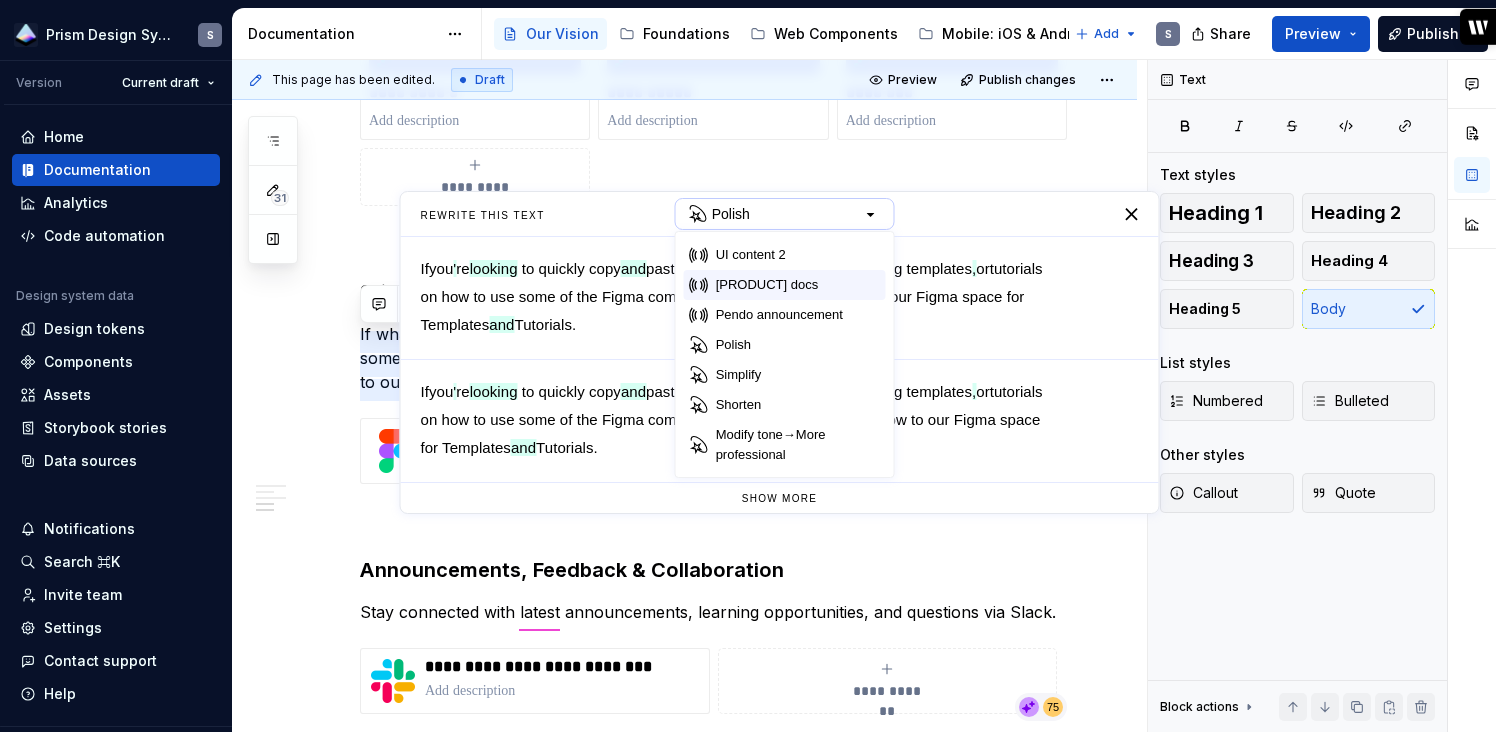 click on "[PRODUCT] docs" at bounding box center (785, 285) 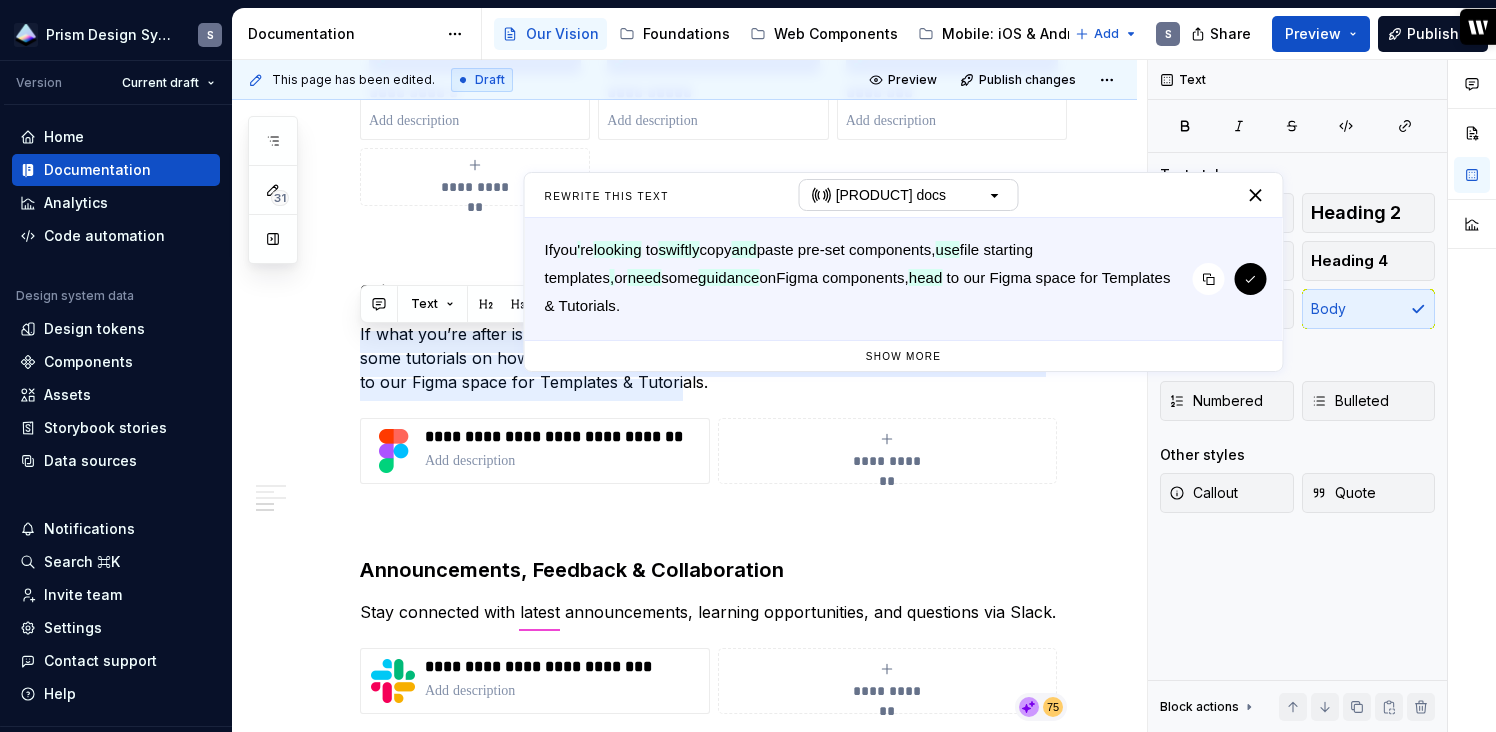 click on "If what you ' ' re after looking is to quickly swiftly copy and paste pre-set components, use file starting templates, or need some tutorials guidance on how to use some of the Figma components, then head follow the link below to our Figma space for Templates & Tutorials." at bounding box center [904, 279] 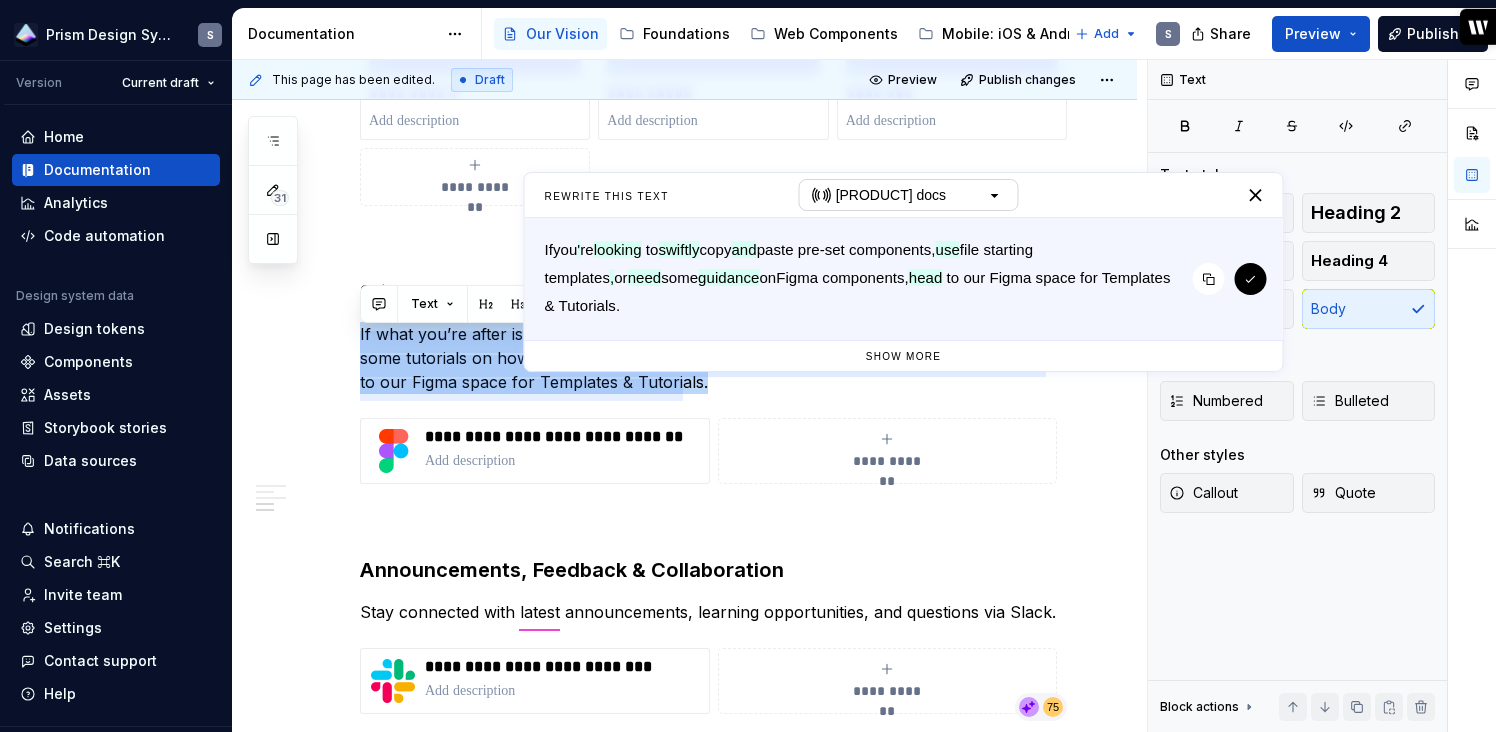type 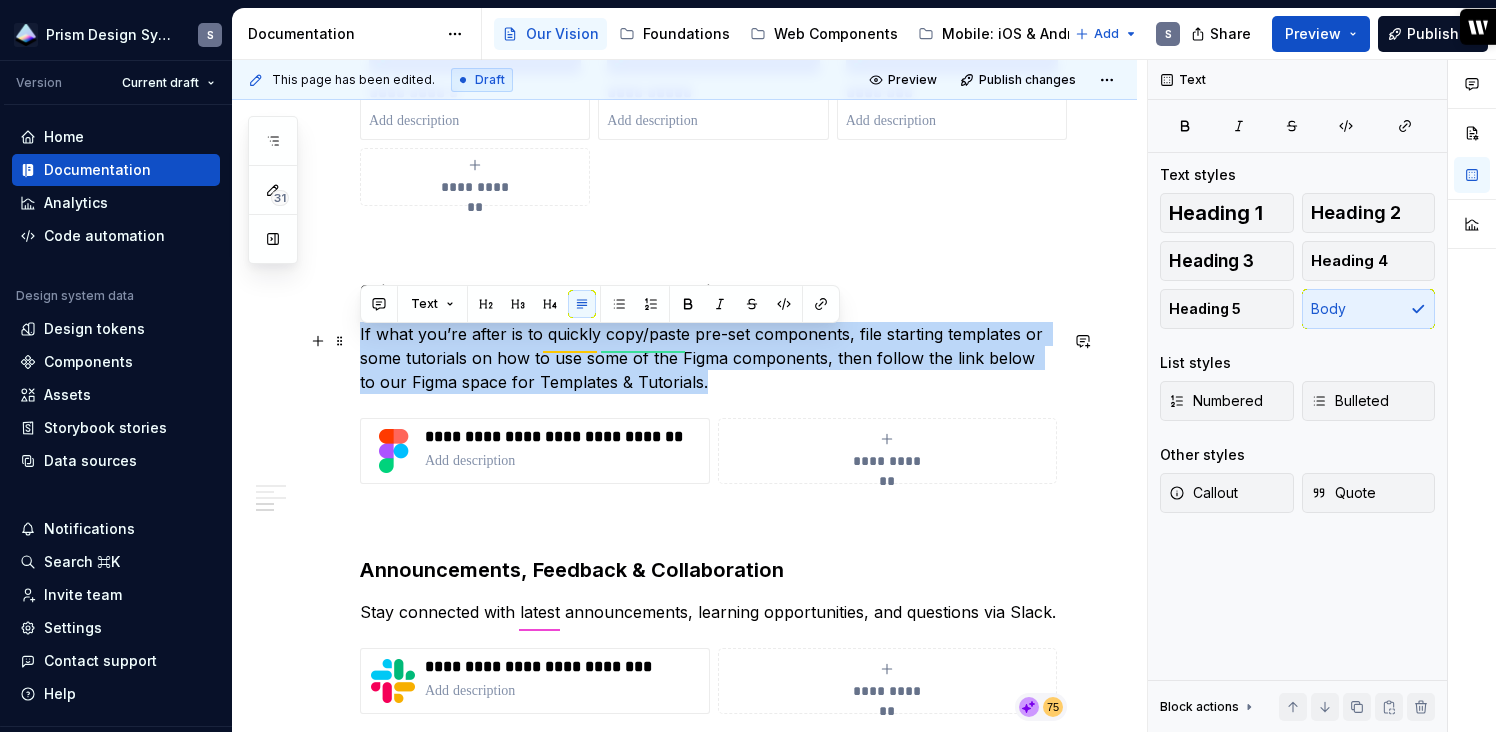 drag, startPoint x: 707, startPoint y: 386, endPoint x: 352, endPoint y: 346, distance: 357.2464 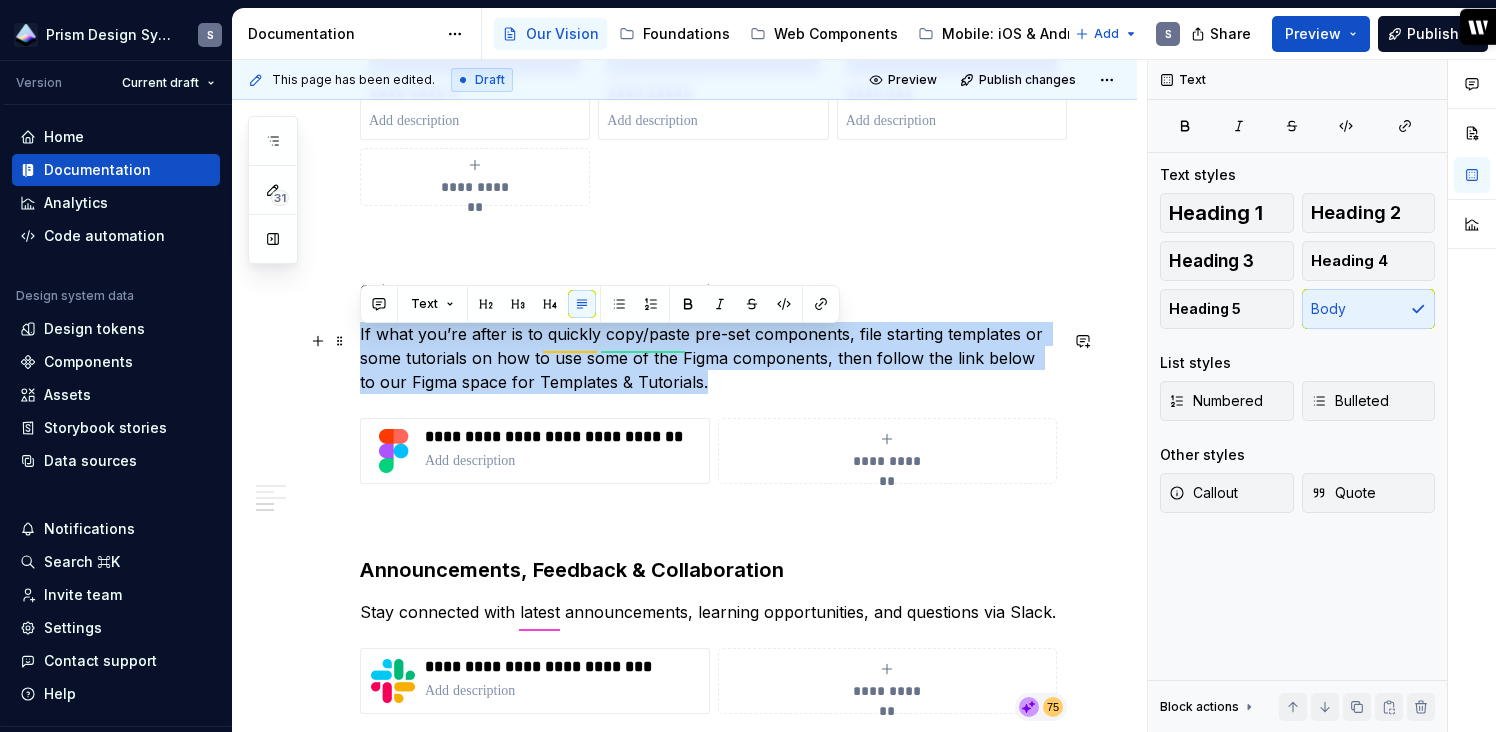 click on "**********" at bounding box center (684, -166) 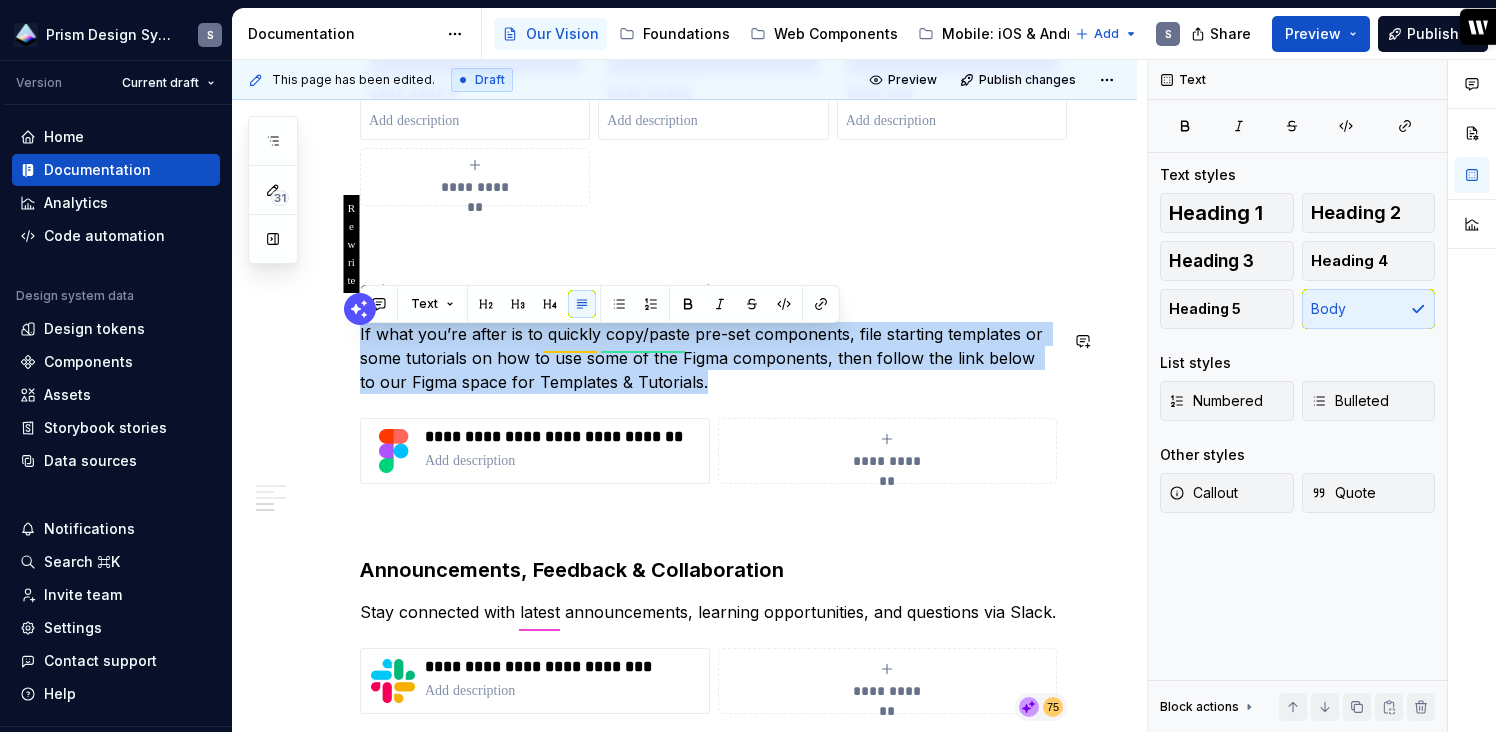 click at bounding box center [360, 309] 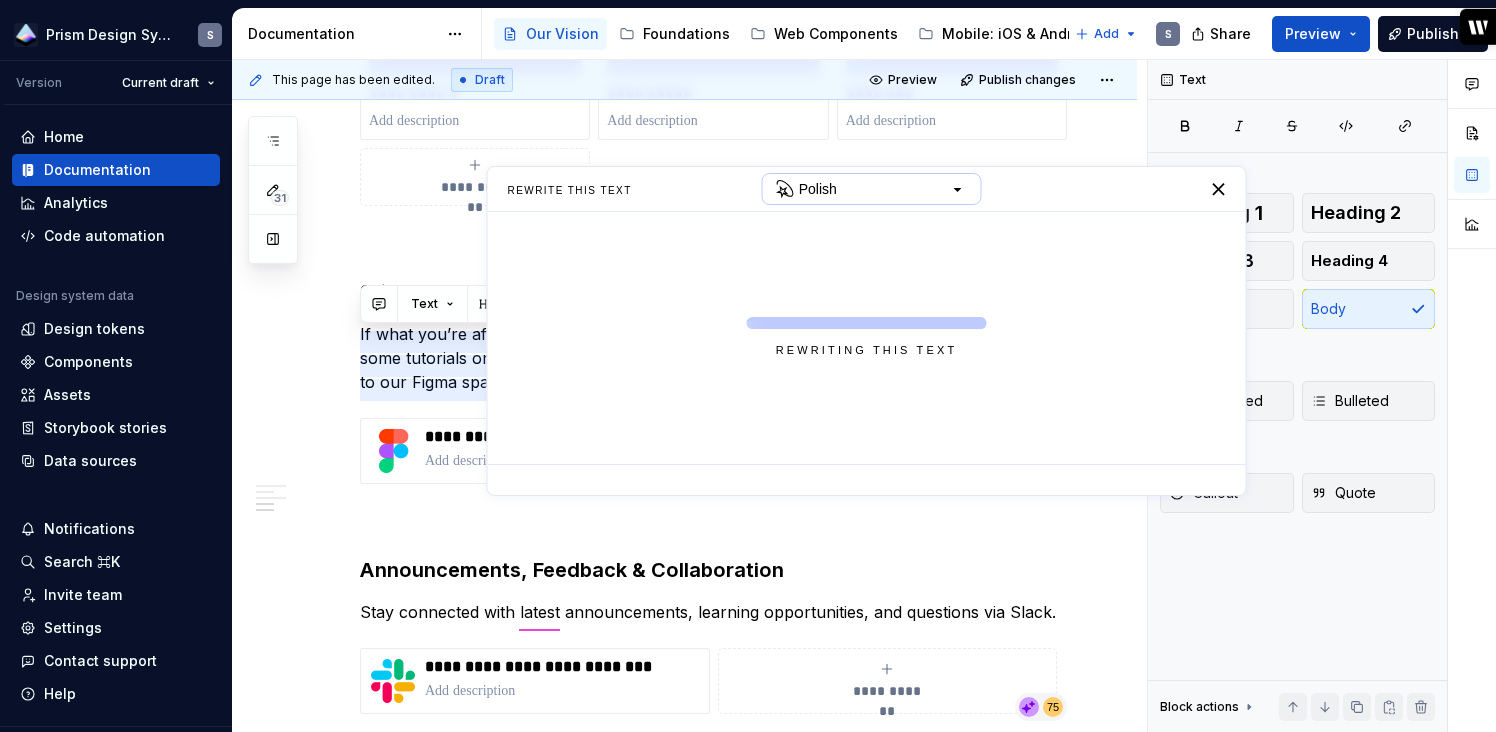 click at bounding box center [959, 189] 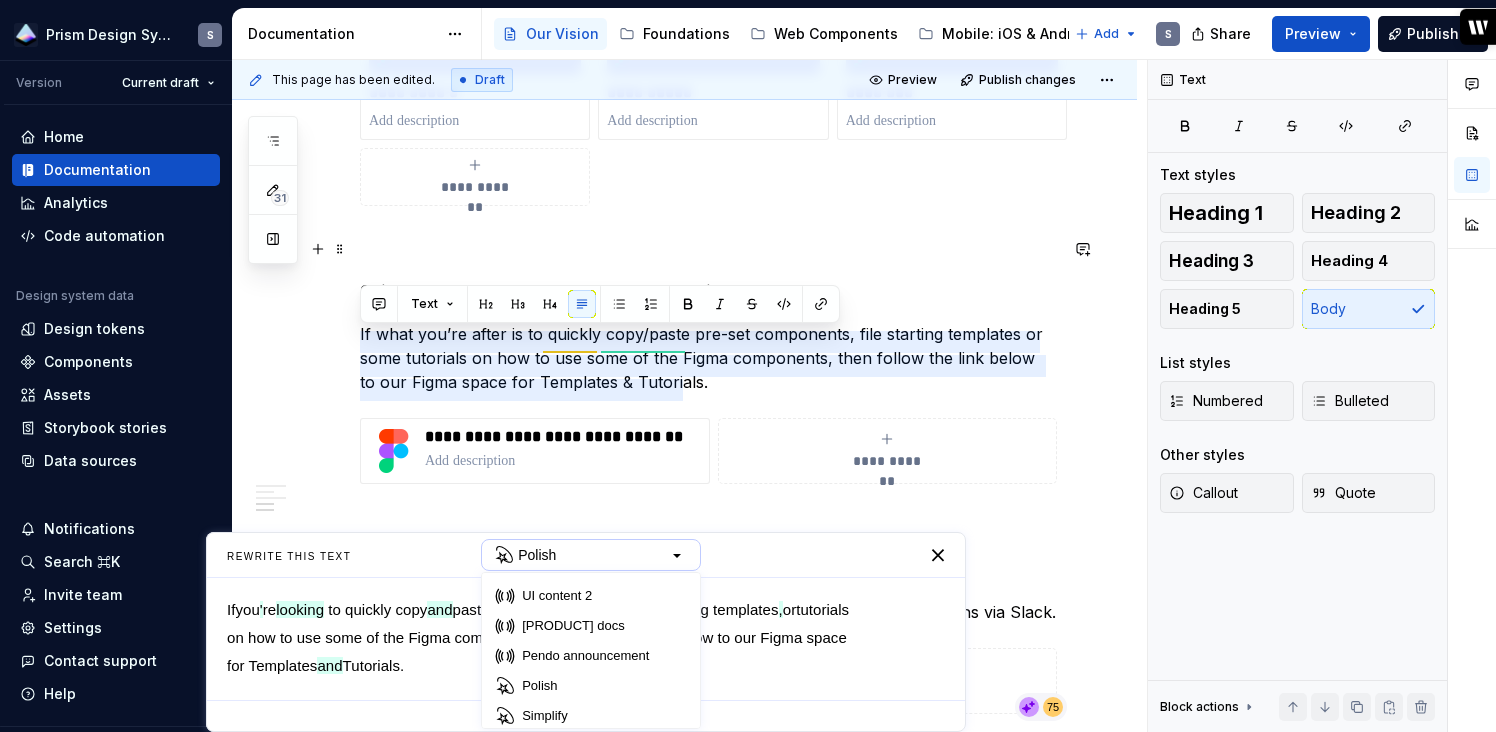 click at bounding box center [708, 242] 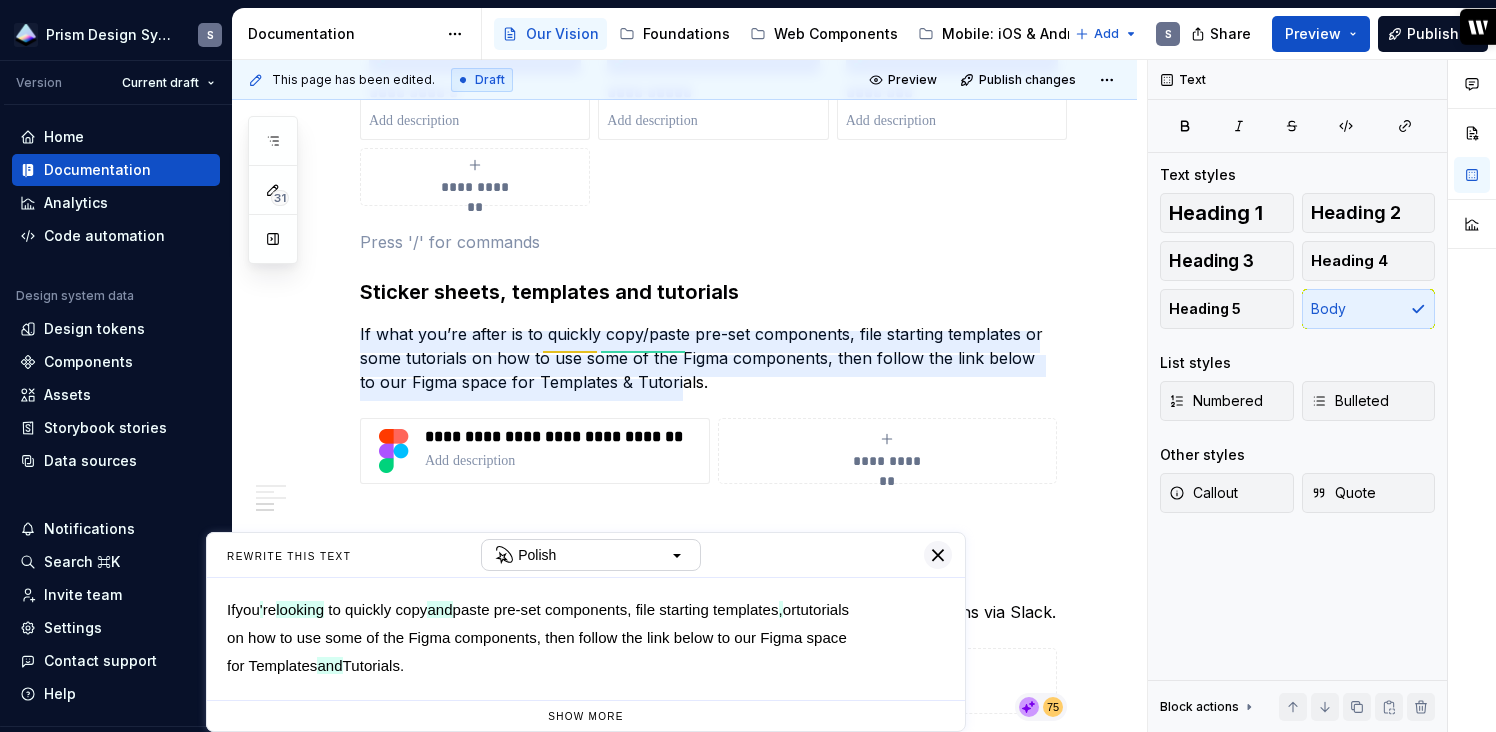 click at bounding box center (938, 555) 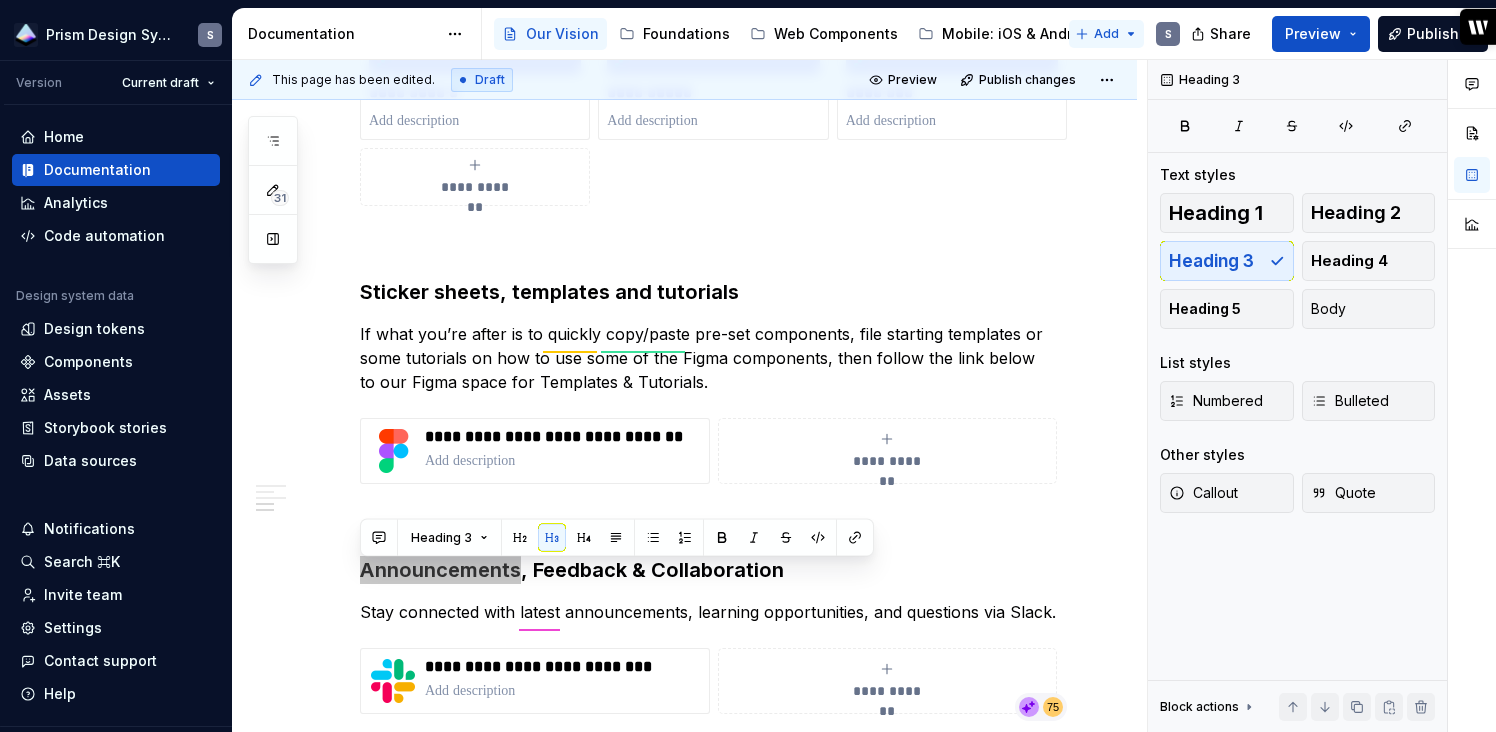 type on "*" 